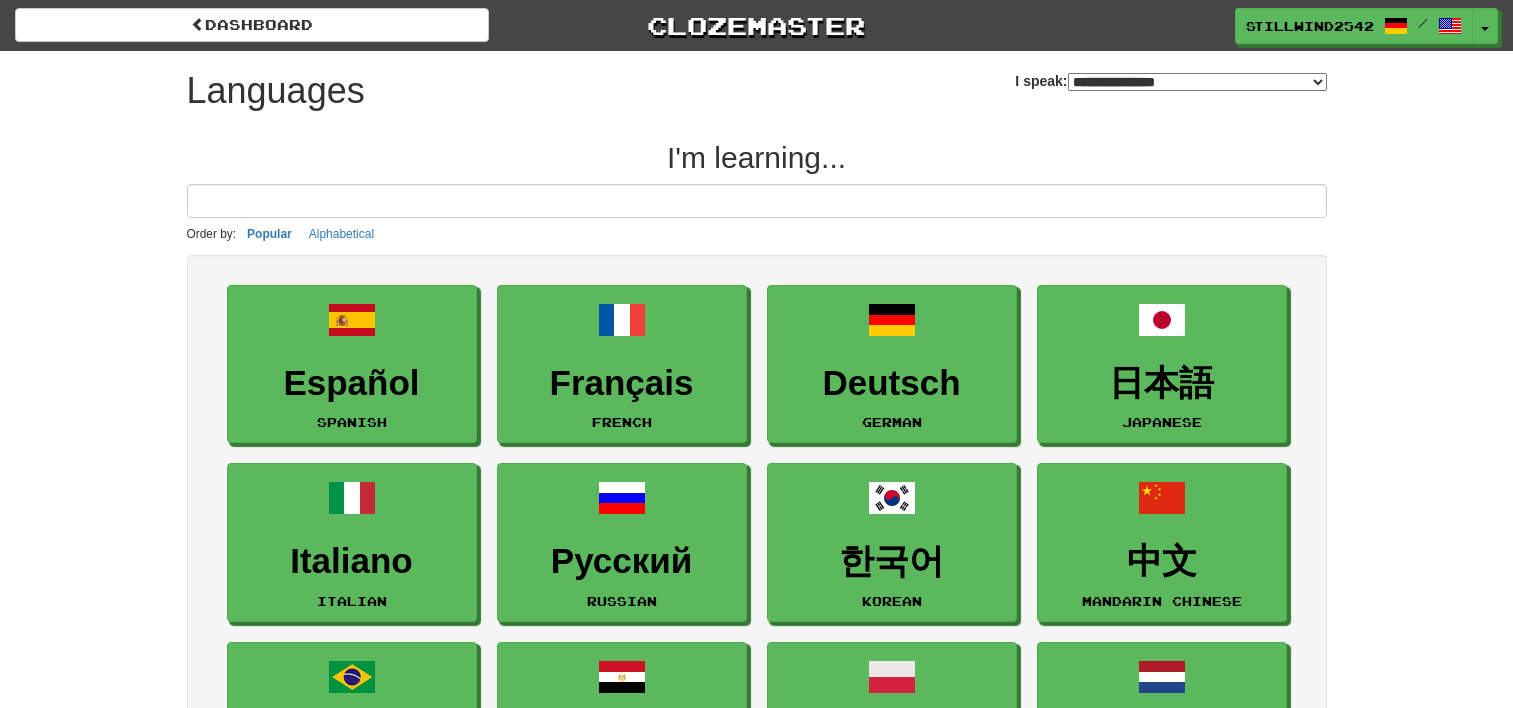 select on "*******" 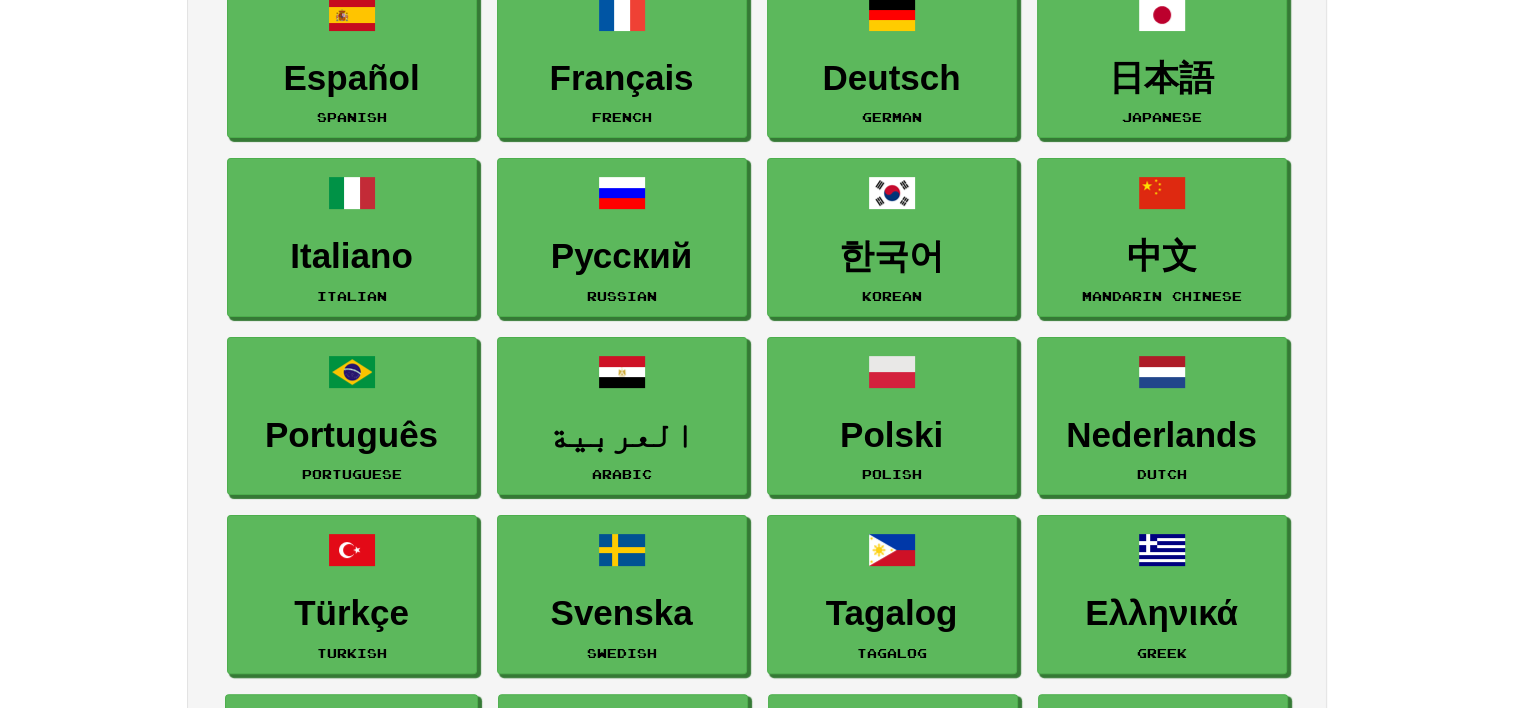 scroll, scrollTop: 300, scrollLeft: 0, axis: vertical 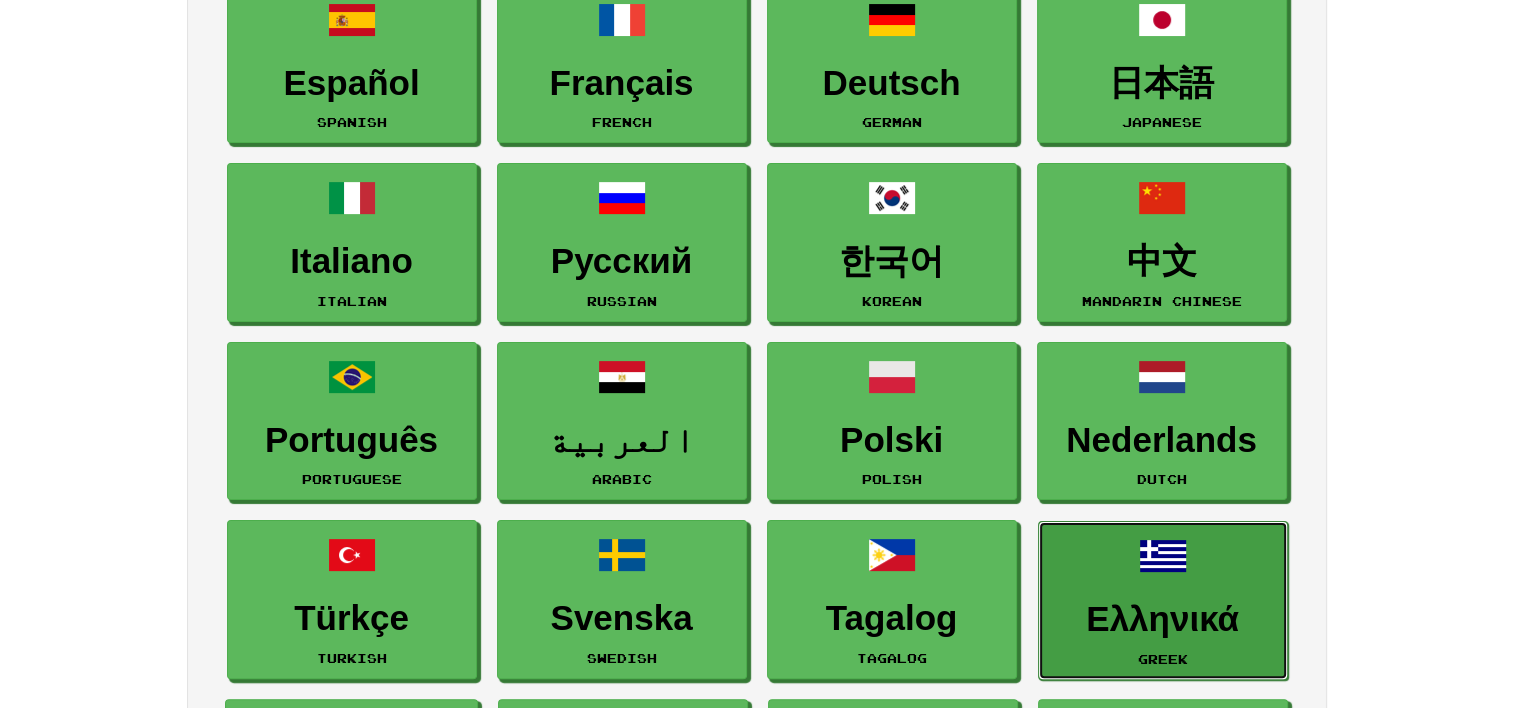 click at bounding box center [1163, 556] 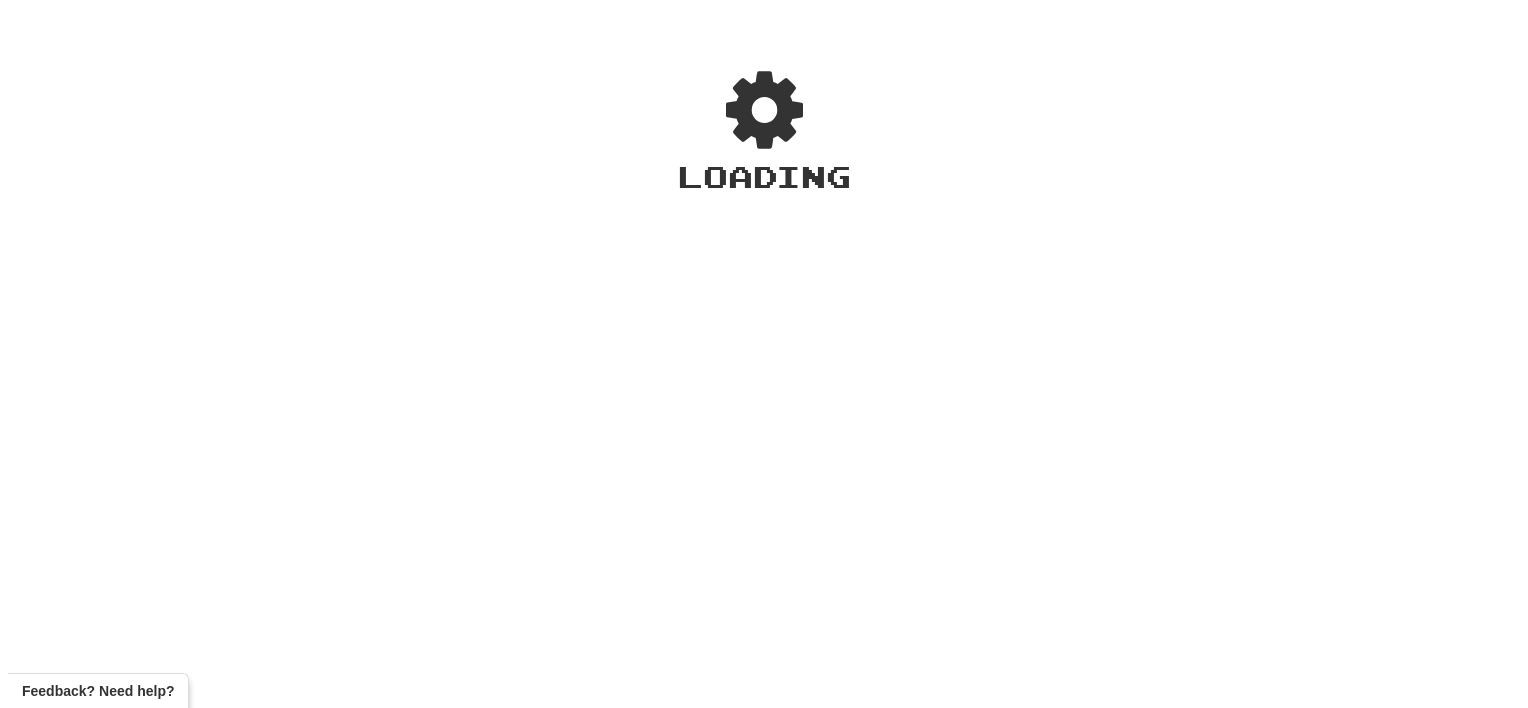 scroll, scrollTop: 0, scrollLeft: 0, axis: both 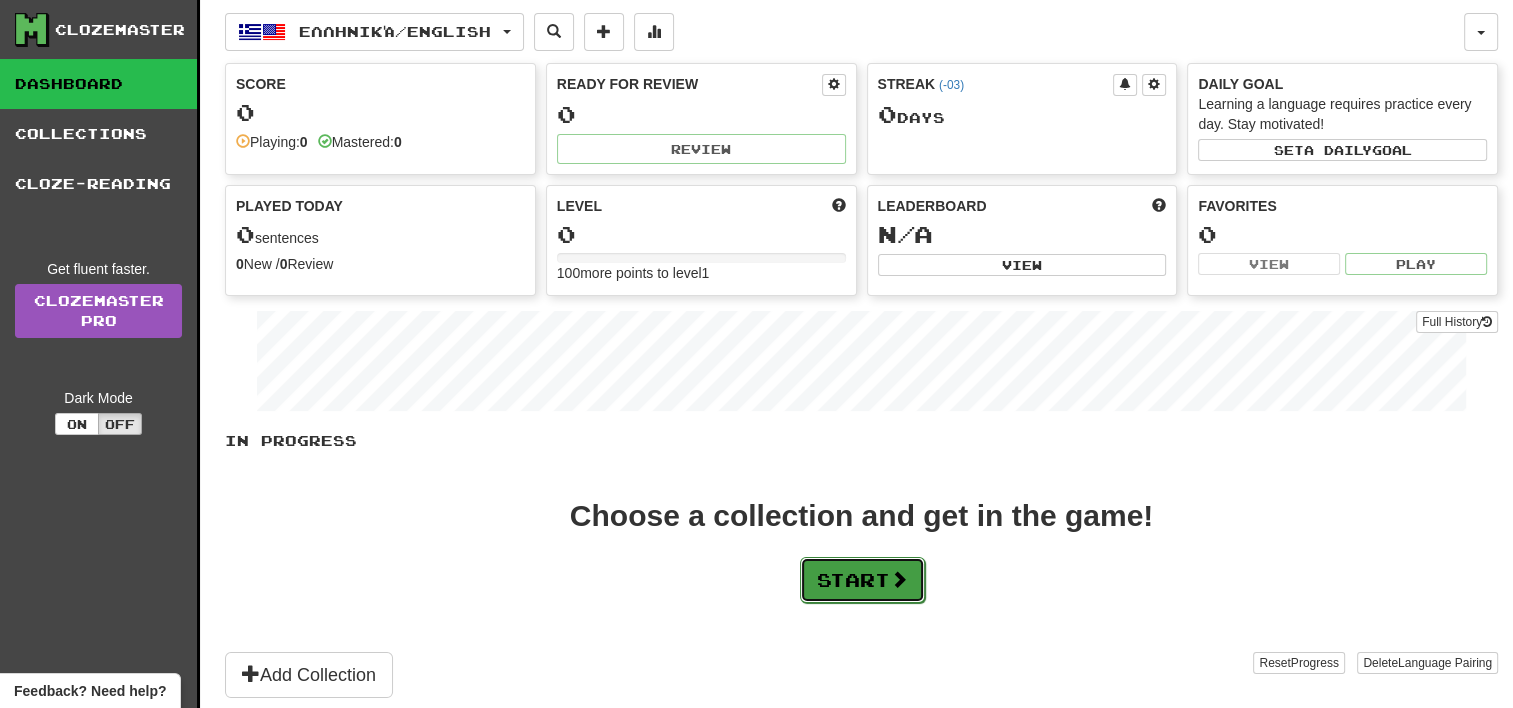 click on "Start" at bounding box center [862, 580] 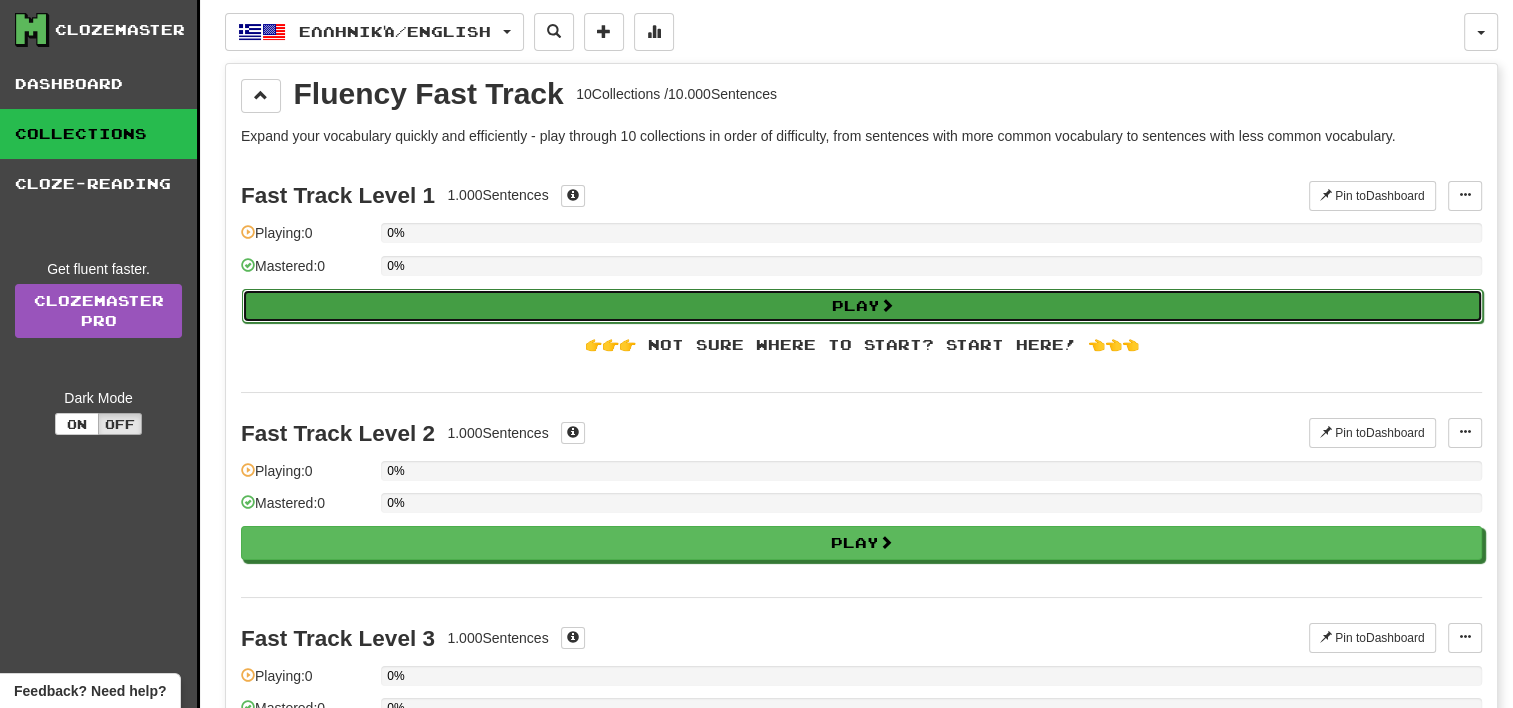 click on "Play" at bounding box center (862, 306) 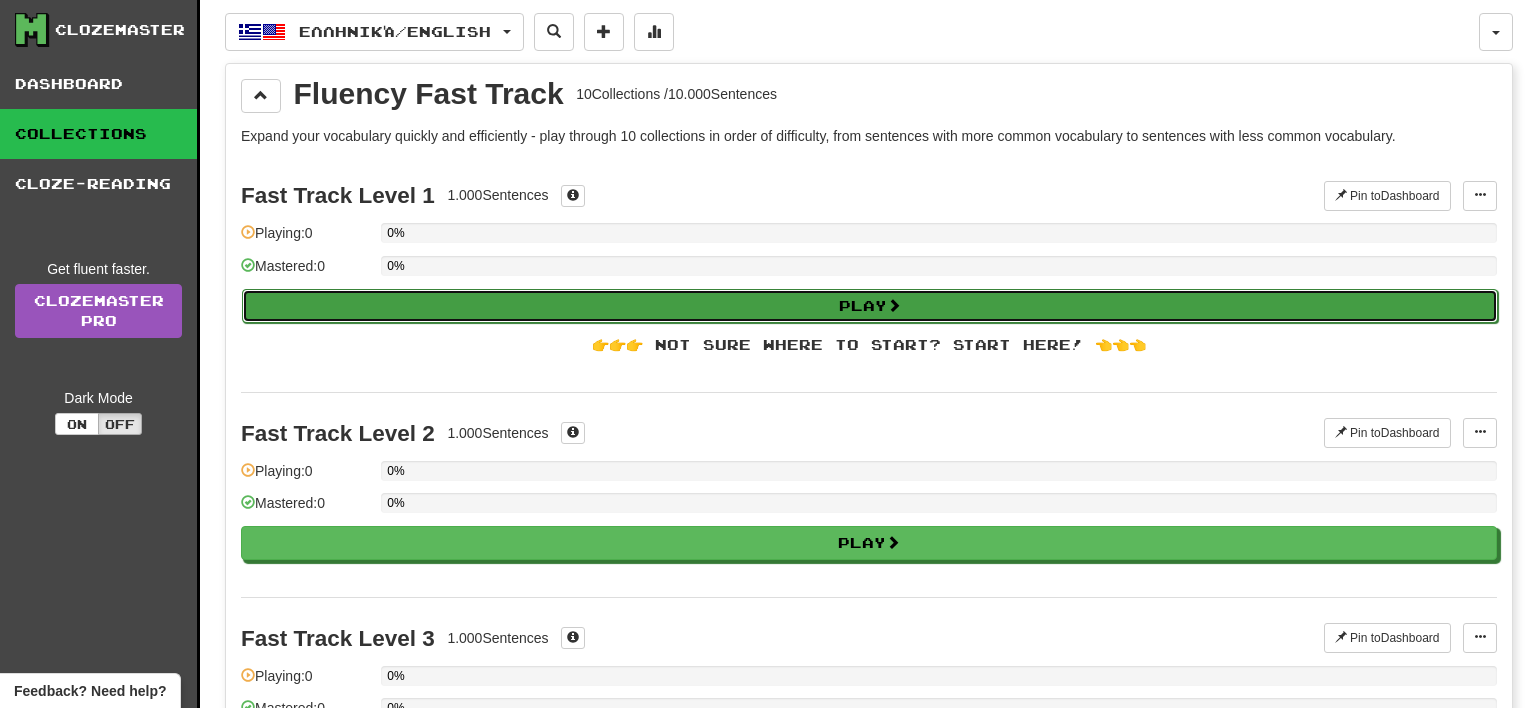 select on "**" 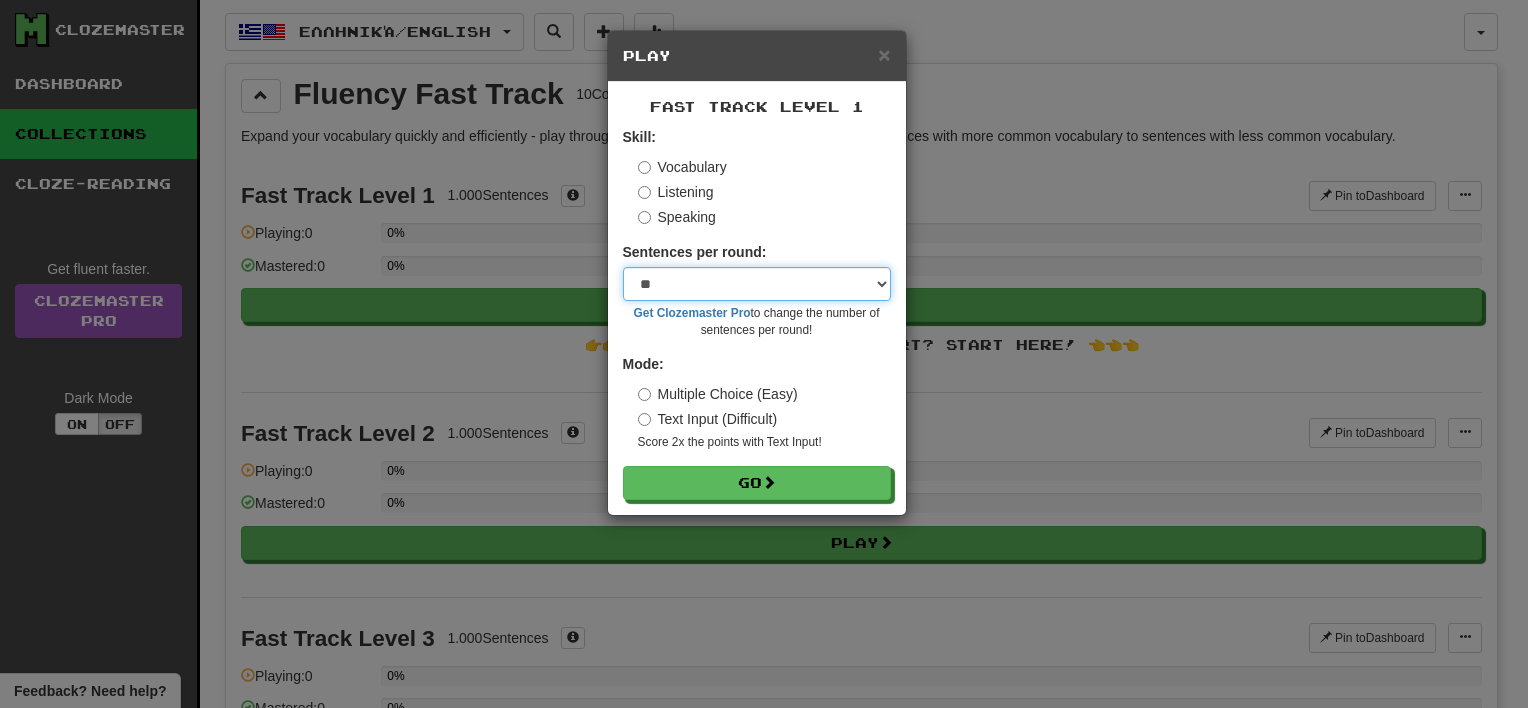 click on "* ** ** ** ** ** *** ********" at bounding box center (757, 284) 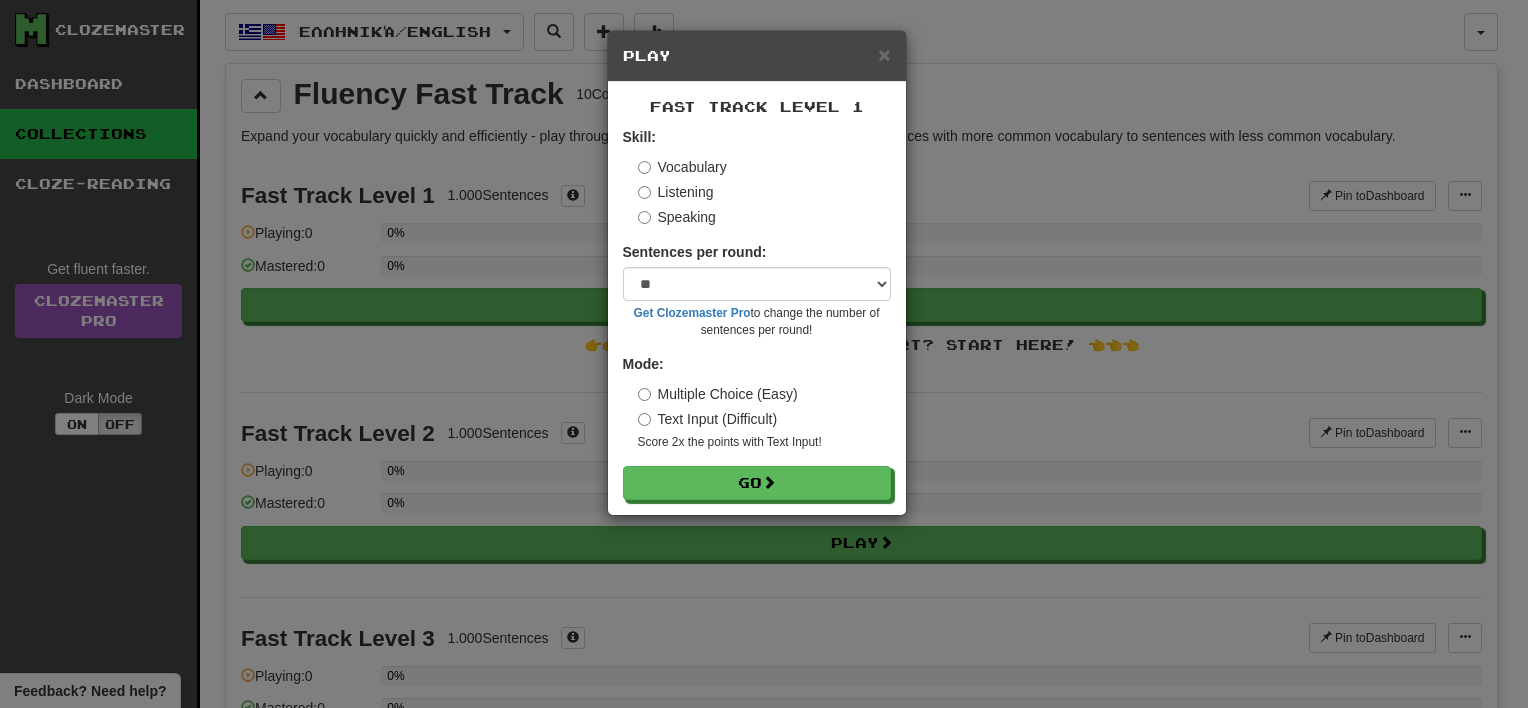 click on "Vocabulary Listening Speaking" at bounding box center (764, 192) 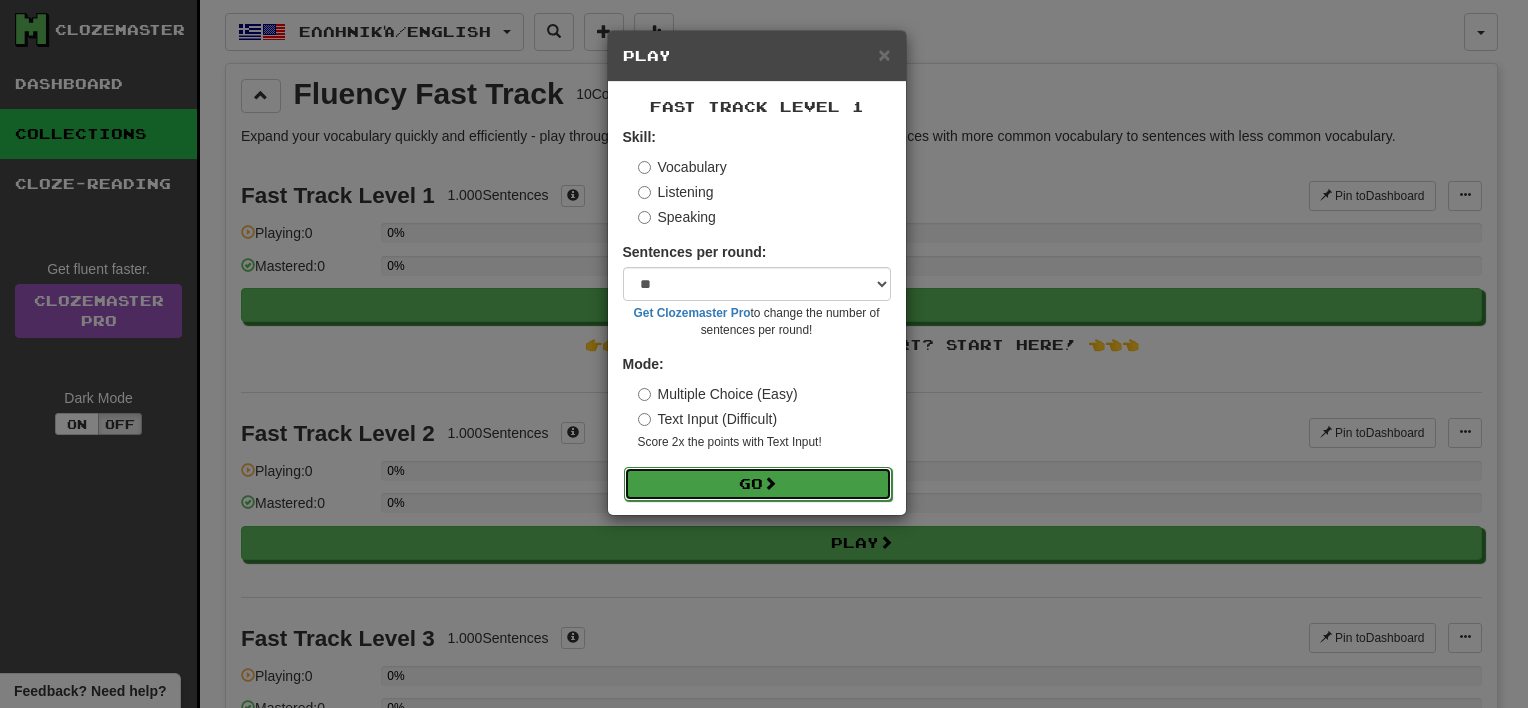 click on "Go" at bounding box center [758, 484] 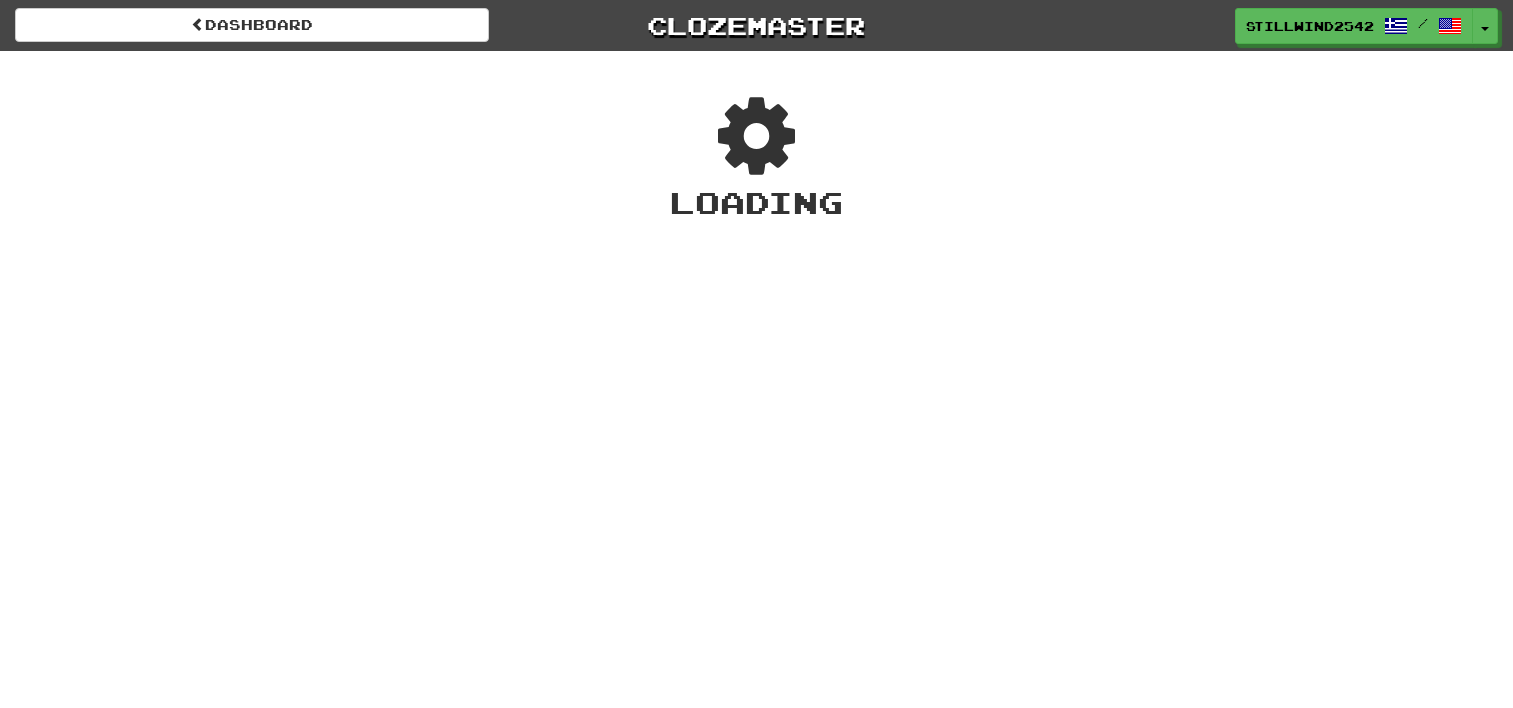 scroll, scrollTop: 0, scrollLeft: 0, axis: both 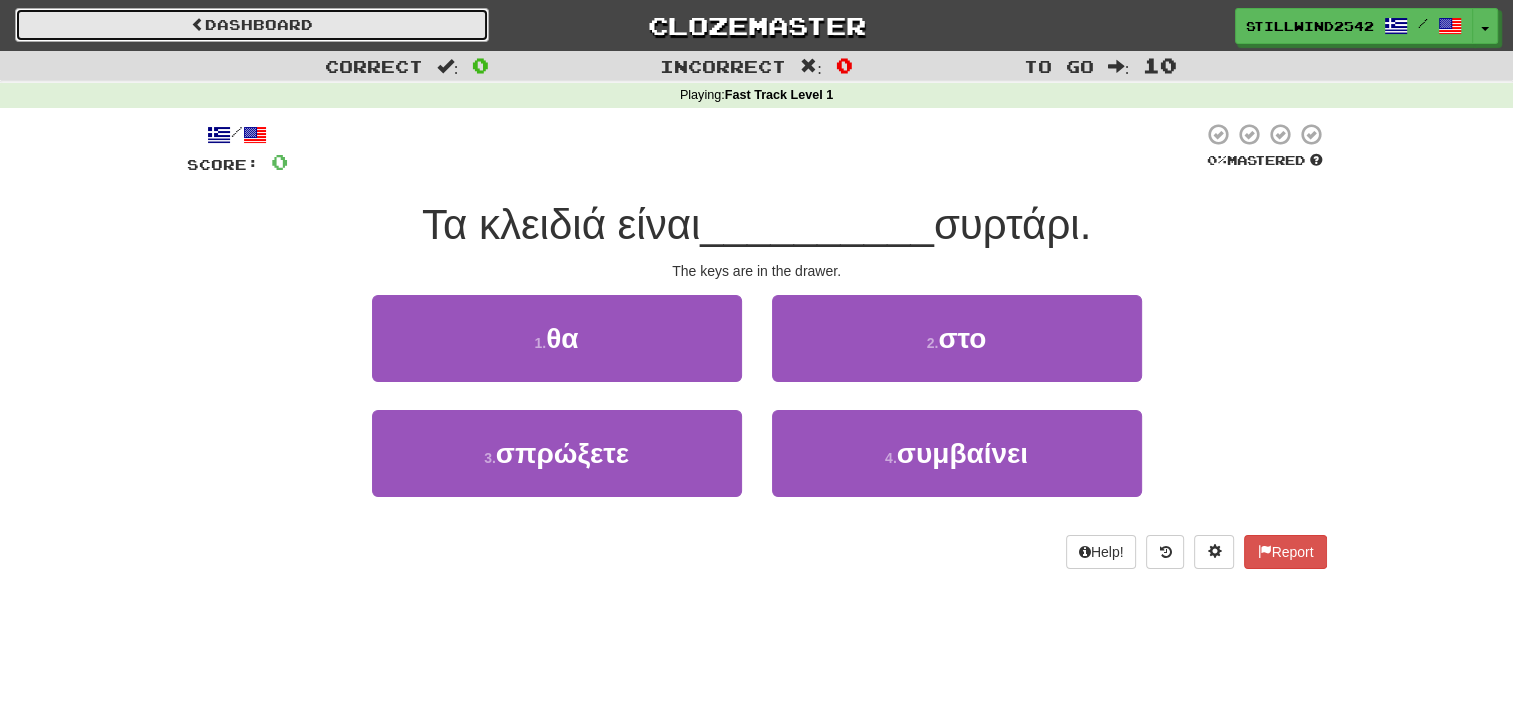 click on "Dashboard" at bounding box center (252, 25) 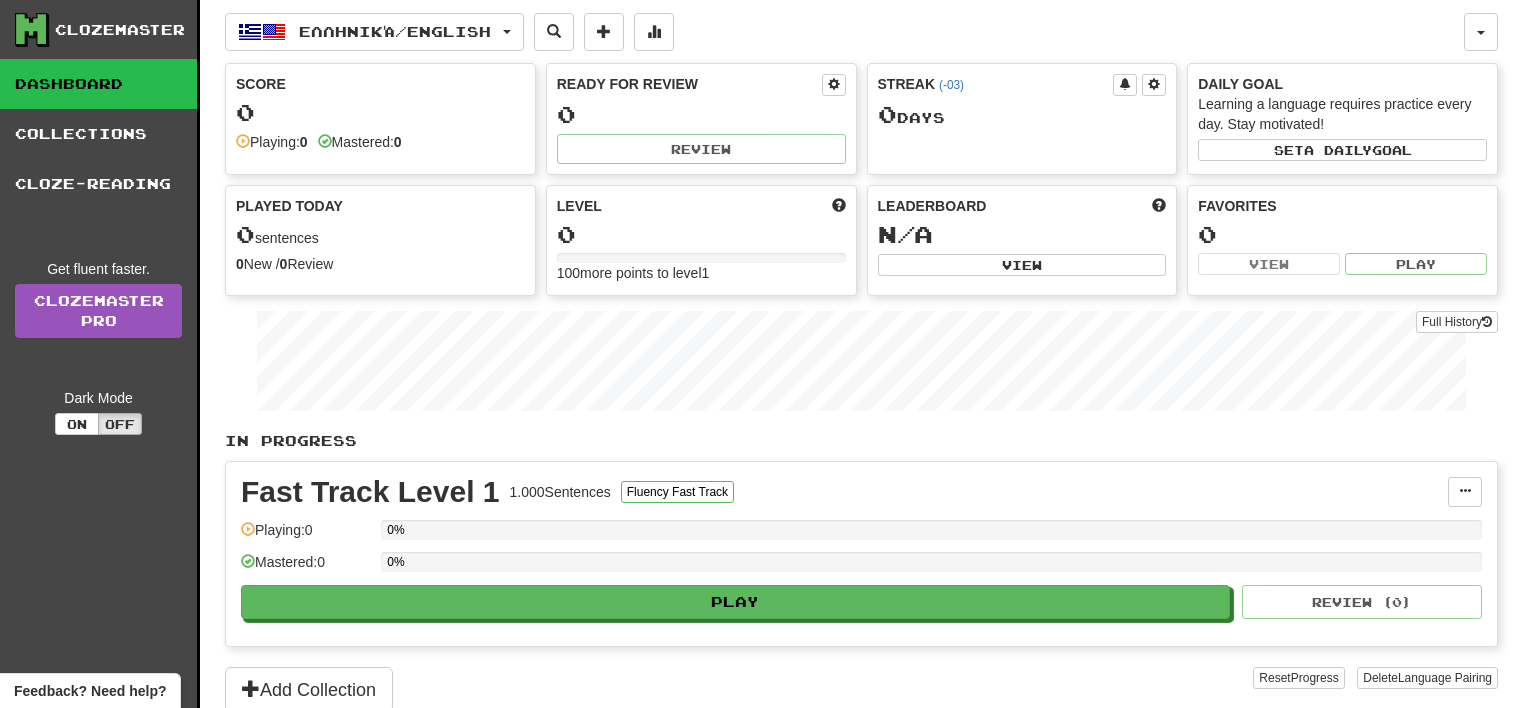 scroll, scrollTop: 0, scrollLeft: 0, axis: both 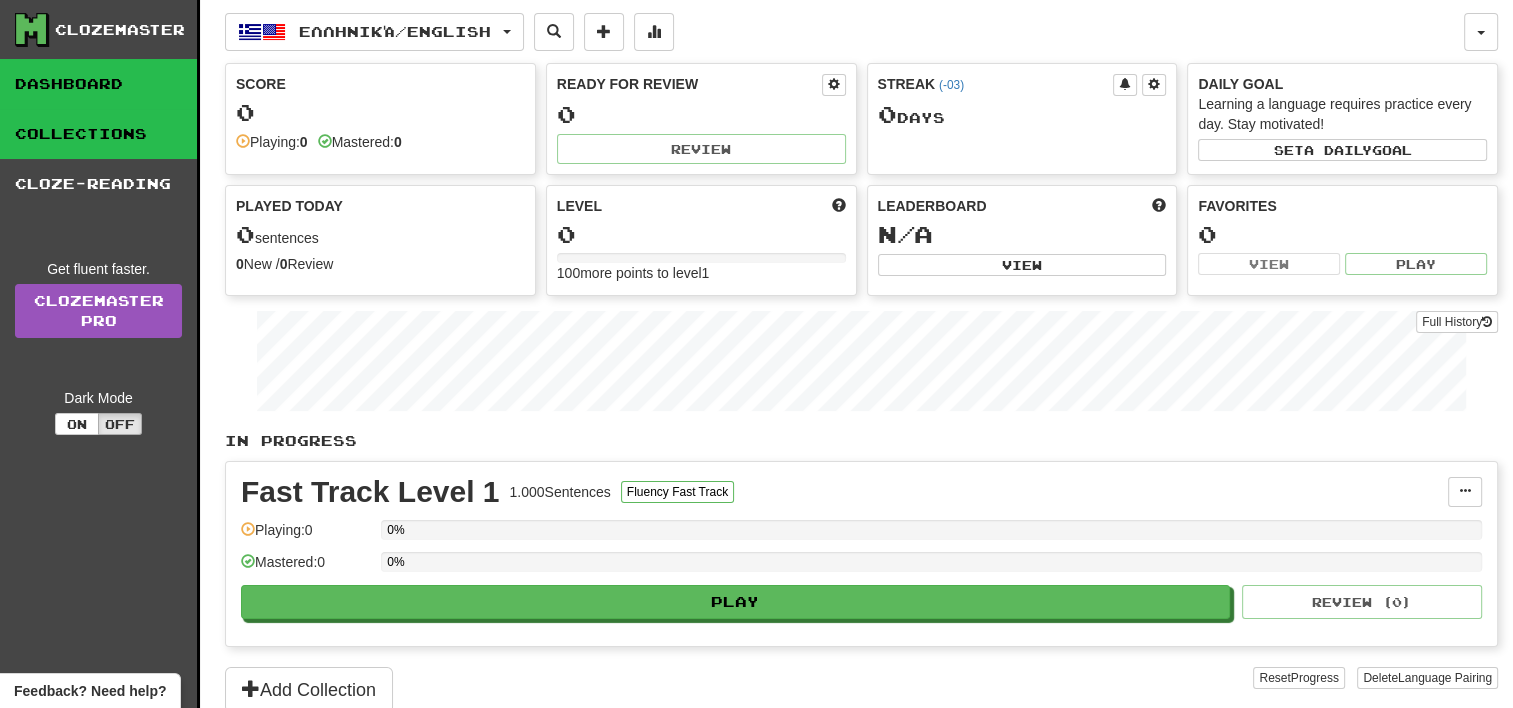 click on "Collections" at bounding box center [98, 134] 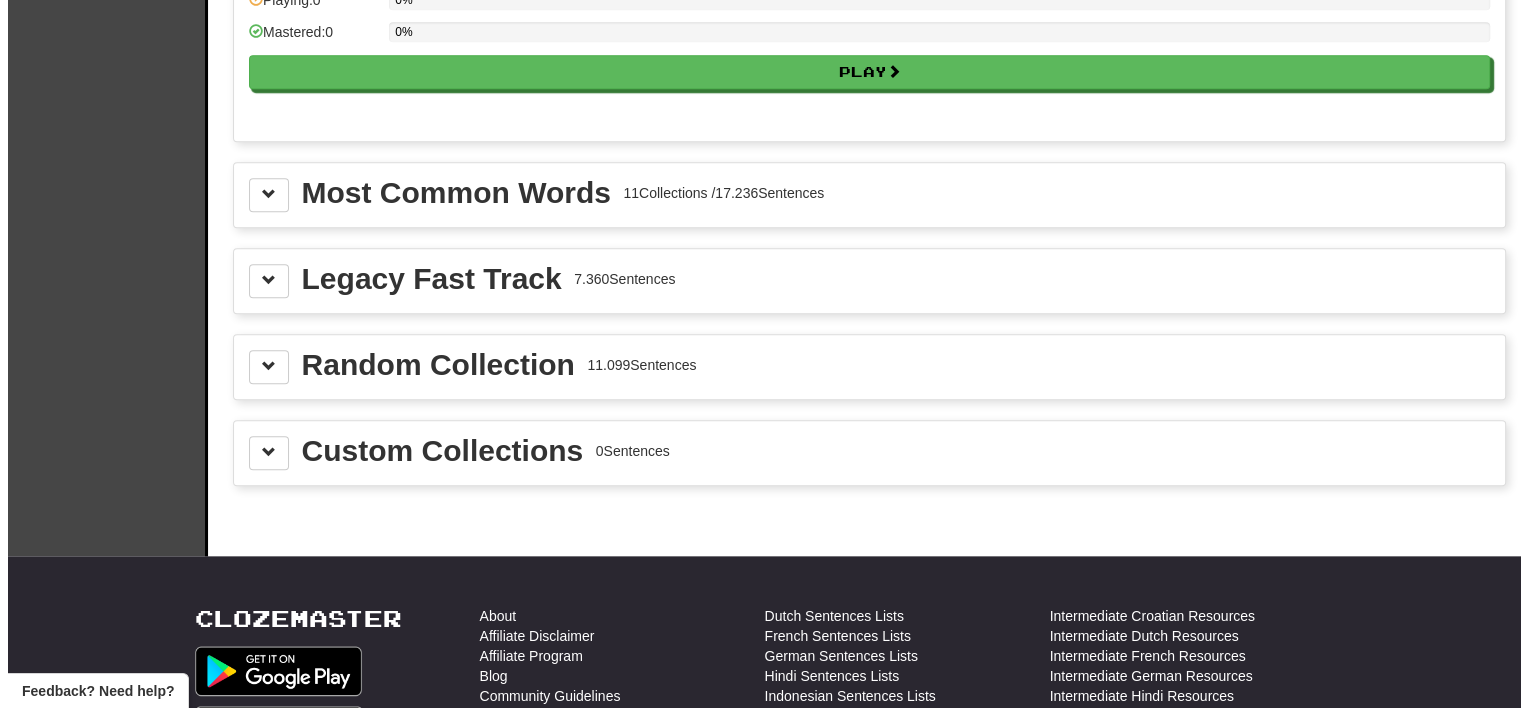 scroll, scrollTop: 2104, scrollLeft: 0, axis: vertical 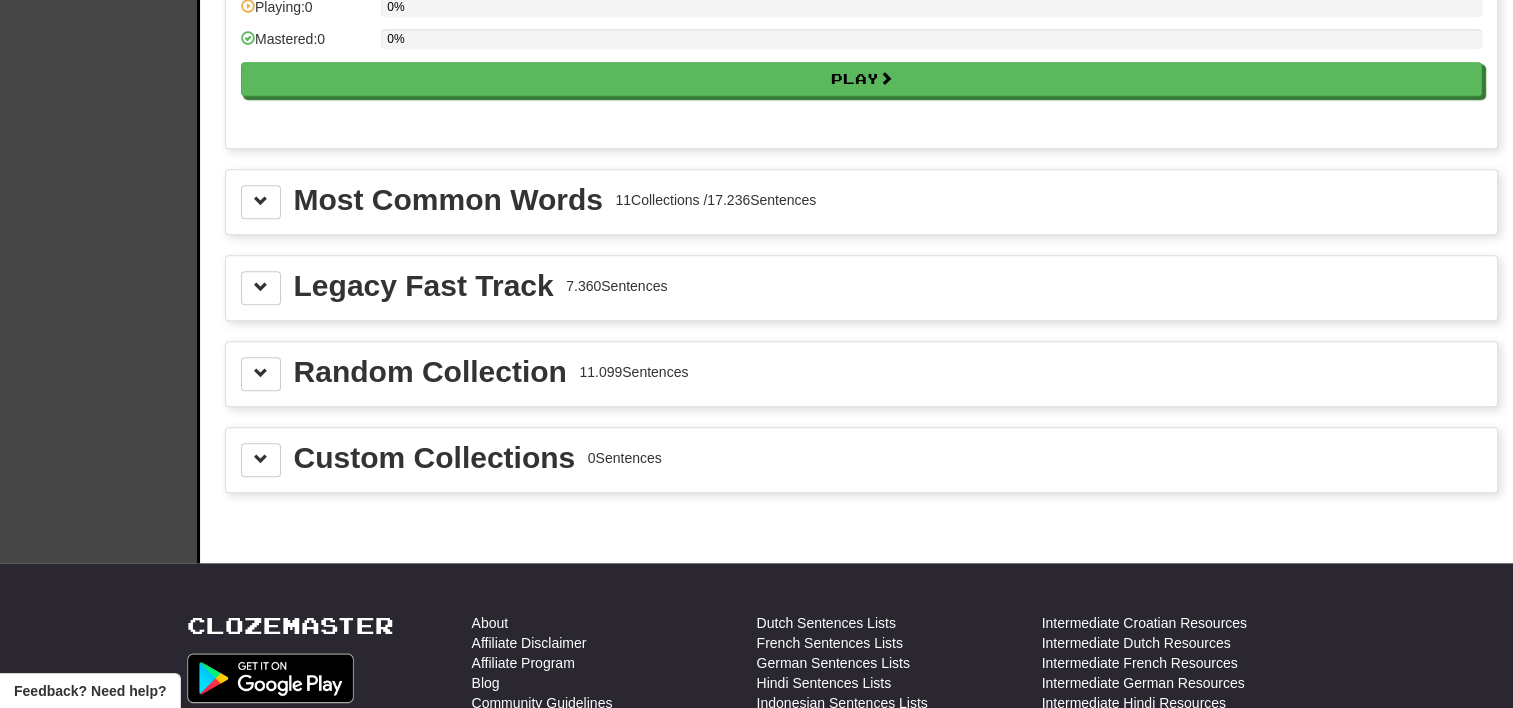 click on "Most Common Words 11  Collections /  17.236  Sentences" at bounding box center [555, 200] 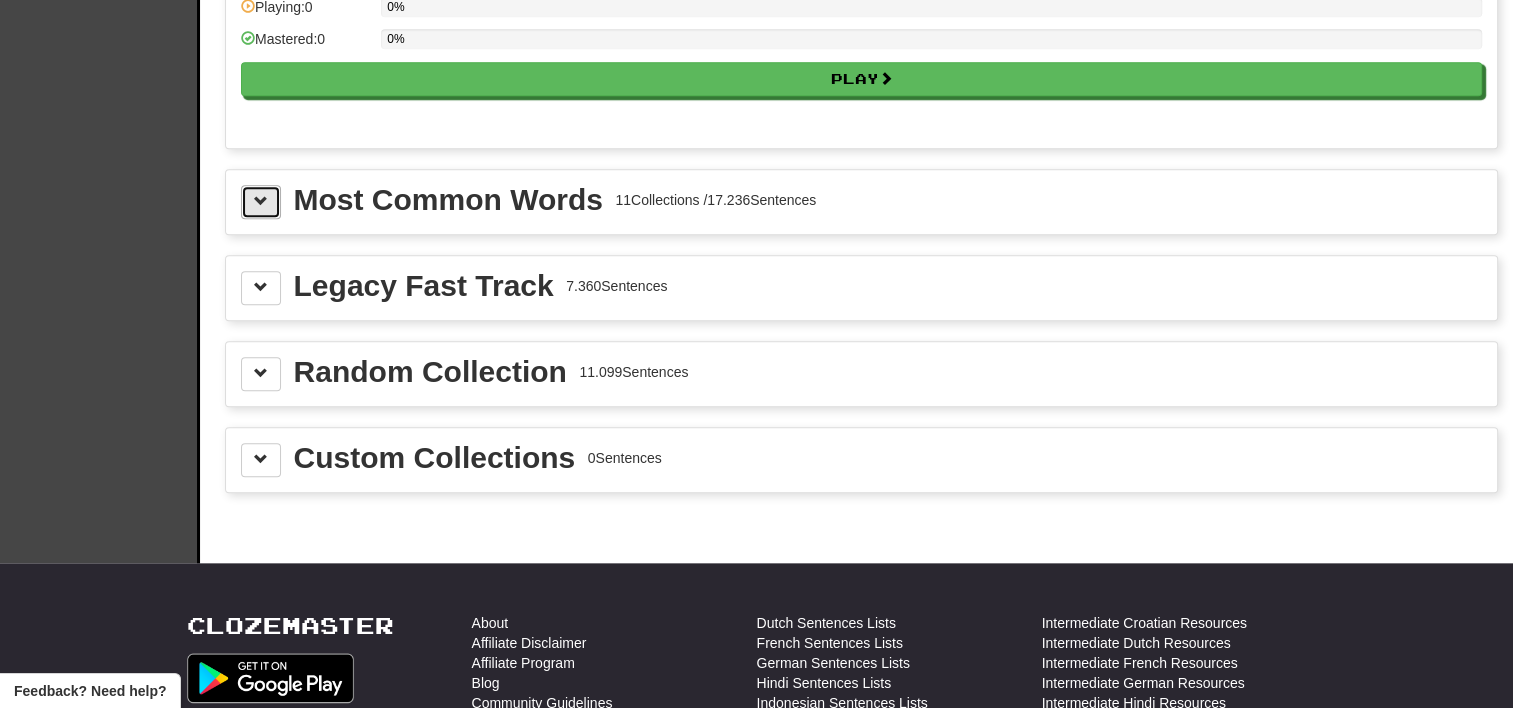 click at bounding box center (261, 202) 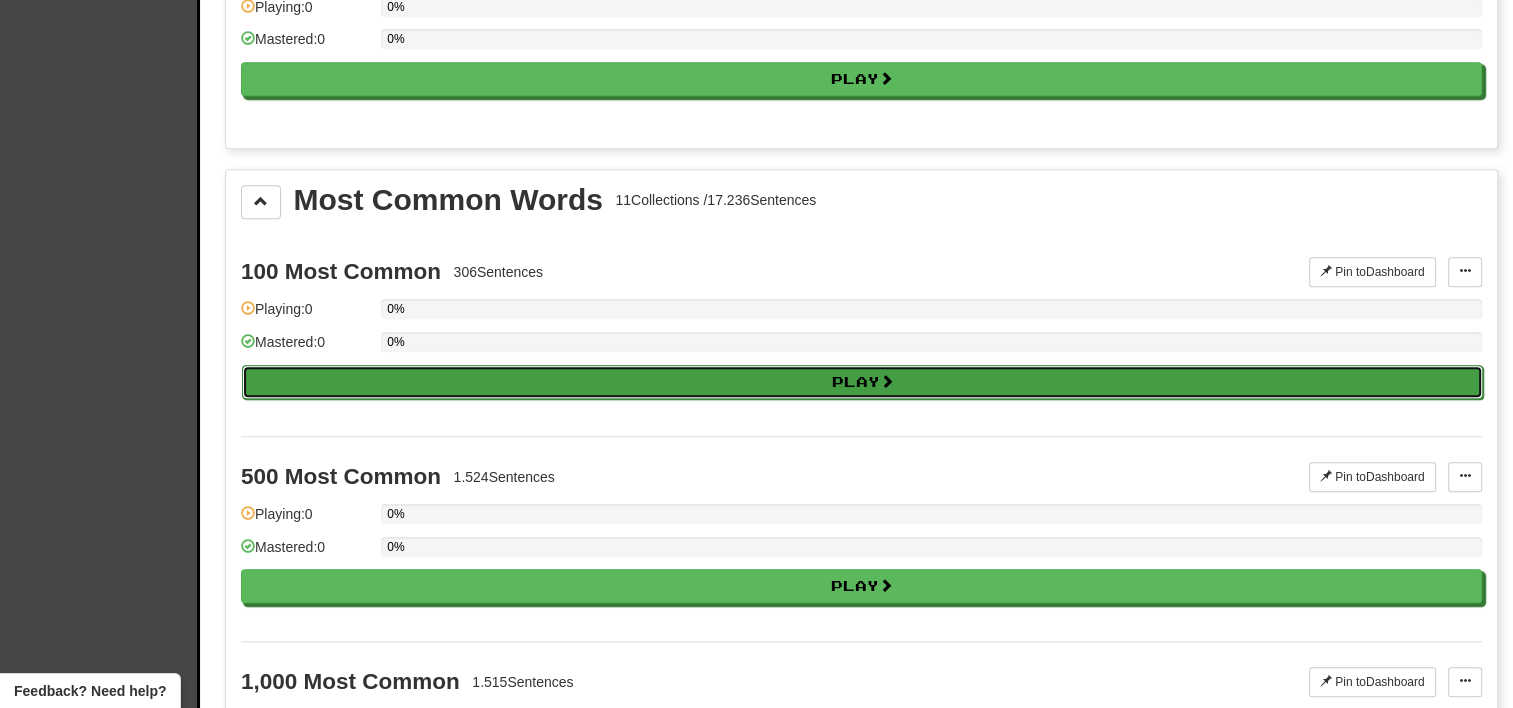 click on "Play" at bounding box center [862, 382] 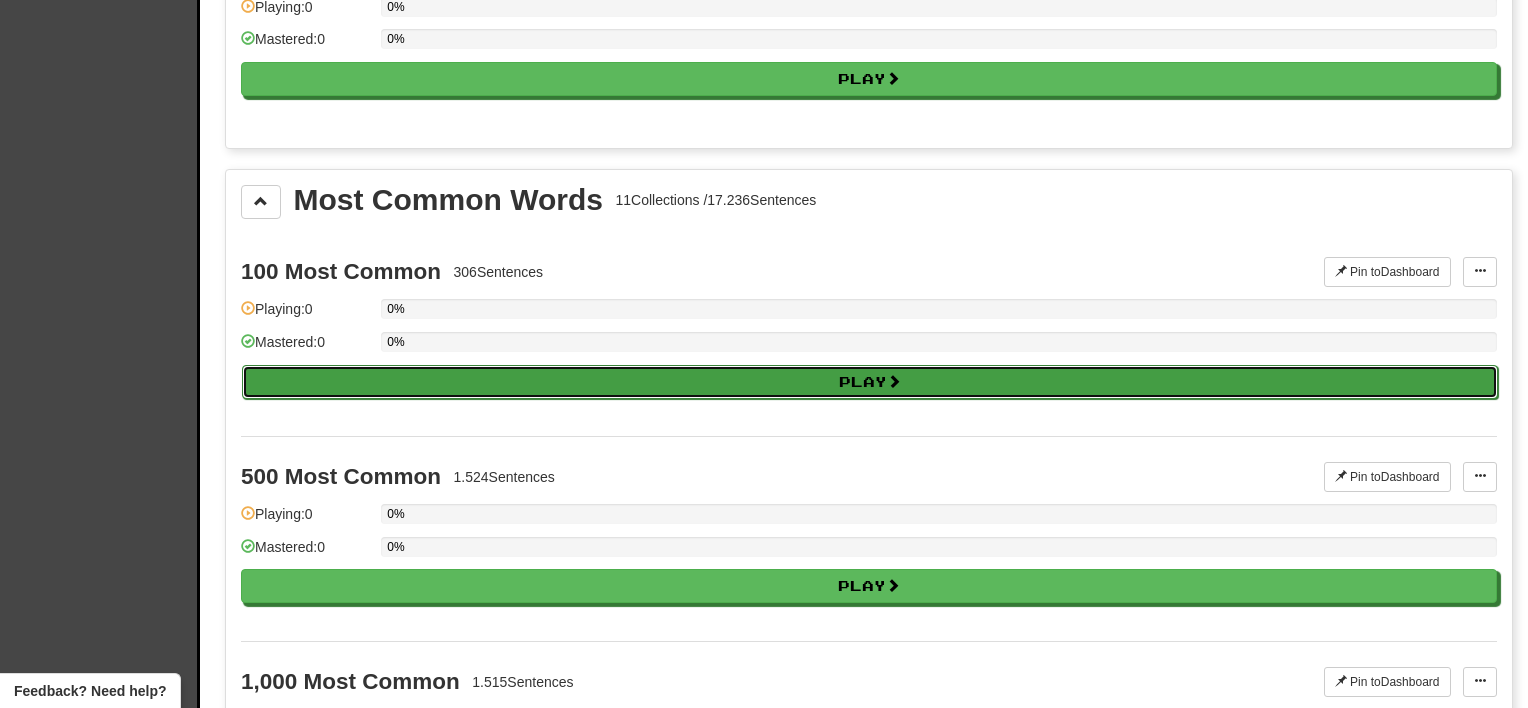 select on "**" 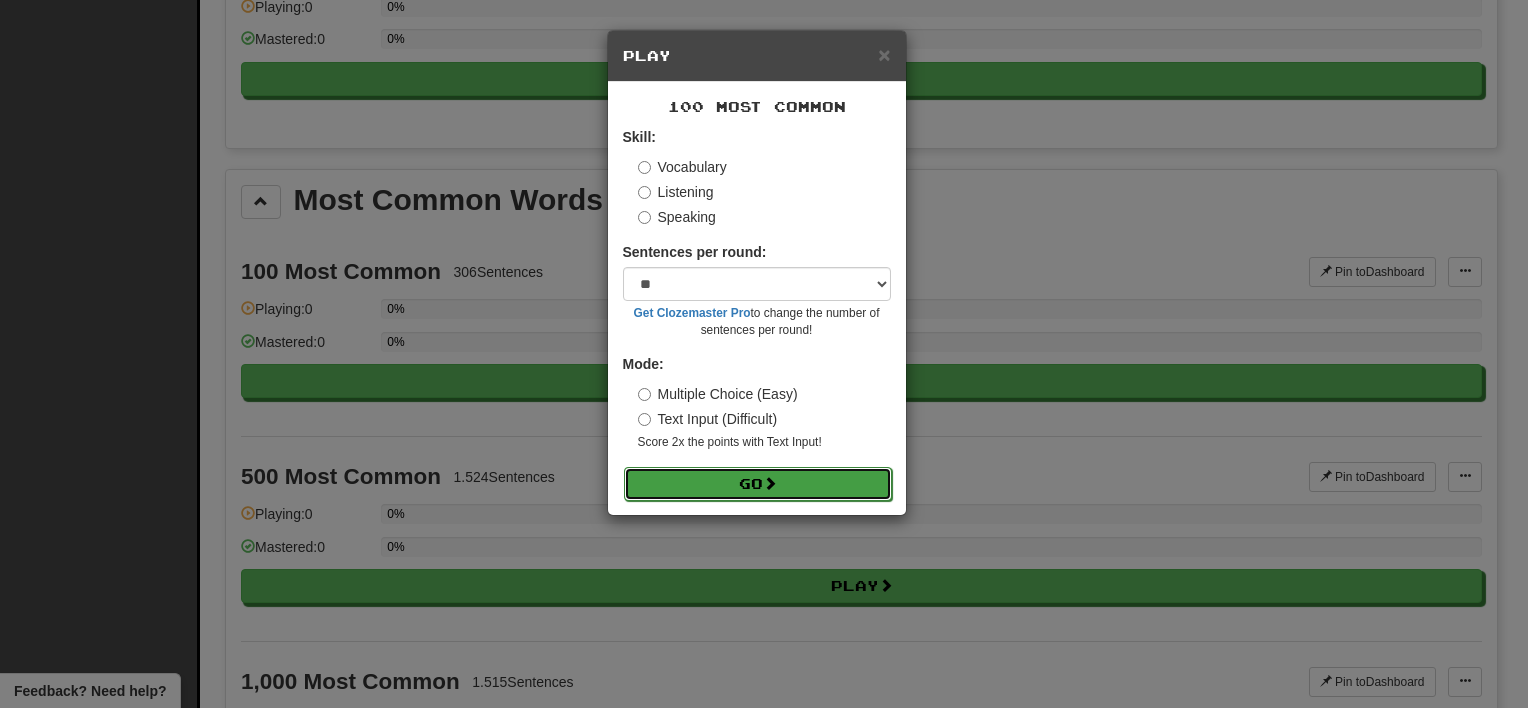 click on "Go" at bounding box center (758, 484) 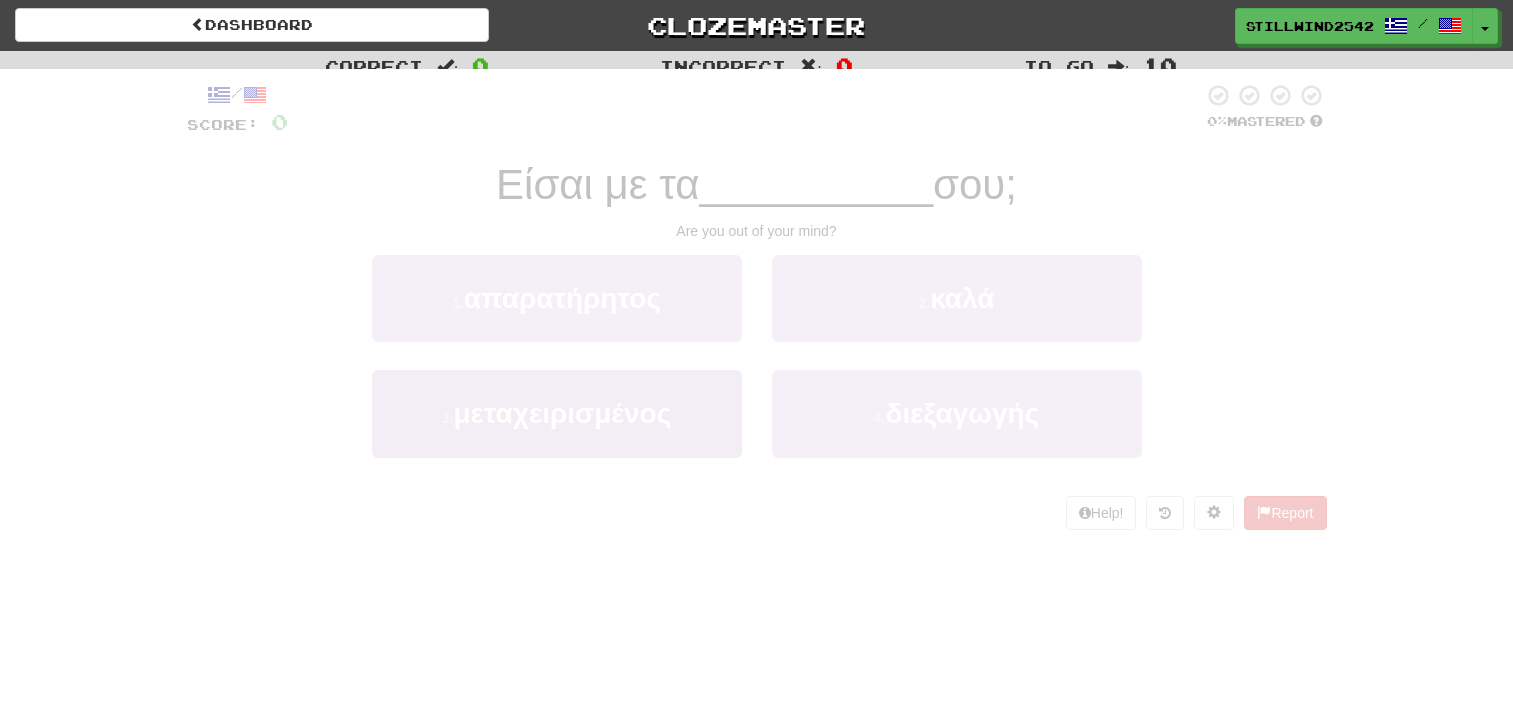 scroll, scrollTop: 0, scrollLeft: 0, axis: both 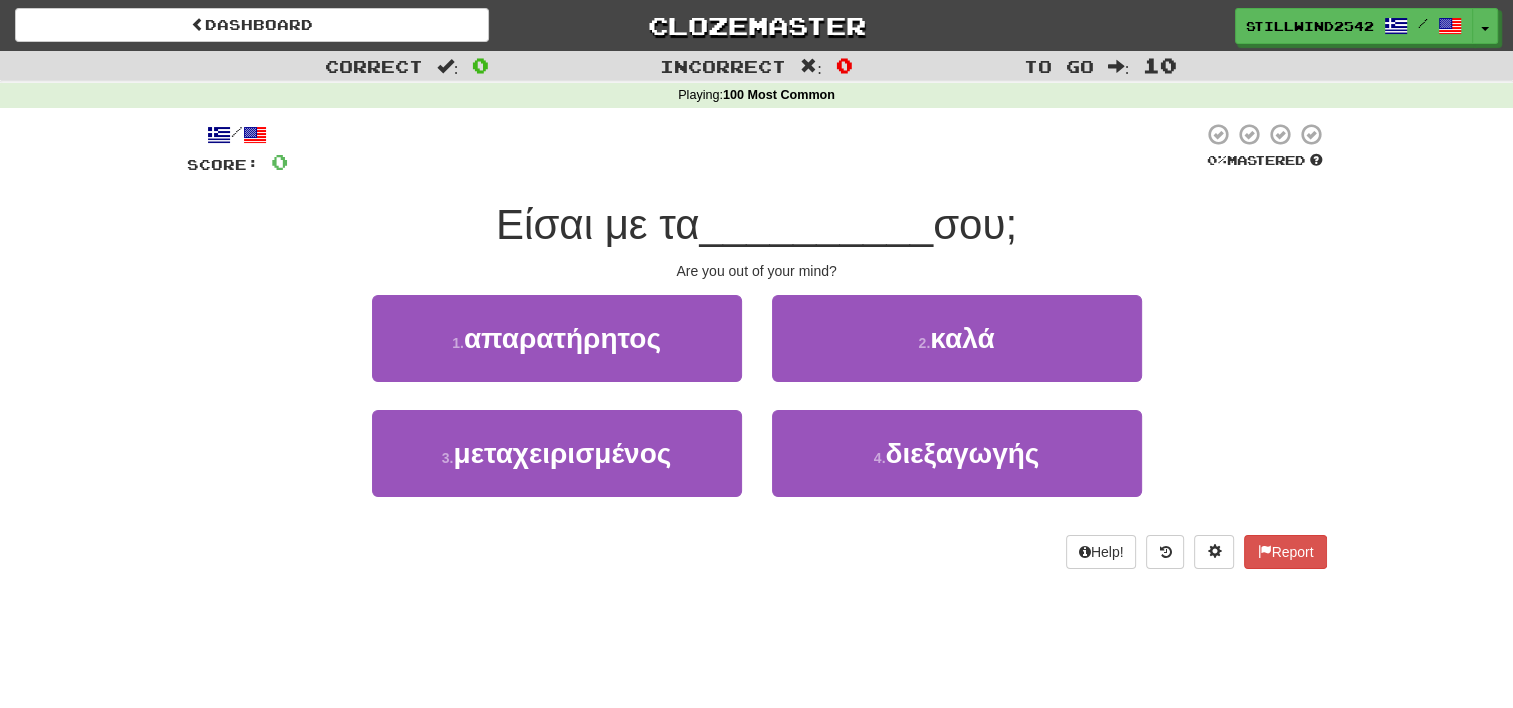 click on "Είσαι με τα" at bounding box center [597, 224] 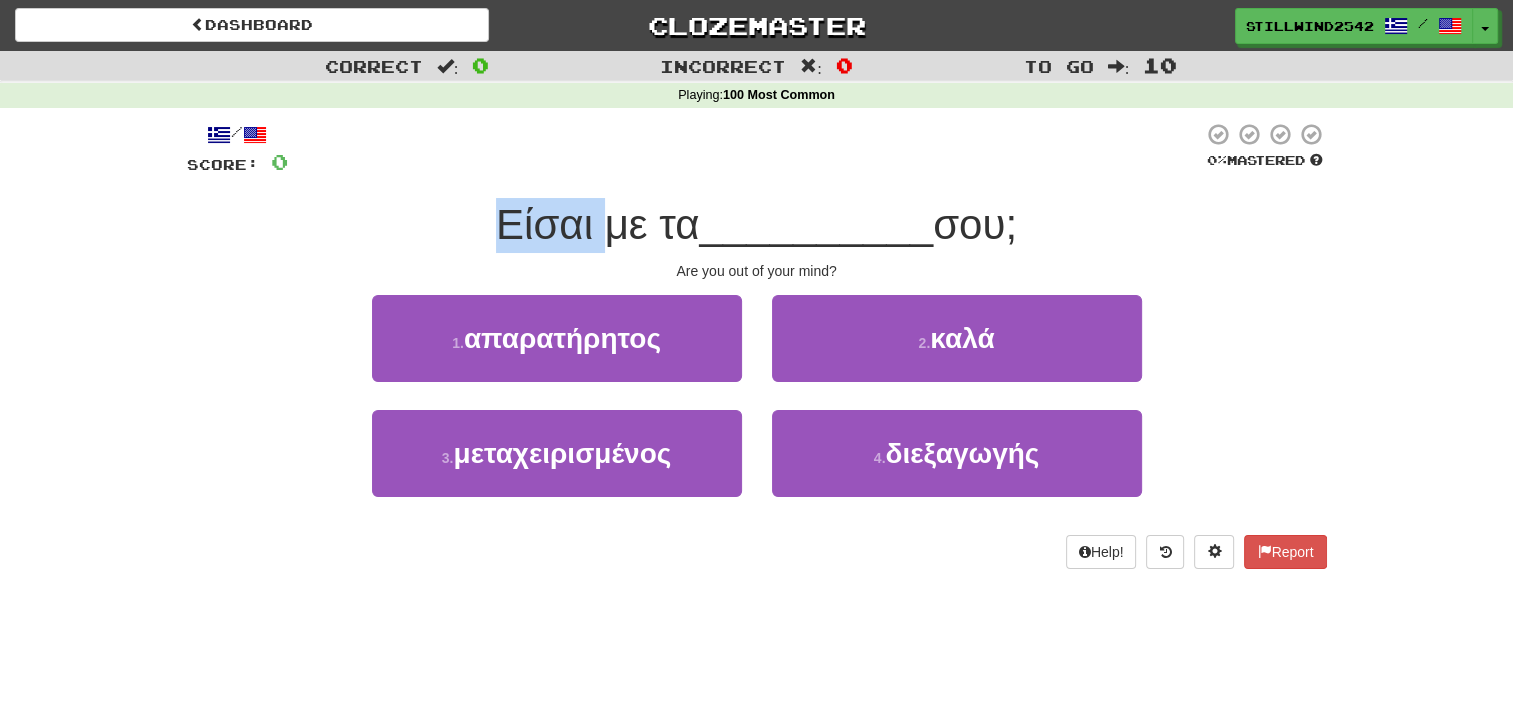 click on "Είσαι με τα" at bounding box center (597, 224) 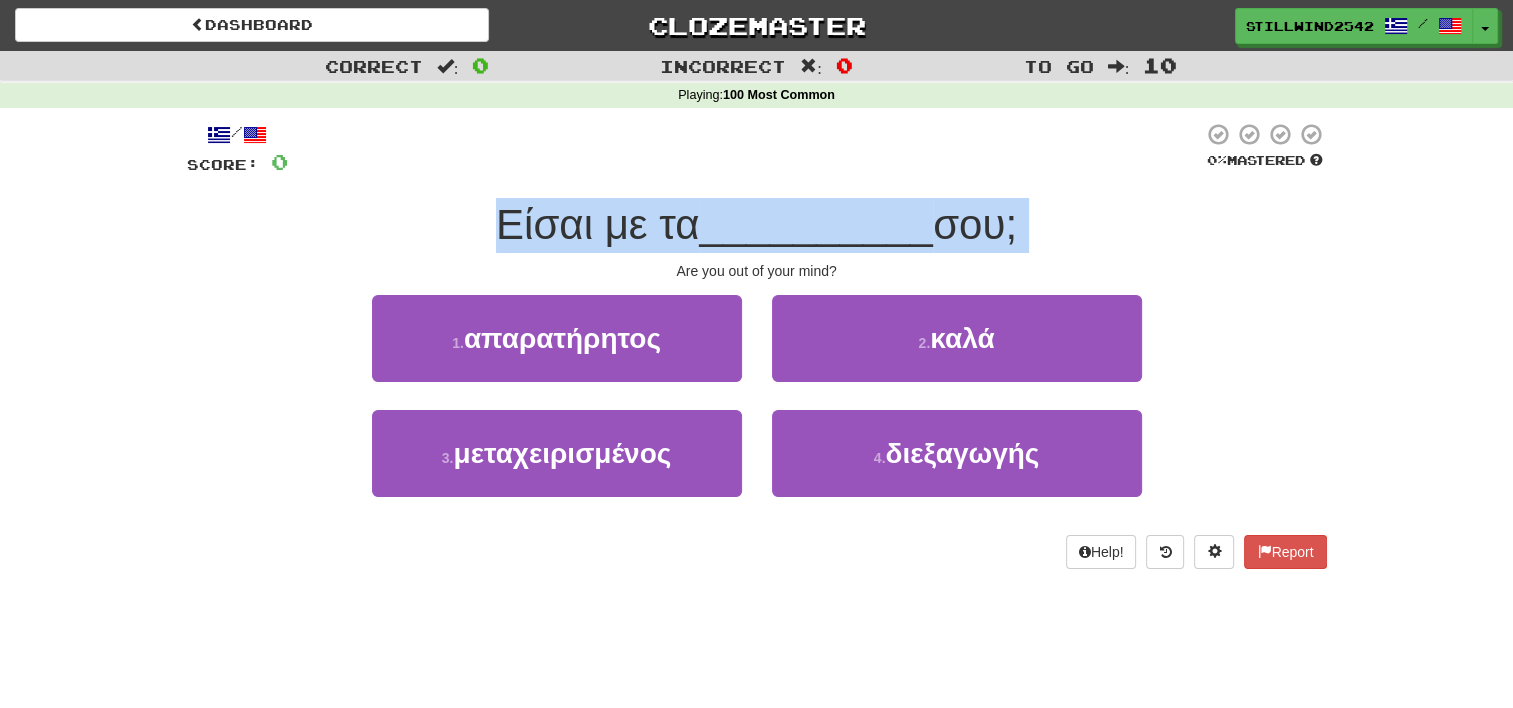 click on "Είσαι με τα" at bounding box center (597, 224) 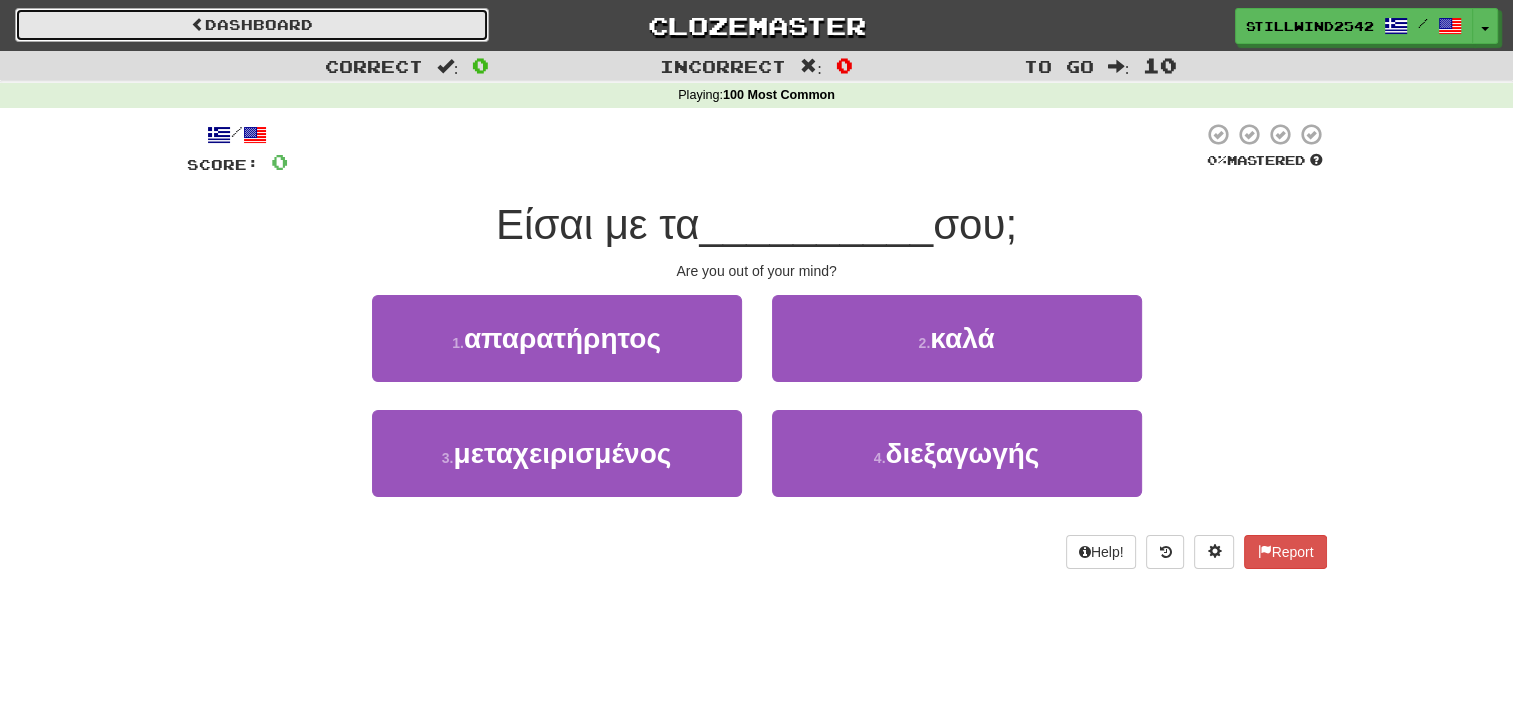 click on "Dashboard" at bounding box center (252, 25) 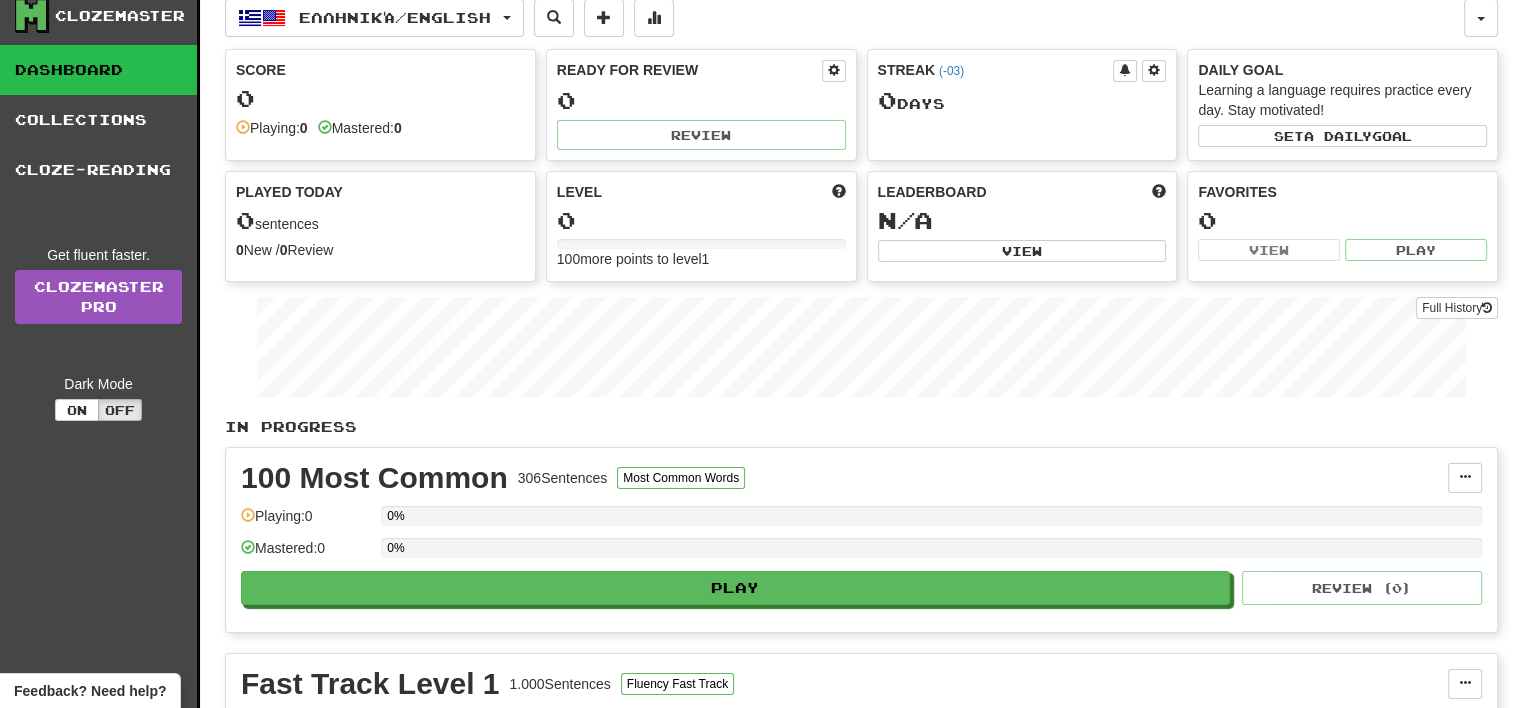 scroll, scrollTop: 0, scrollLeft: 0, axis: both 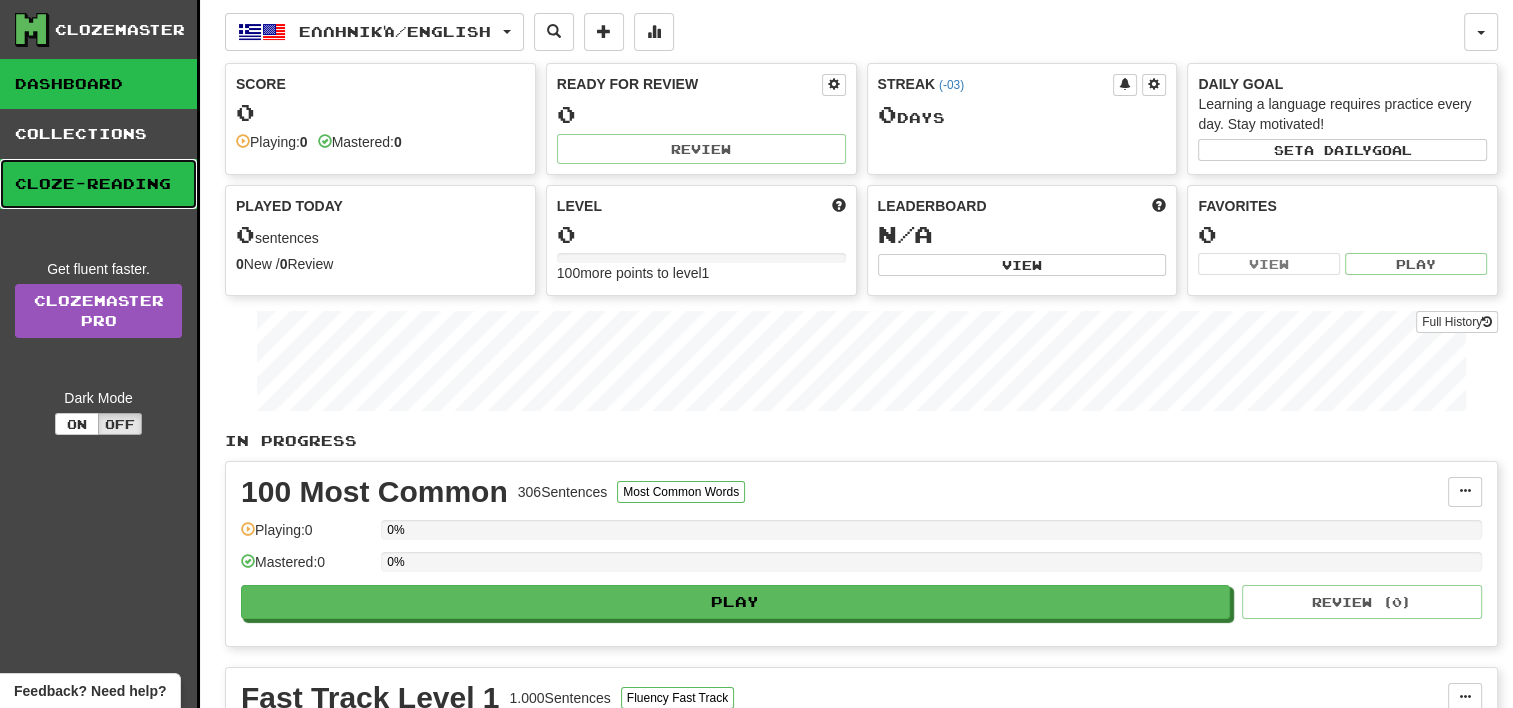 click on "Cloze-Reading" at bounding box center [98, 184] 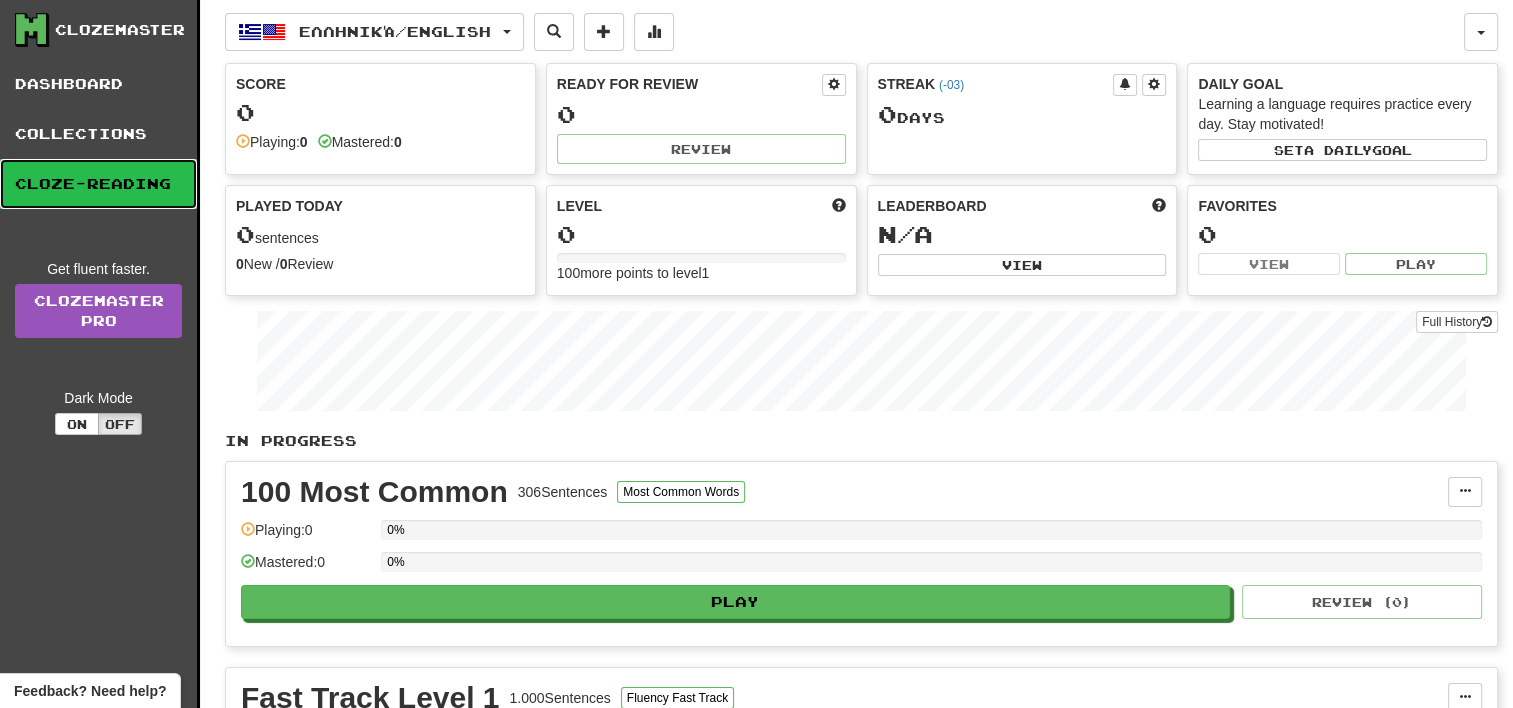 click on "Cloze-Reading" at bounding box center [98, 184] 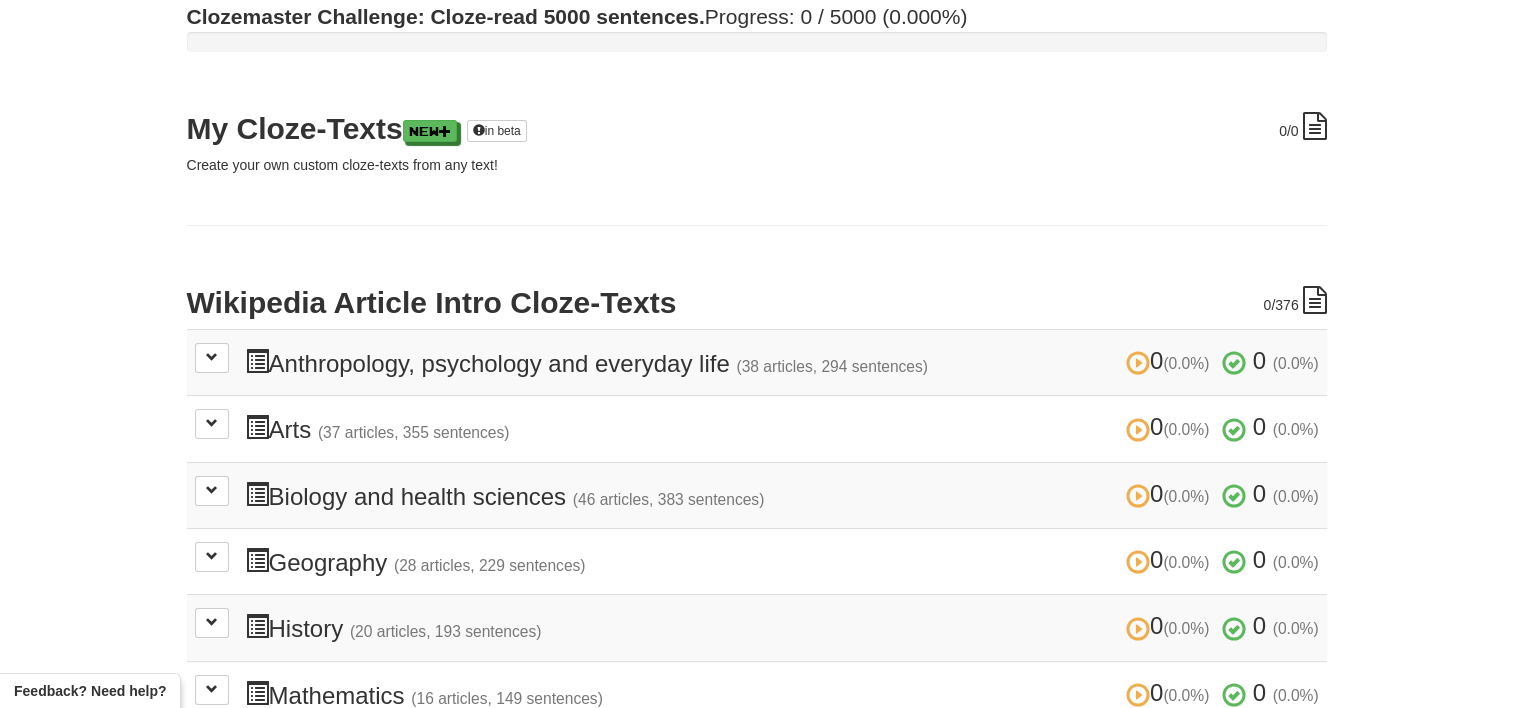 scroll, scrollTop: 300, scrollLeft: 0, axis: vertical 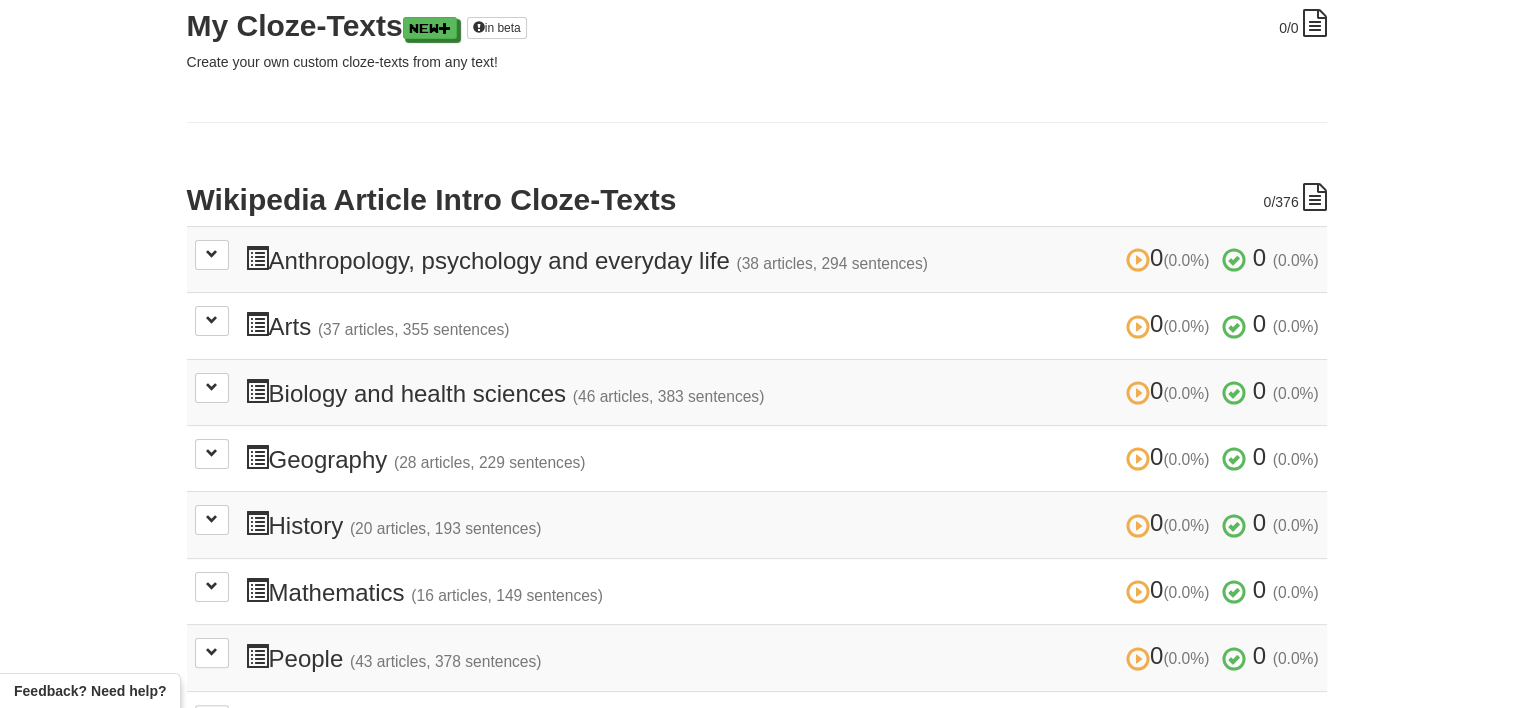 click on "Cloze-Reading
Learning Greek from English
Improve your reading skills by filling in the missing words for longer texts. Highlight part of a sentence or click on words within a sentence after answering to get useful links and translations.
Clozemaster Challenge: Cloze-read 5000 sentences.  Progress: 0 / 5000 (0.000%)
0 /0
My Cloze-Texts
New
in beta
Create your own custom cloze-texts from any text!
0 /376
Wikipedia Article Intro Cloze-Texts
0
(0.0%)
0
(0.0%)
Anthropology, psychology and everyday life
(38 articles, 294 sentences)
0
(0.0%)
0
(0.0%)
Loading...
0
(0.0%)
0
(0.0%)
Arts
(37 articles, 355 sentences)
0
(0.0%)
0
(0.0%)
Loading...
0
(0.0%)
0
(0.0%)" at bounding box center (757, 363) 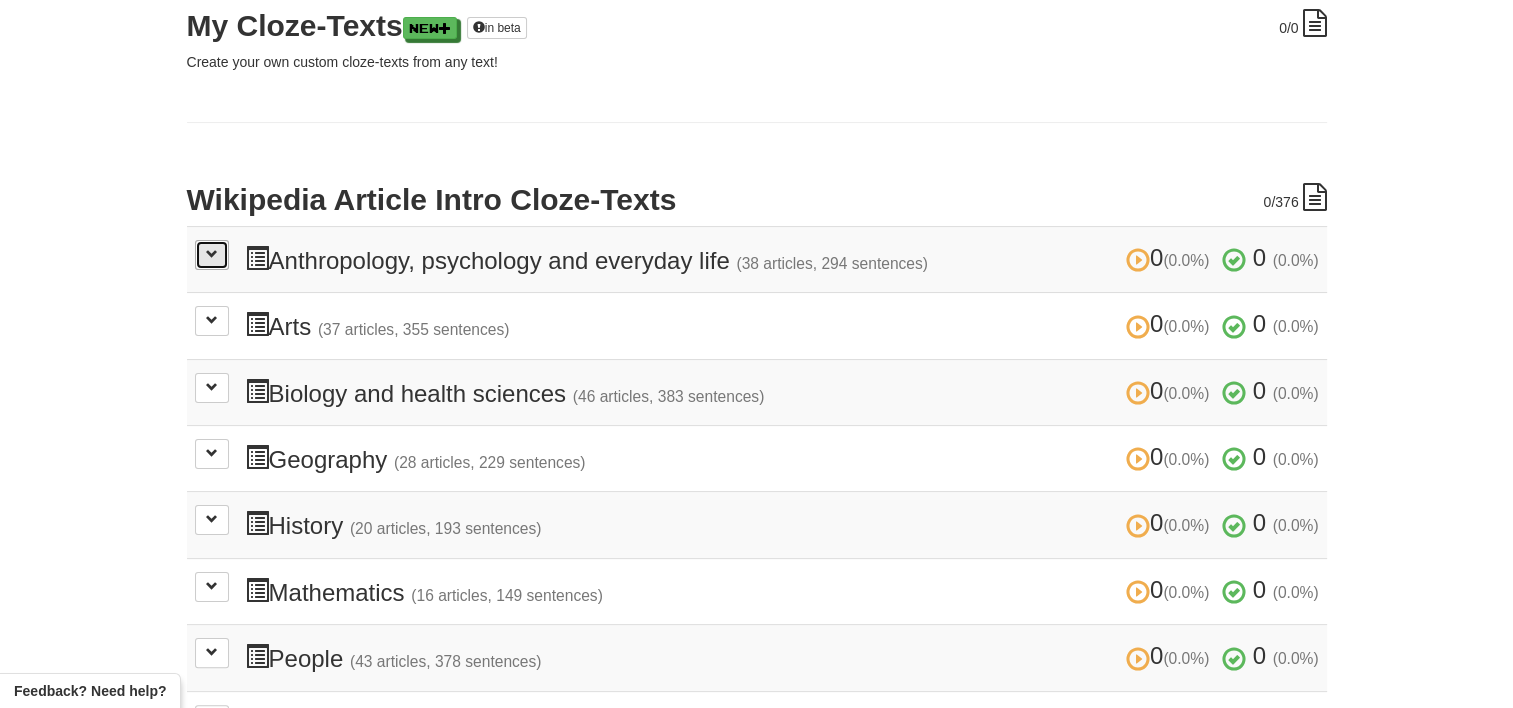 click at bounding box center [212, 255] 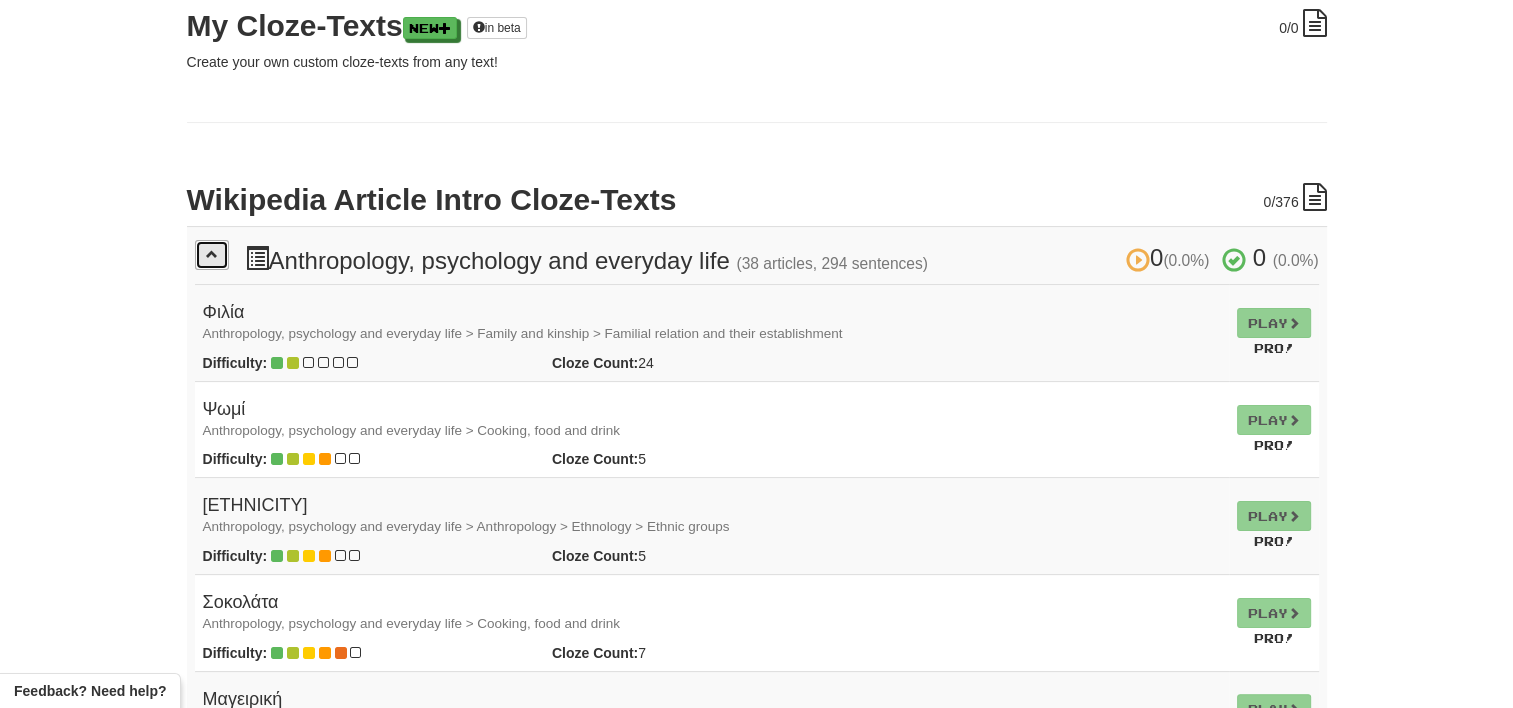 click at bounding box center [212, 255] 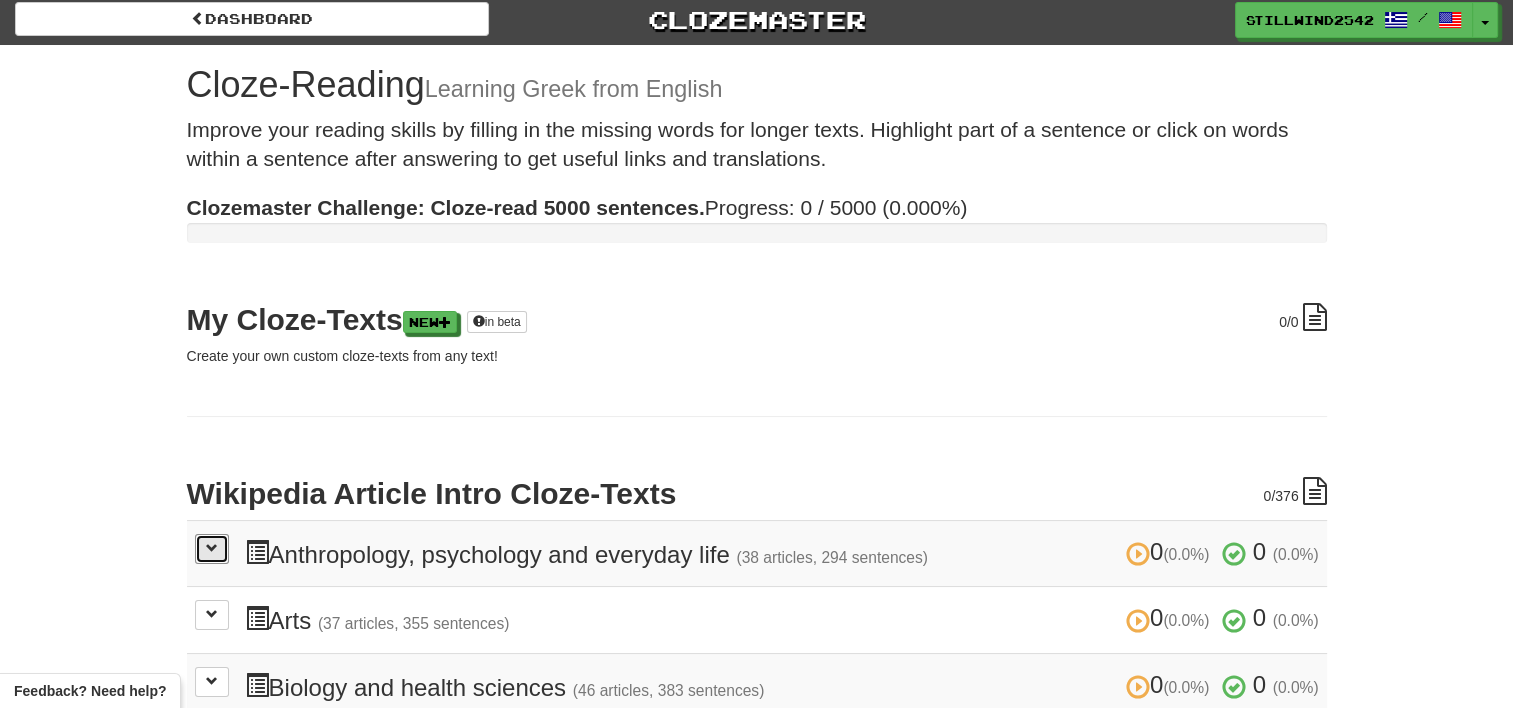 scroll, scrollTop: 0, scrollLeft: 0, axis: both 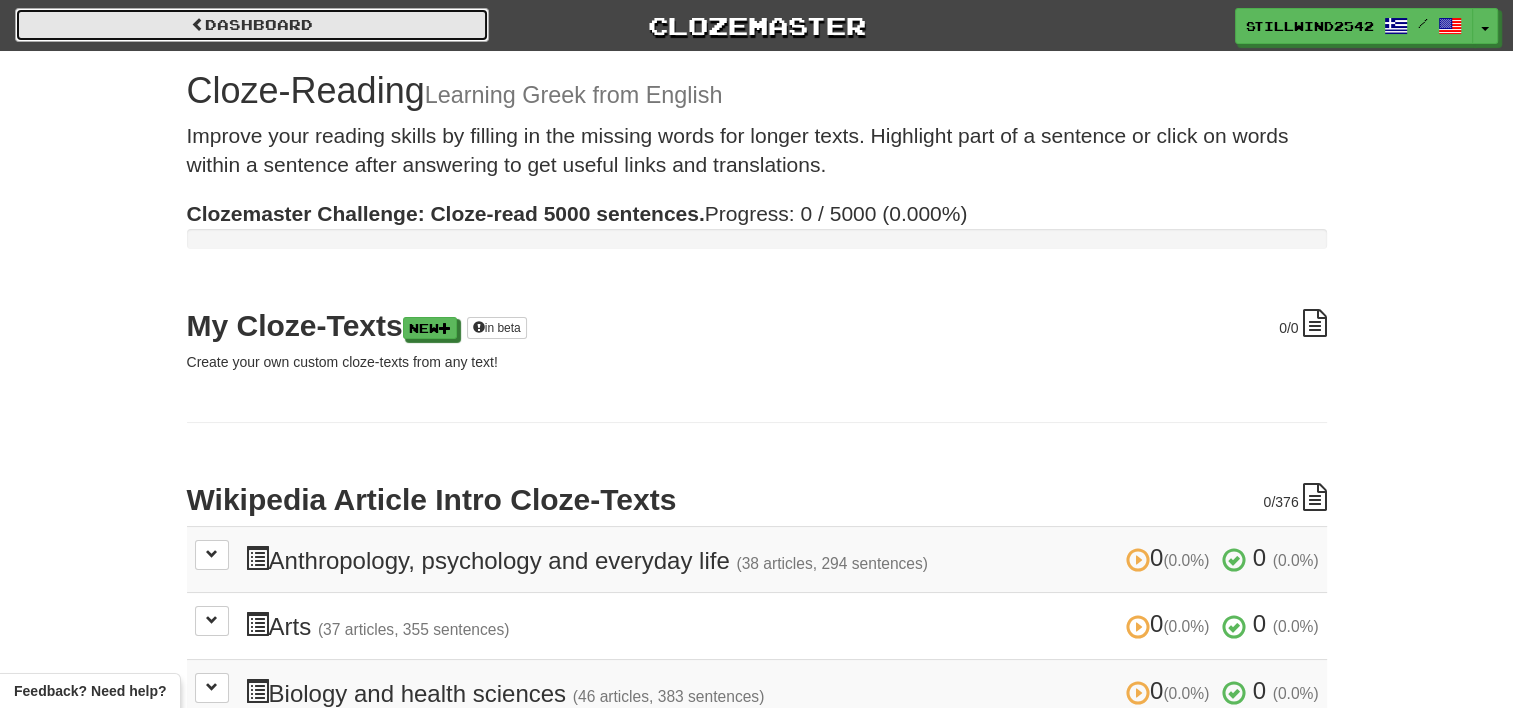 click on "Dashboard" at bounding box center [252, 25] 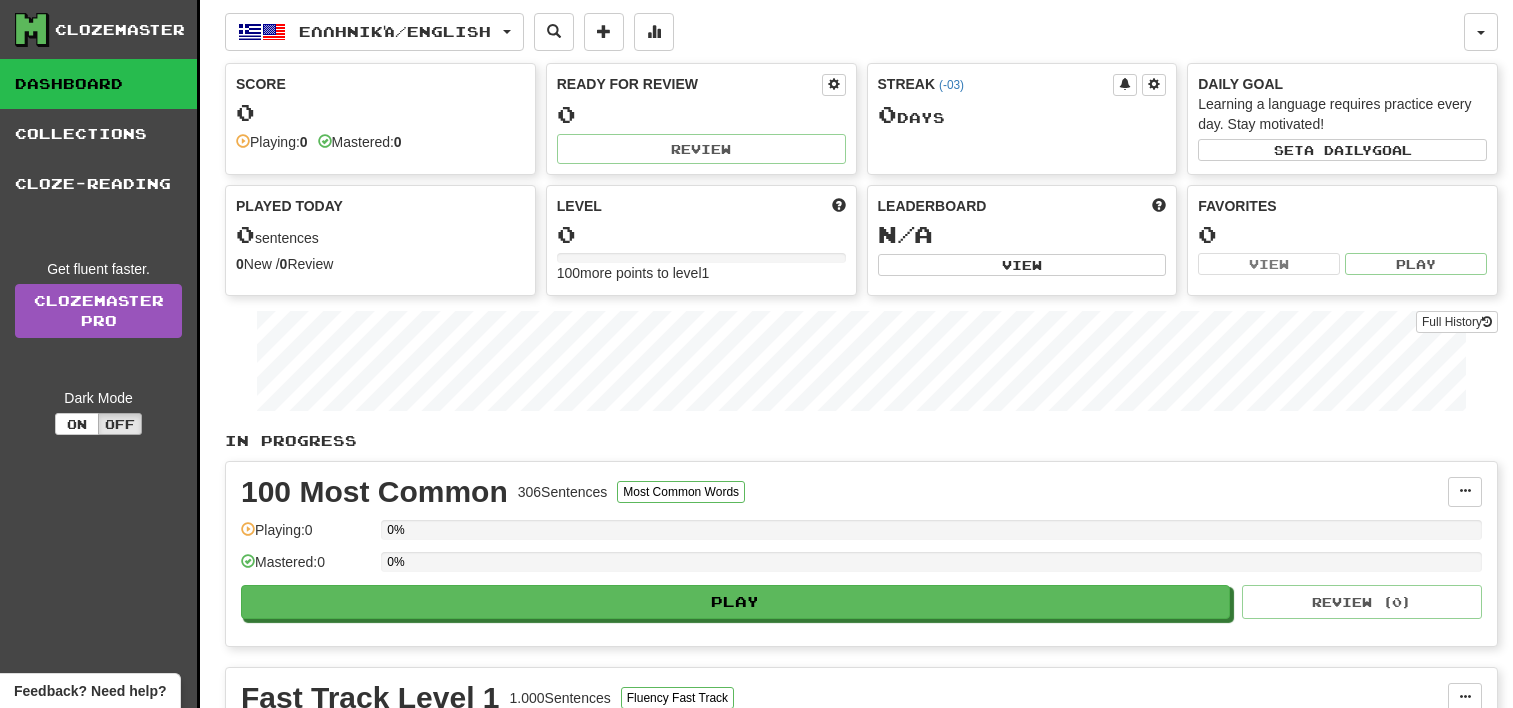 scroll, scrollTop: 0, scrollLeft: 0, axis: both 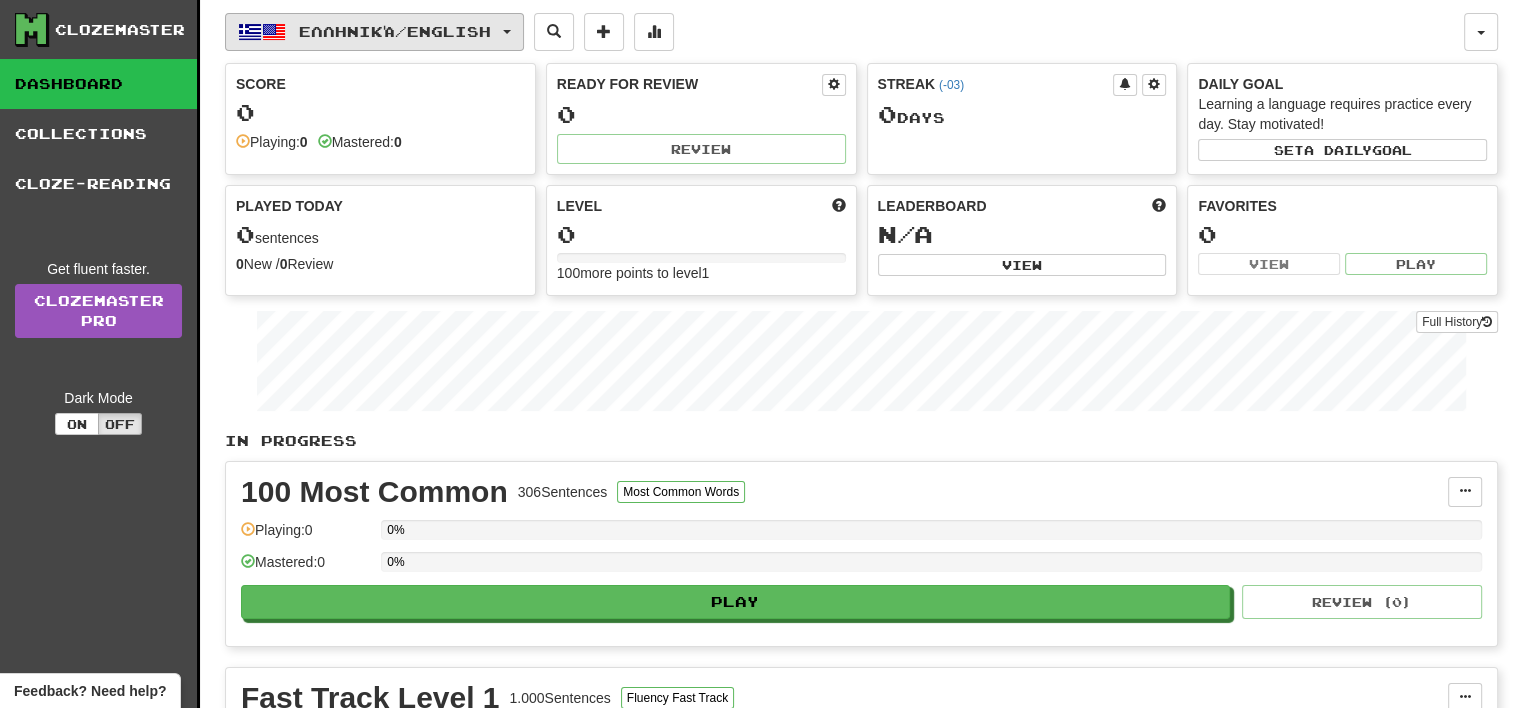 click on "Ελληνικά  /  English" at bounding box center (395, 31) 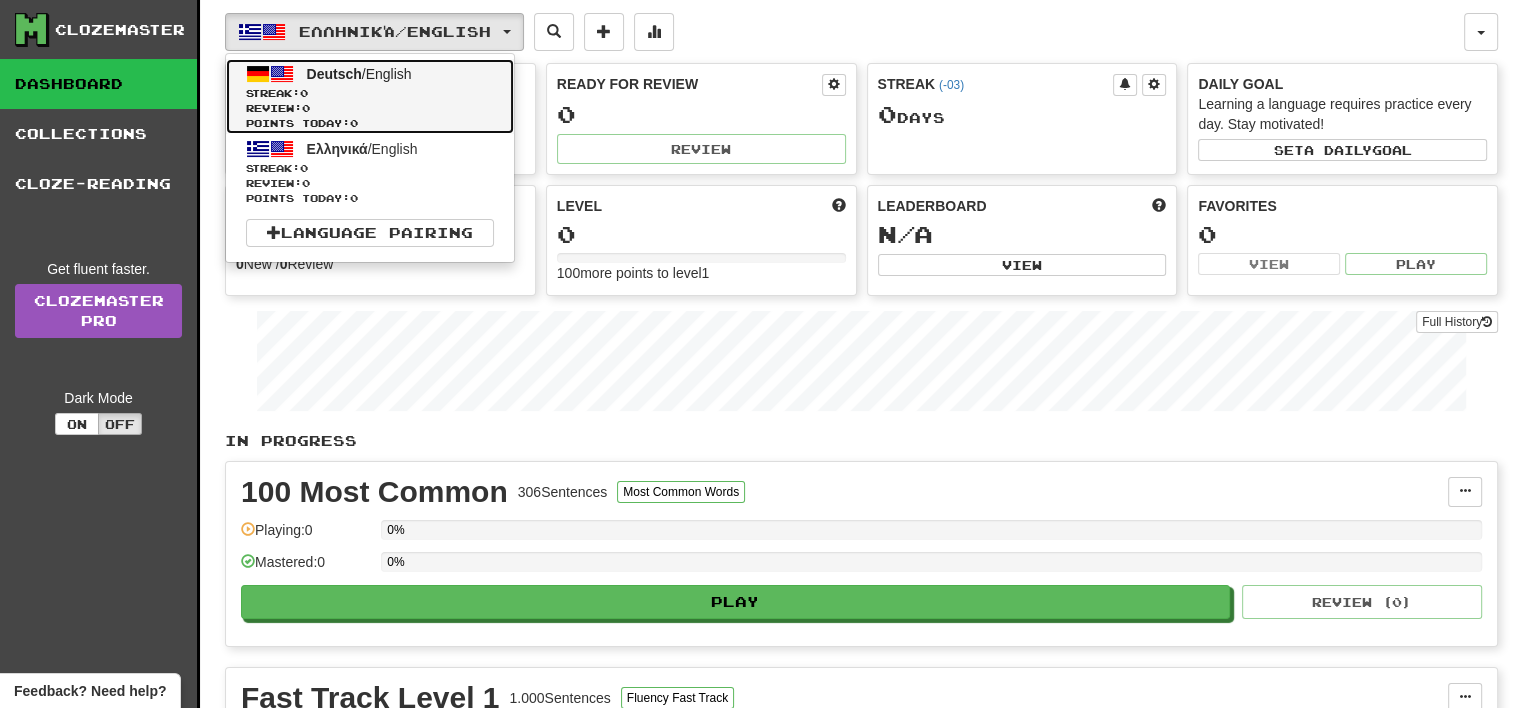 click on "Review:  0" at bounding box center [370, 108] 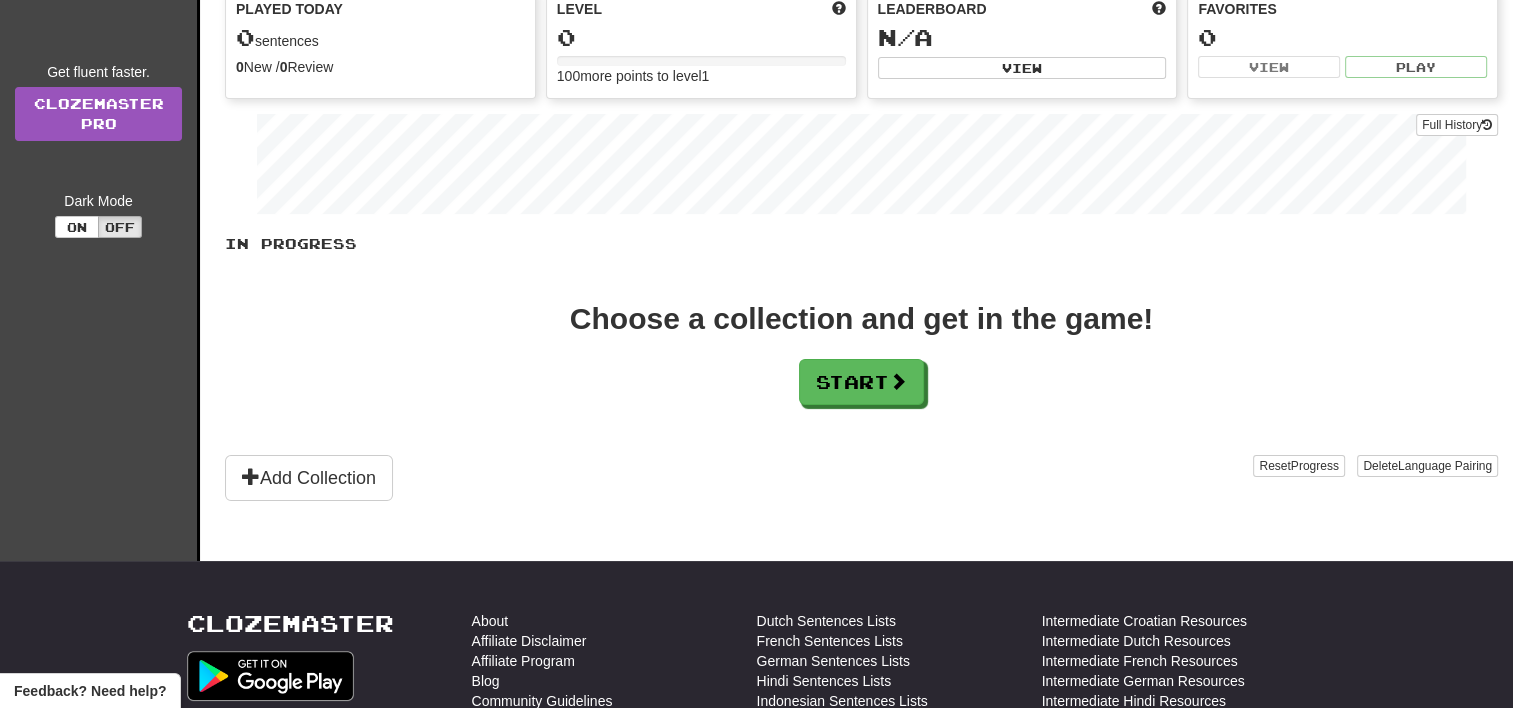 scroll, scrollTop: 200, scrollLeft: 0, axis: vertical 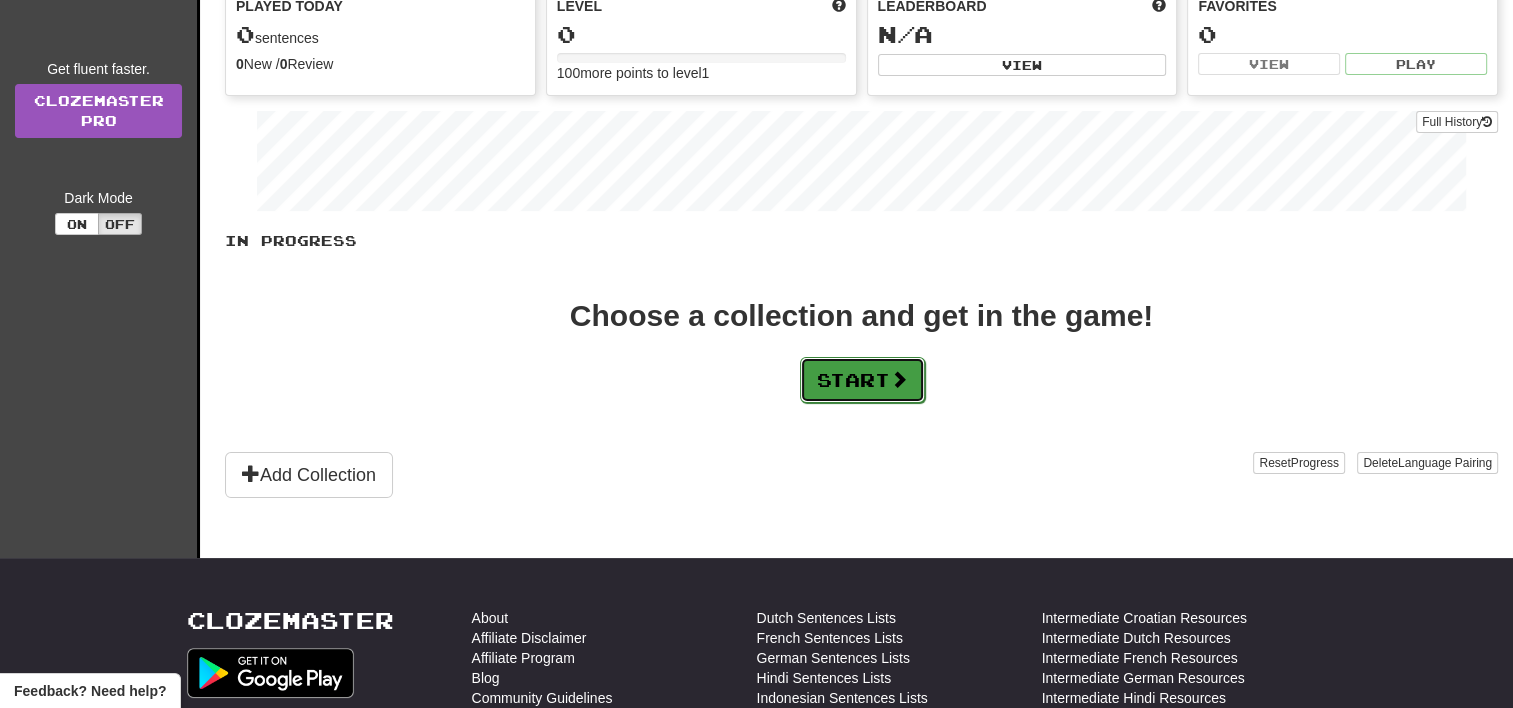 click on "Start" at bounding box center [862, 380] 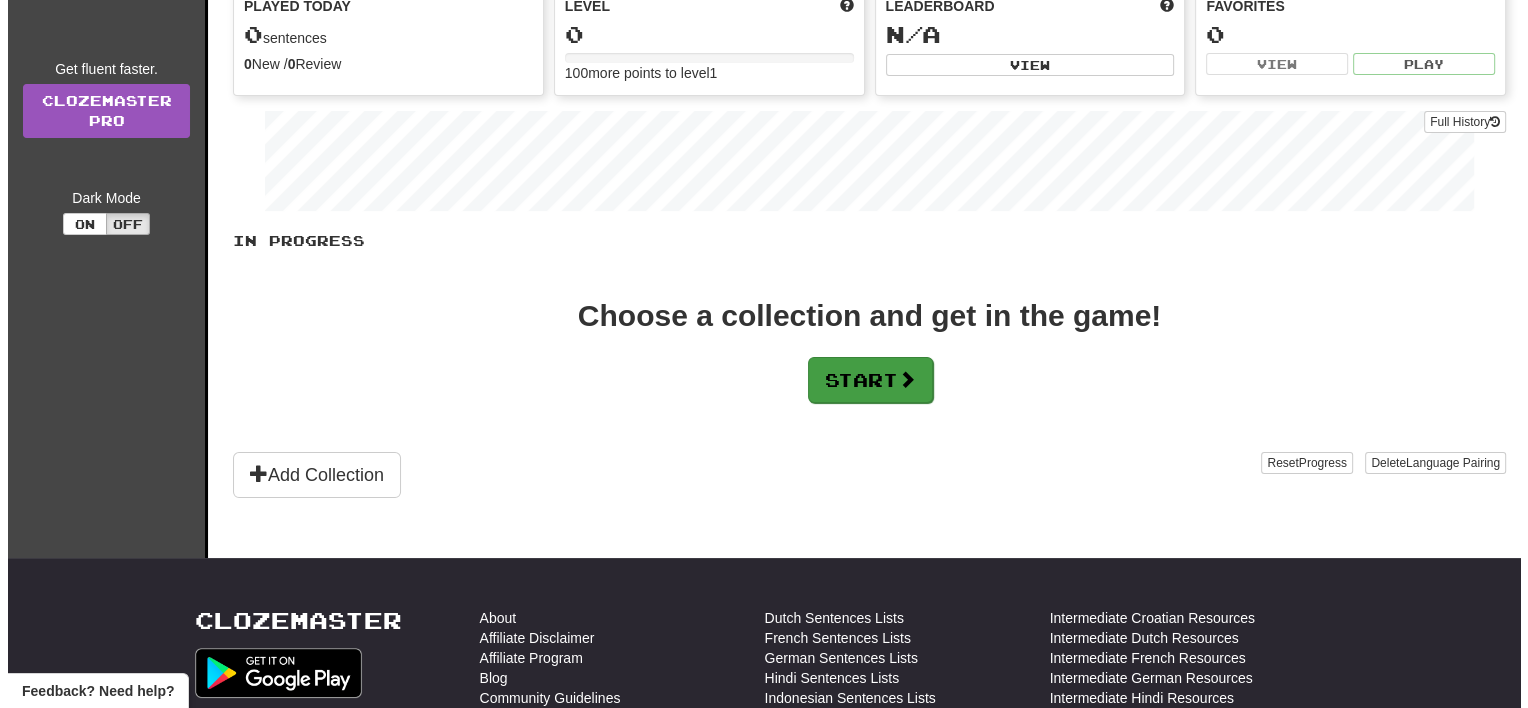 scroll, scrollTop: 0, scrollLeft: 0, axis: both 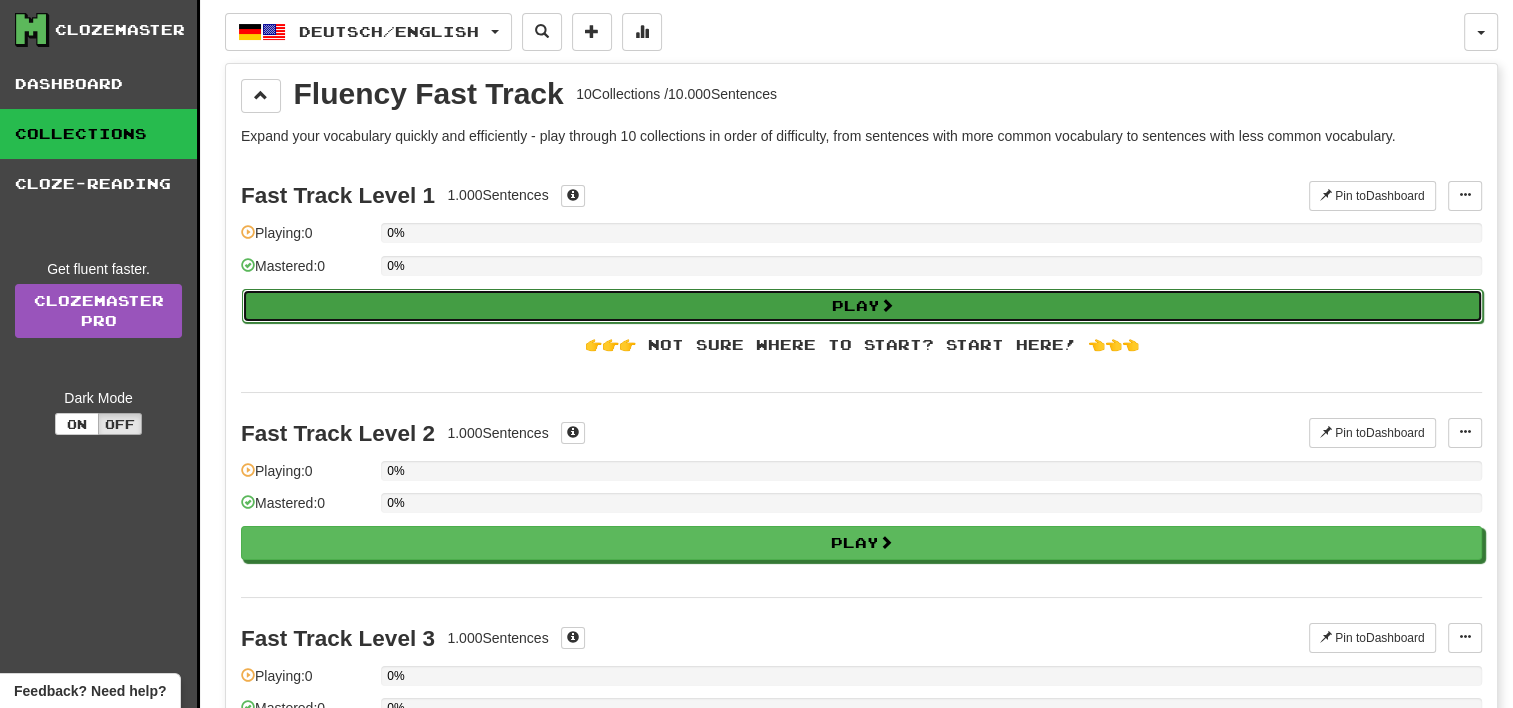 click on "Play" at bounding box center (862, 306) 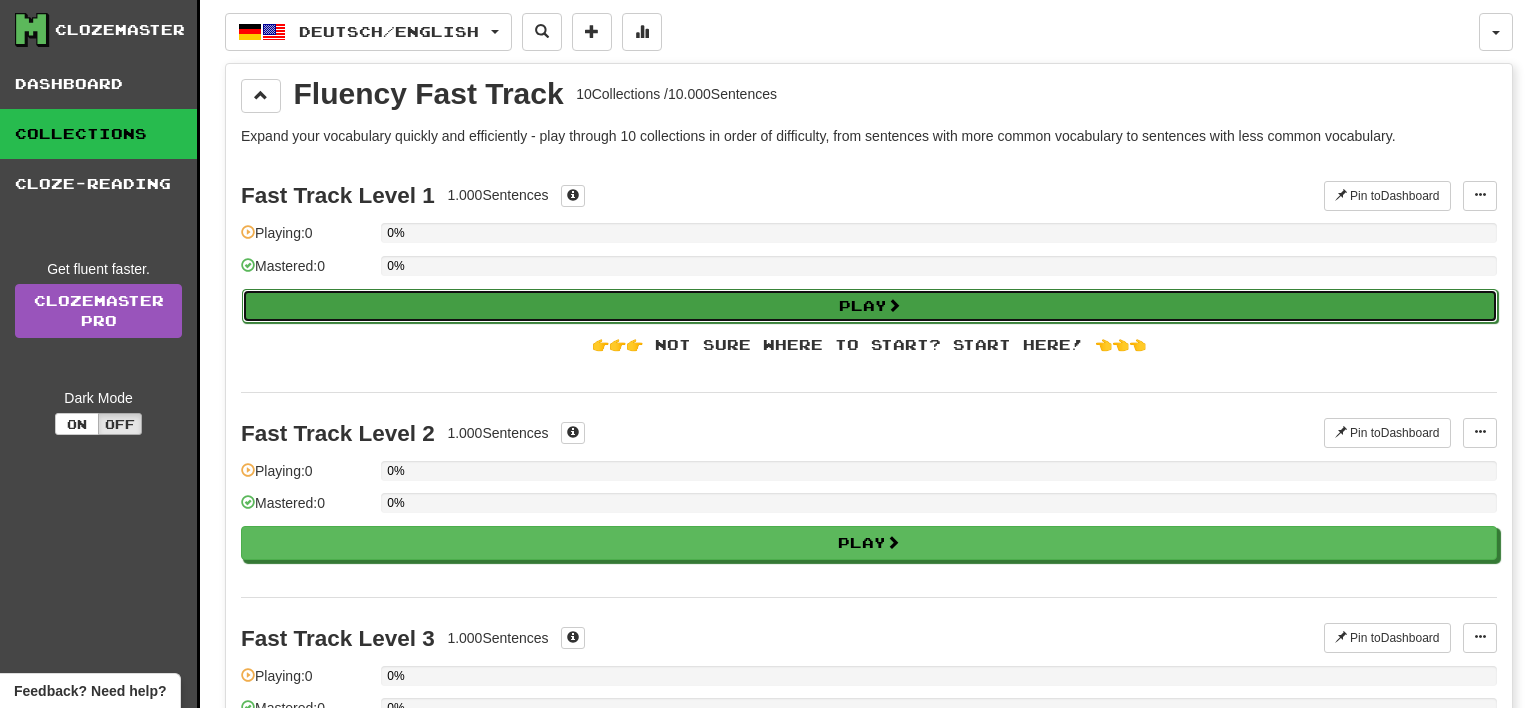 select on "**" 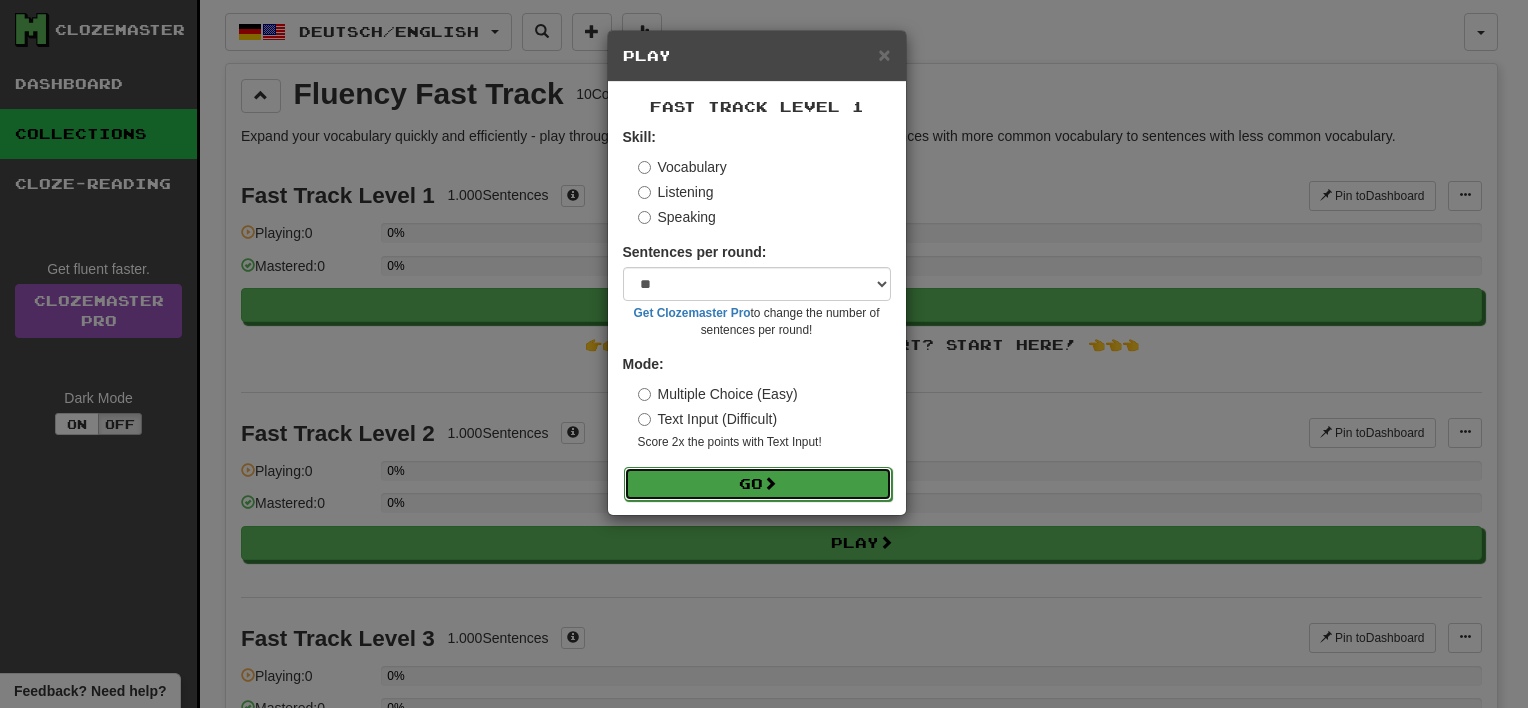 click on "Go" at bounding box center (758, 484) 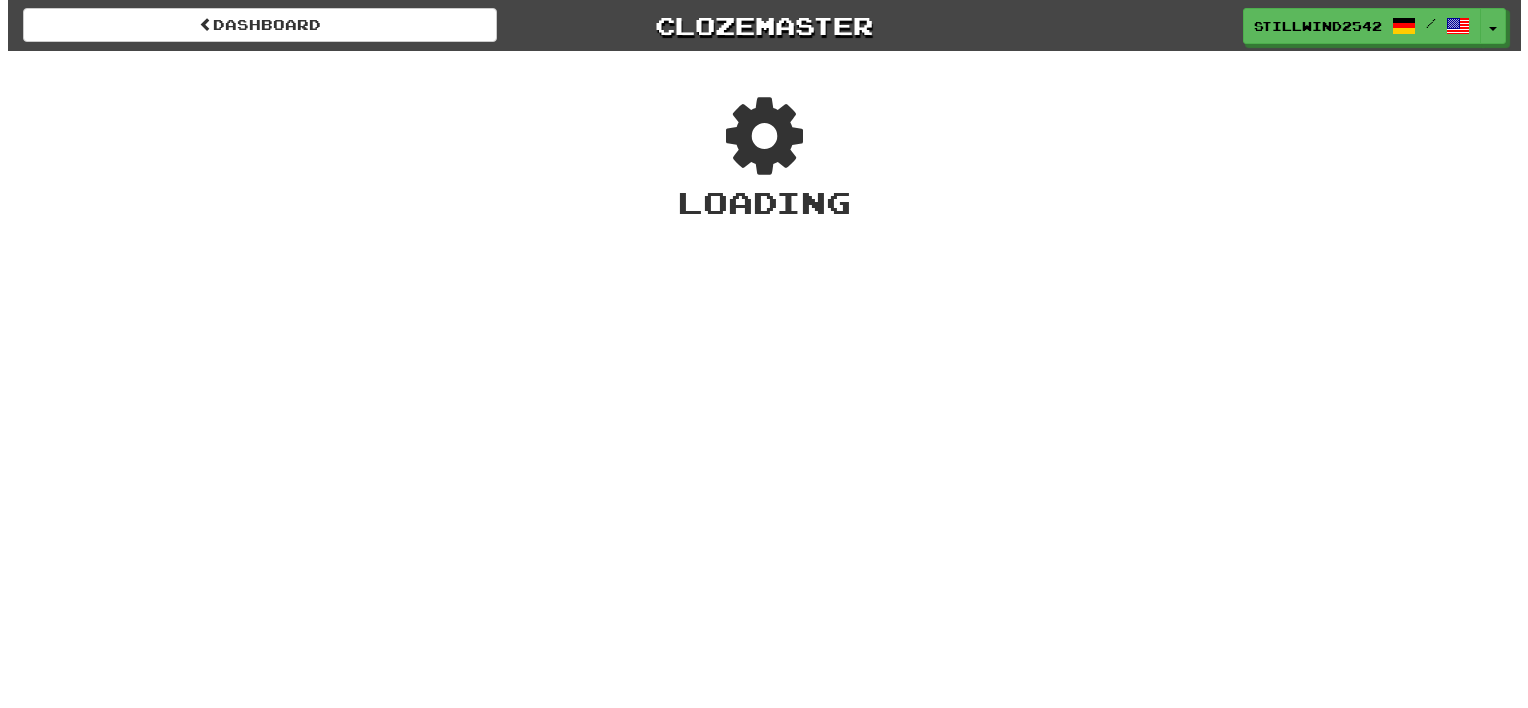 scroll, scrollTop: 0, scrollLeft: 0, axis: both 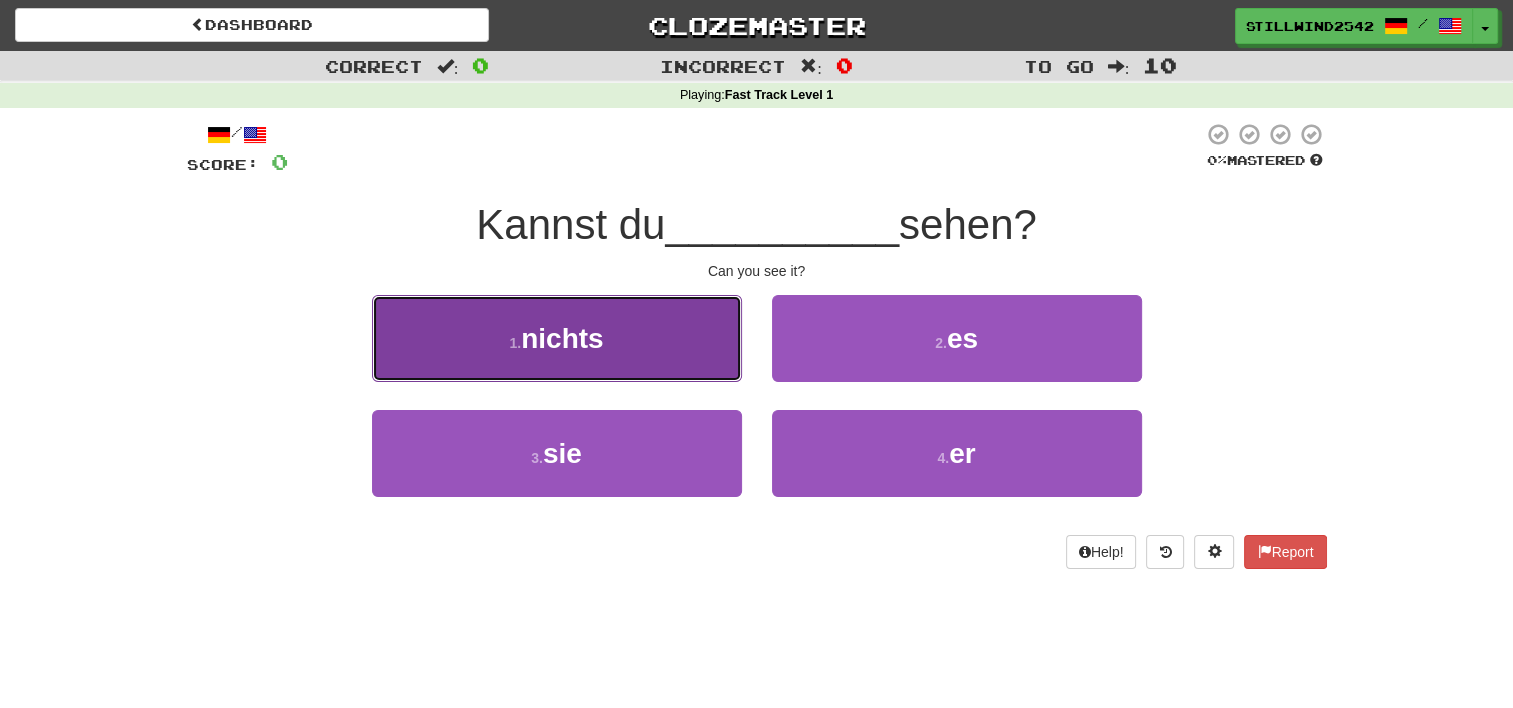 click on "1 .  nichts" at bounding box center [557, 338] 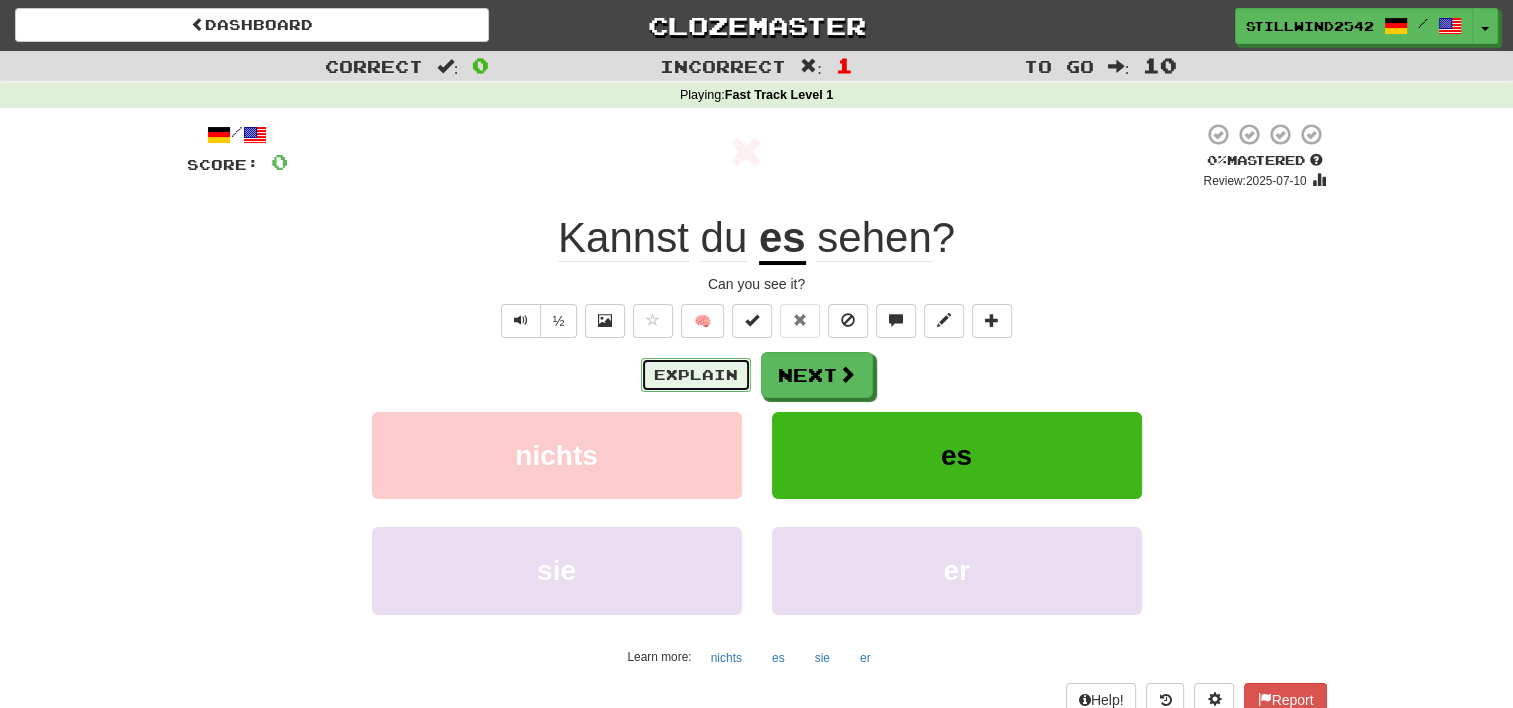 click on "Explain" at bounding box center [696, 375] 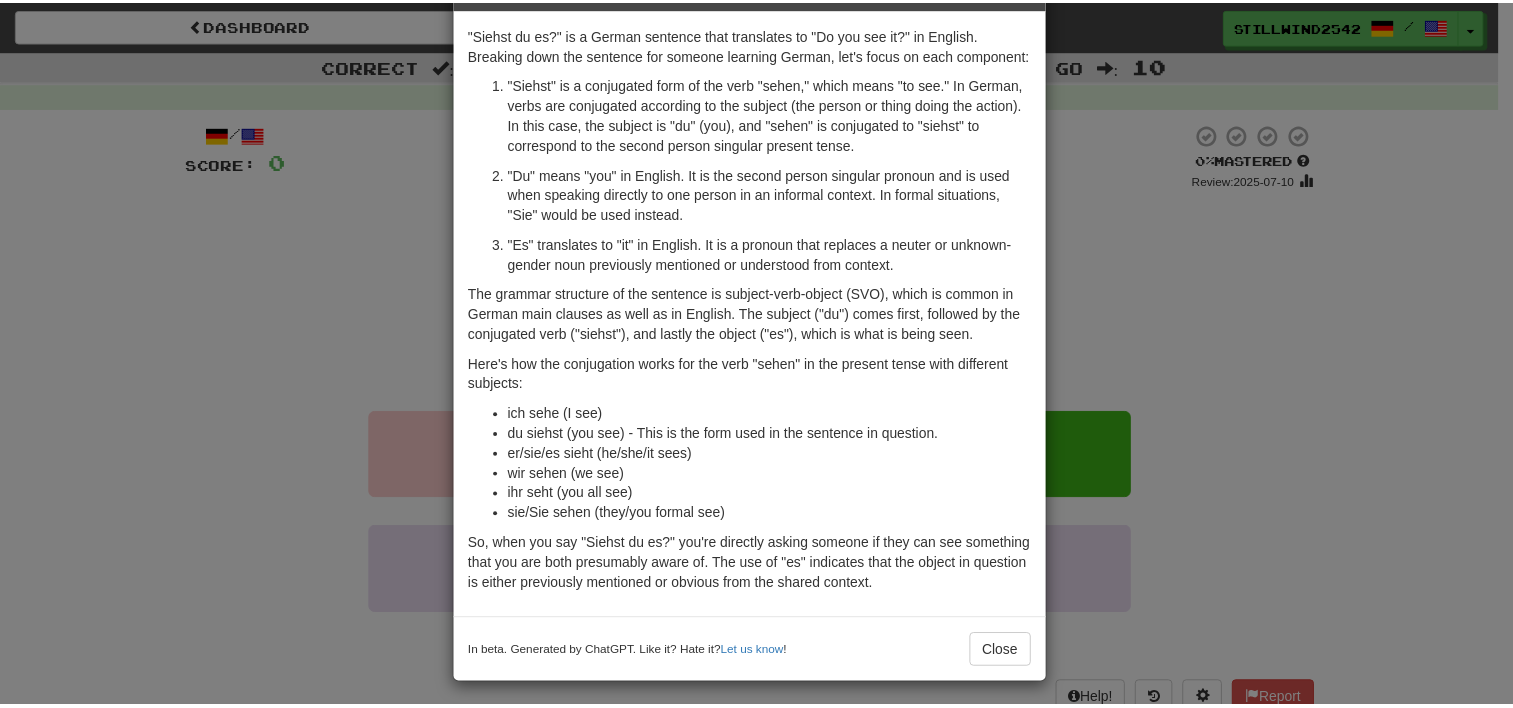 scroll, scrollTop: 79, scrollLeft: 0, axis: vertical 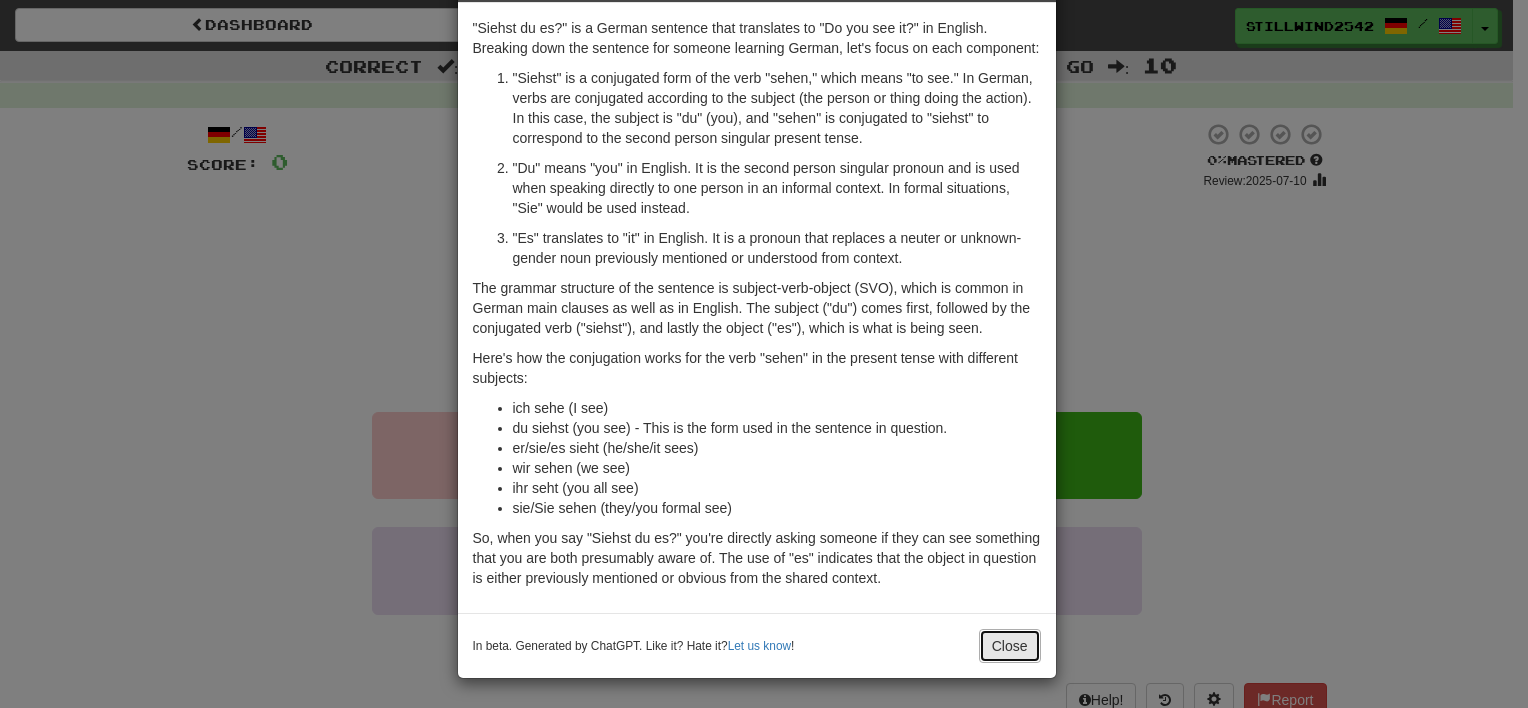 click on "Close" at bounding box center (1010, 646) 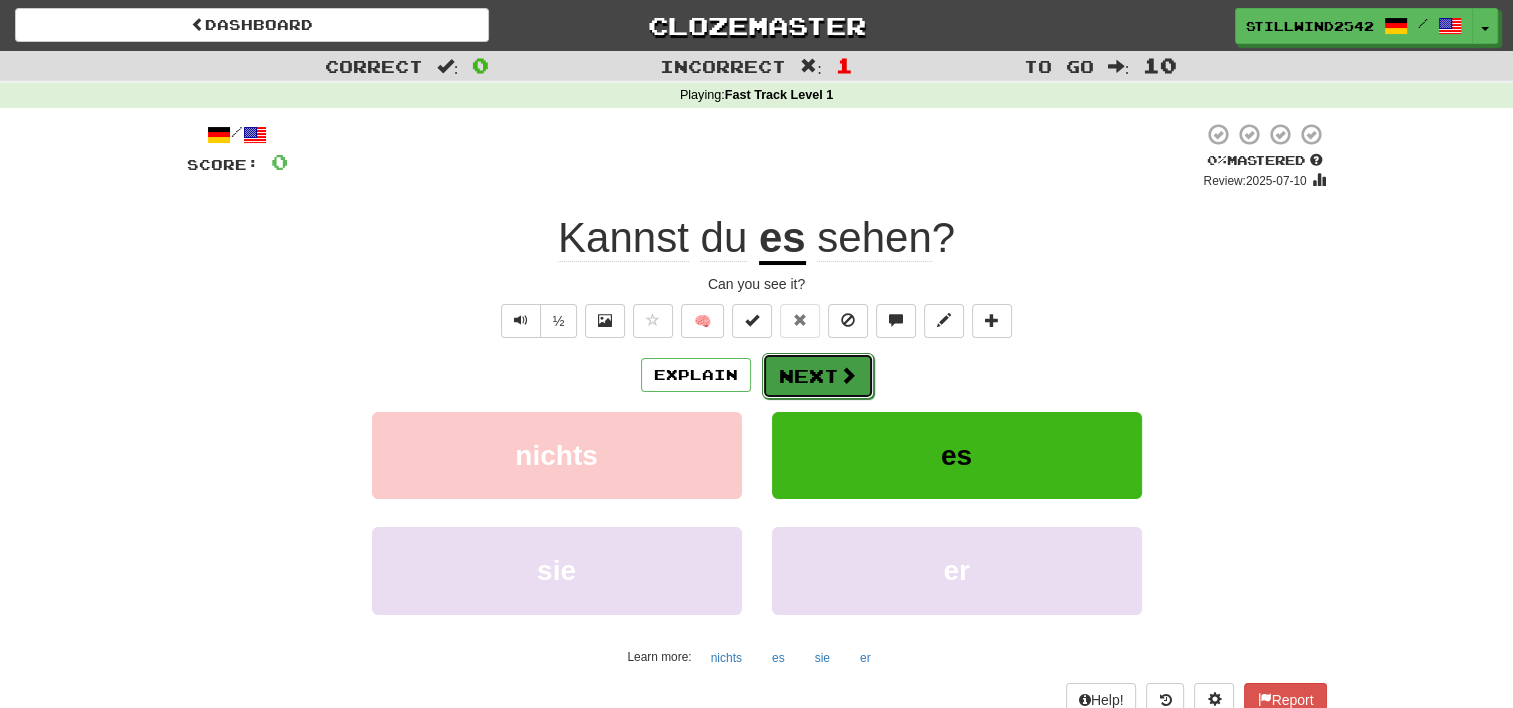 click on "Next" at bounding box center (818, 376) 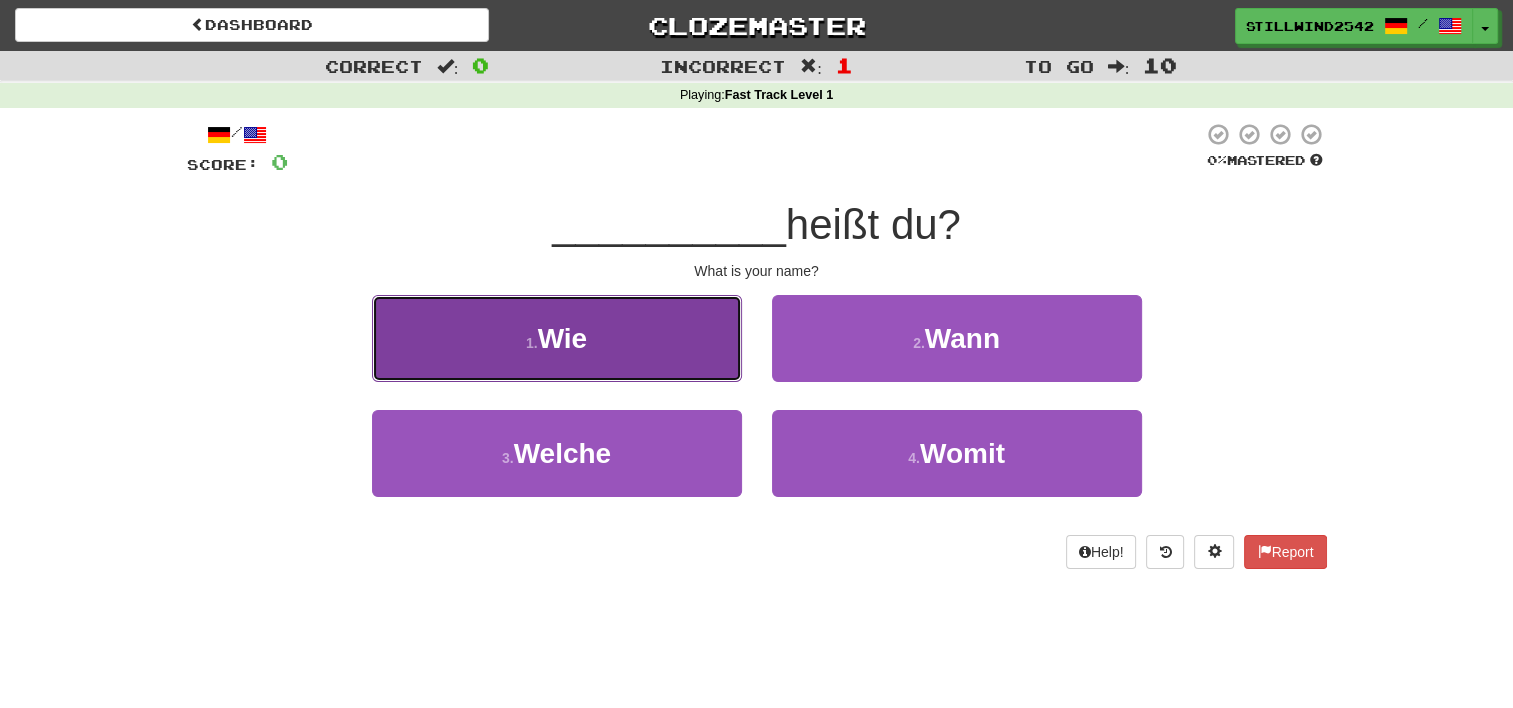 click on "1 .  Wie" at bounding box center (557, 338) 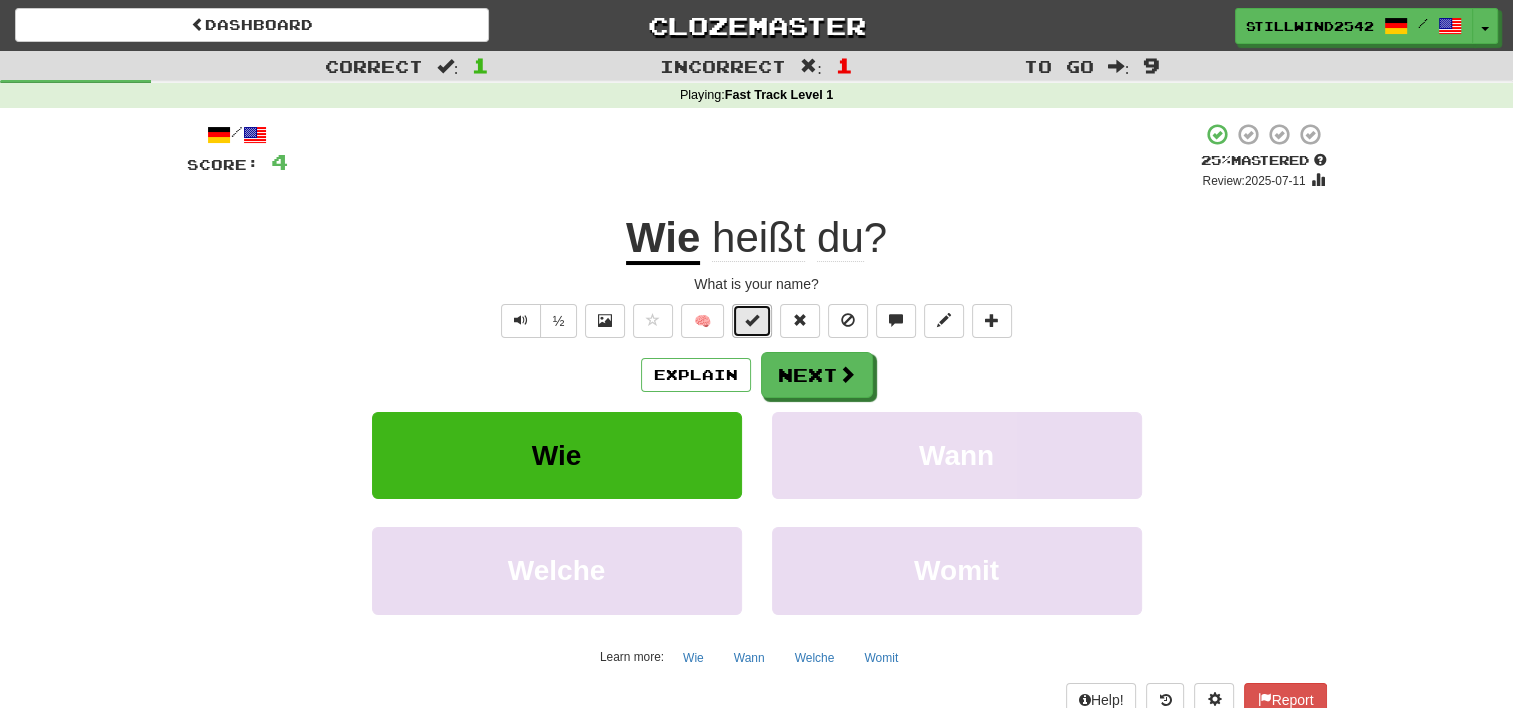 click at bounding box center [752, 320] 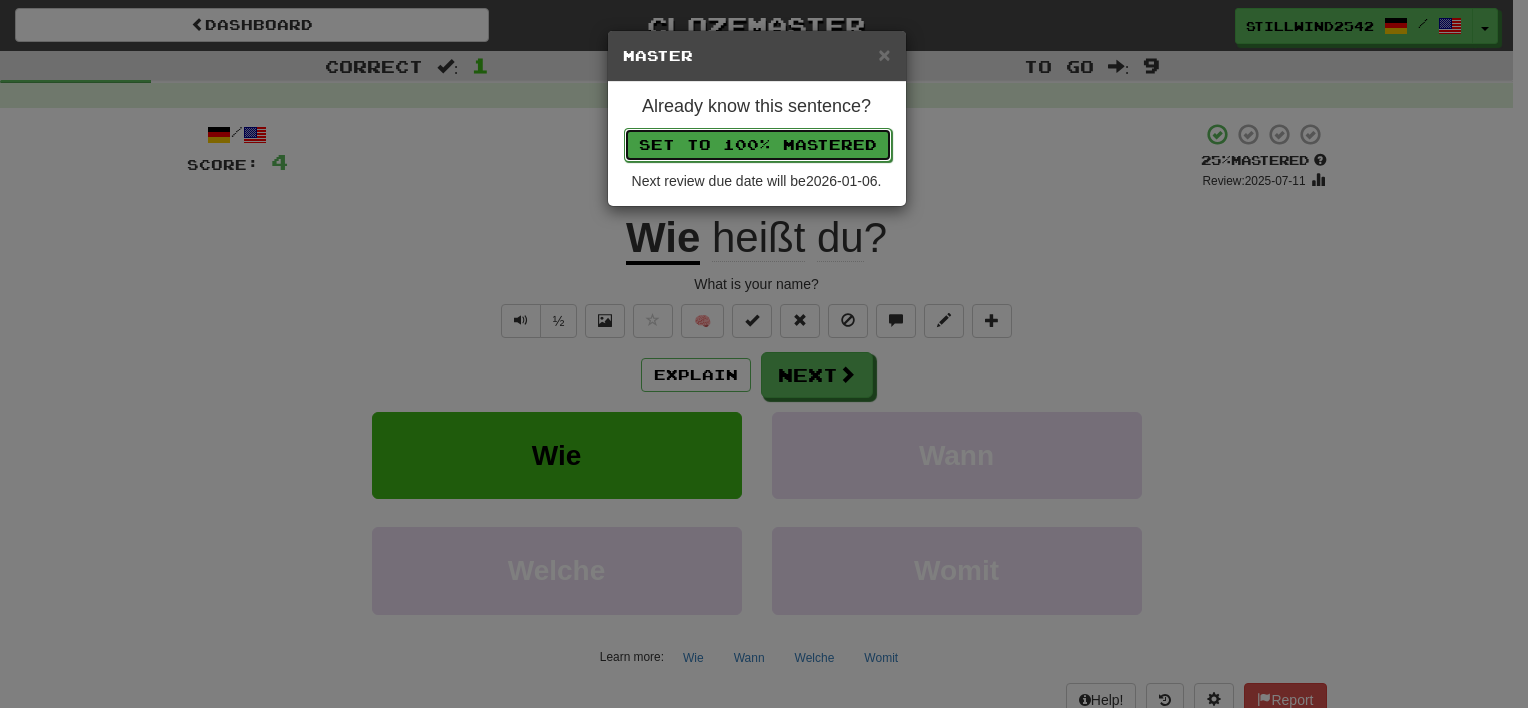 click on "Set to 100% Mastered" at bounding box center (758, 145) 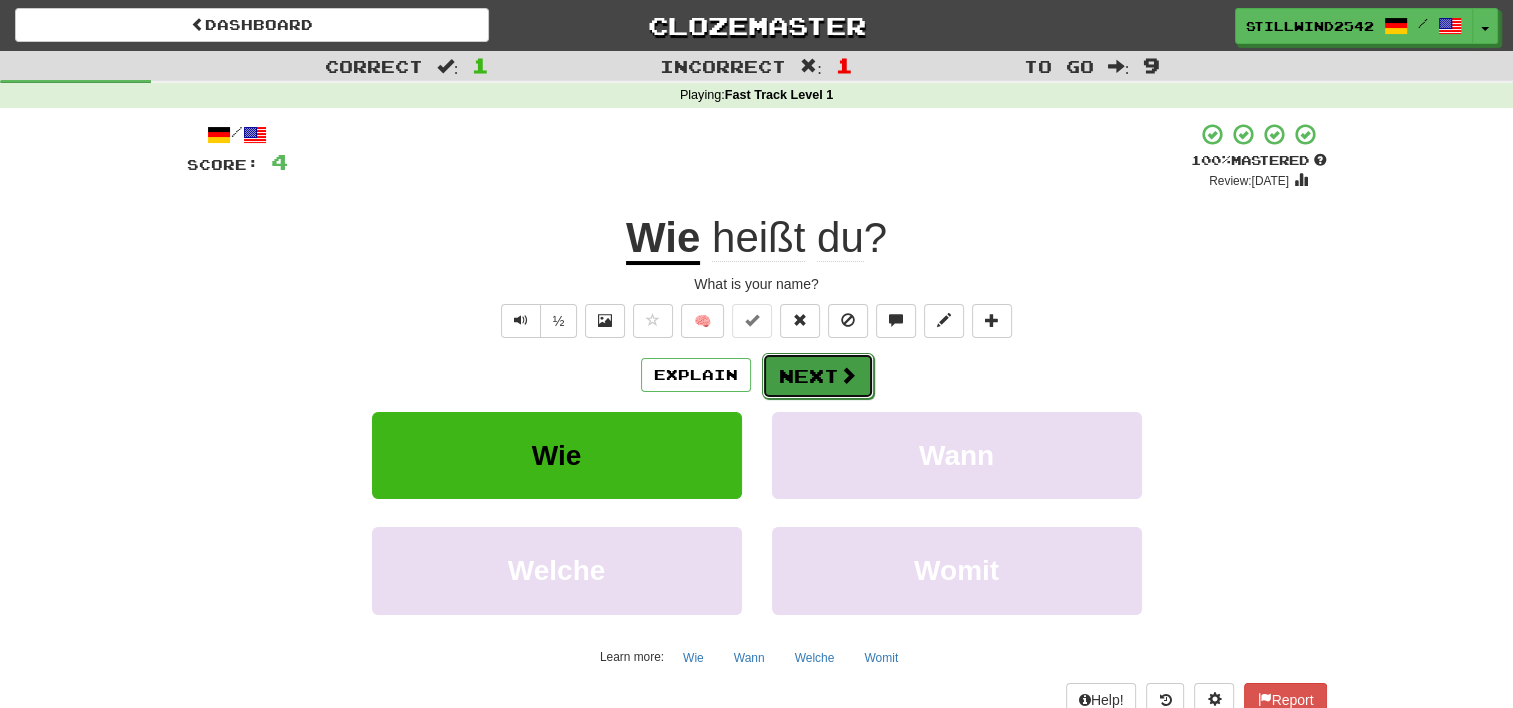 click on "Next" at bounding box center [818, 376] 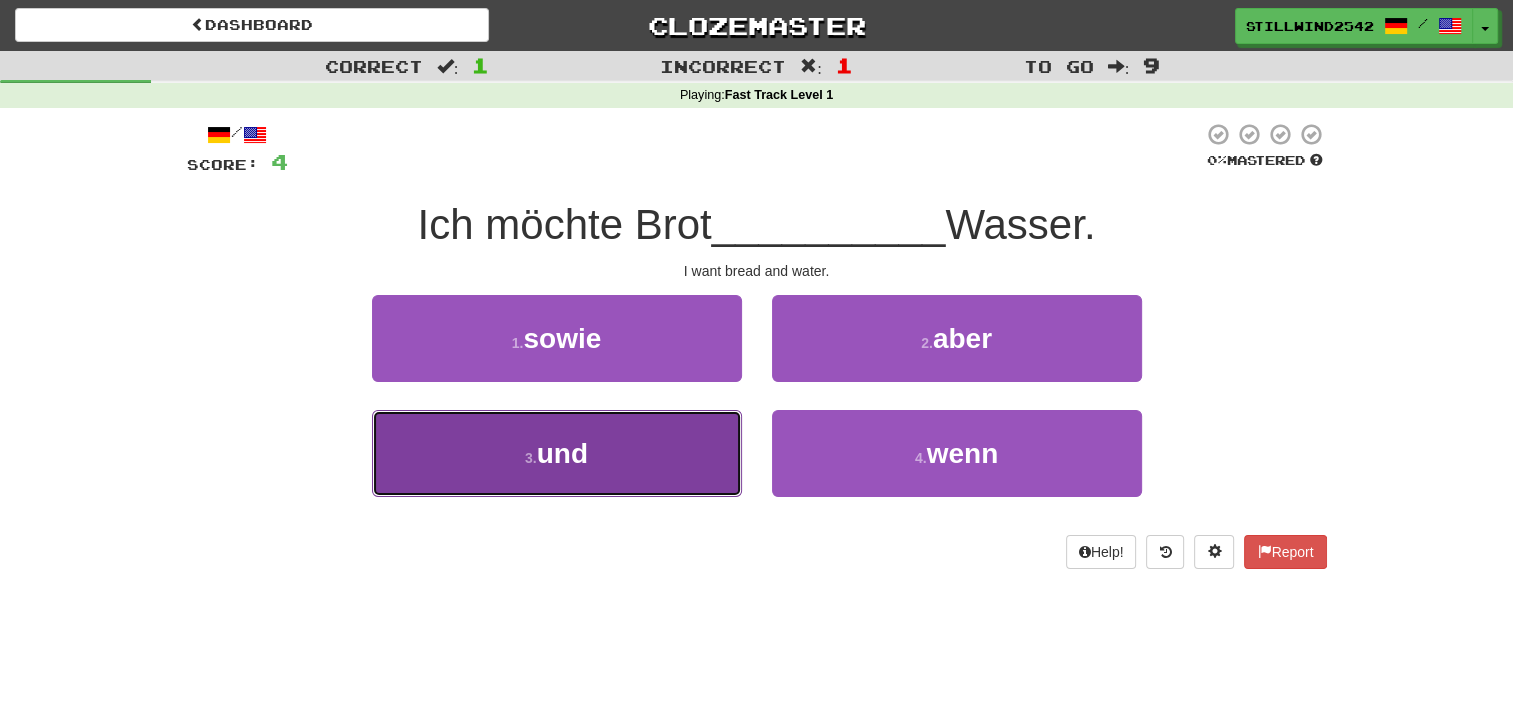 click on "3 .  und" at bounding box center (557, 453) 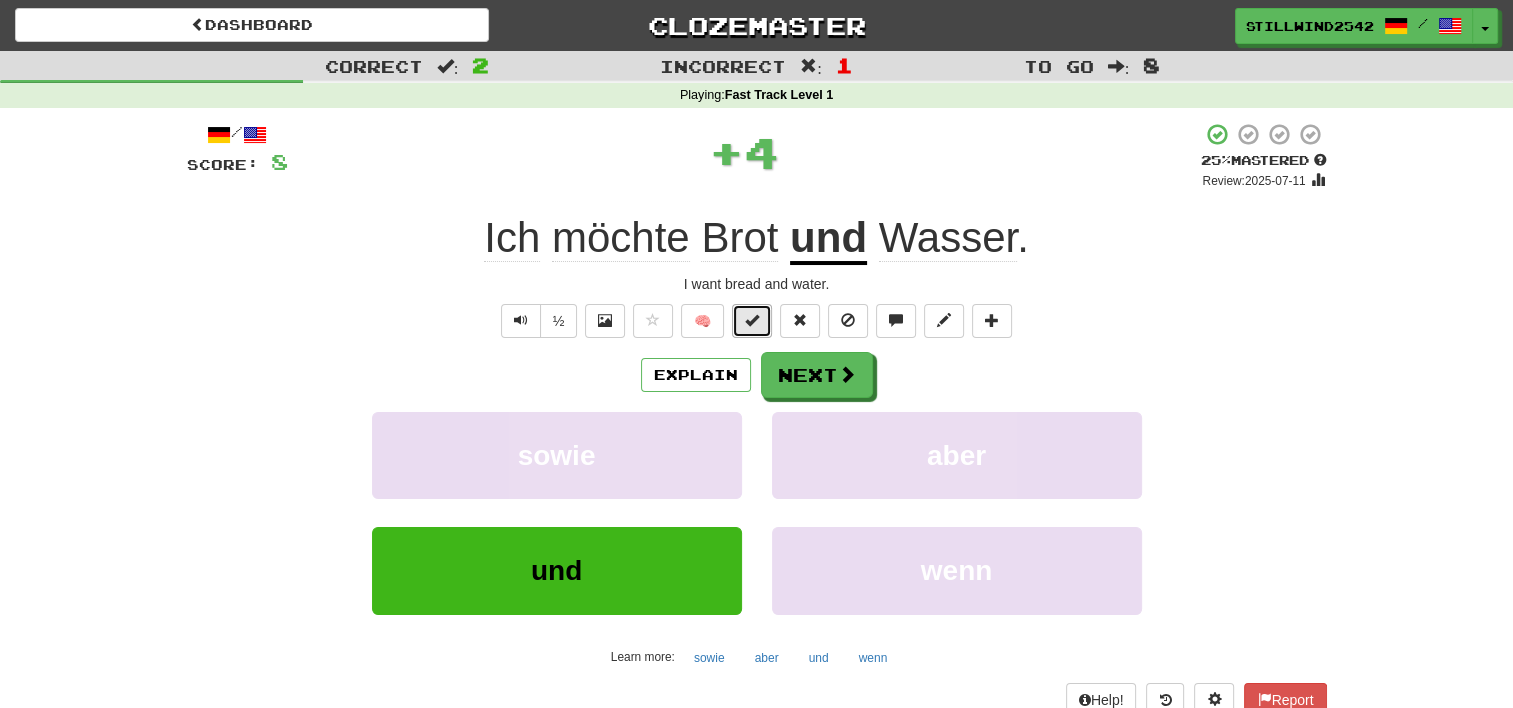 click at bounding box center [752, 321] 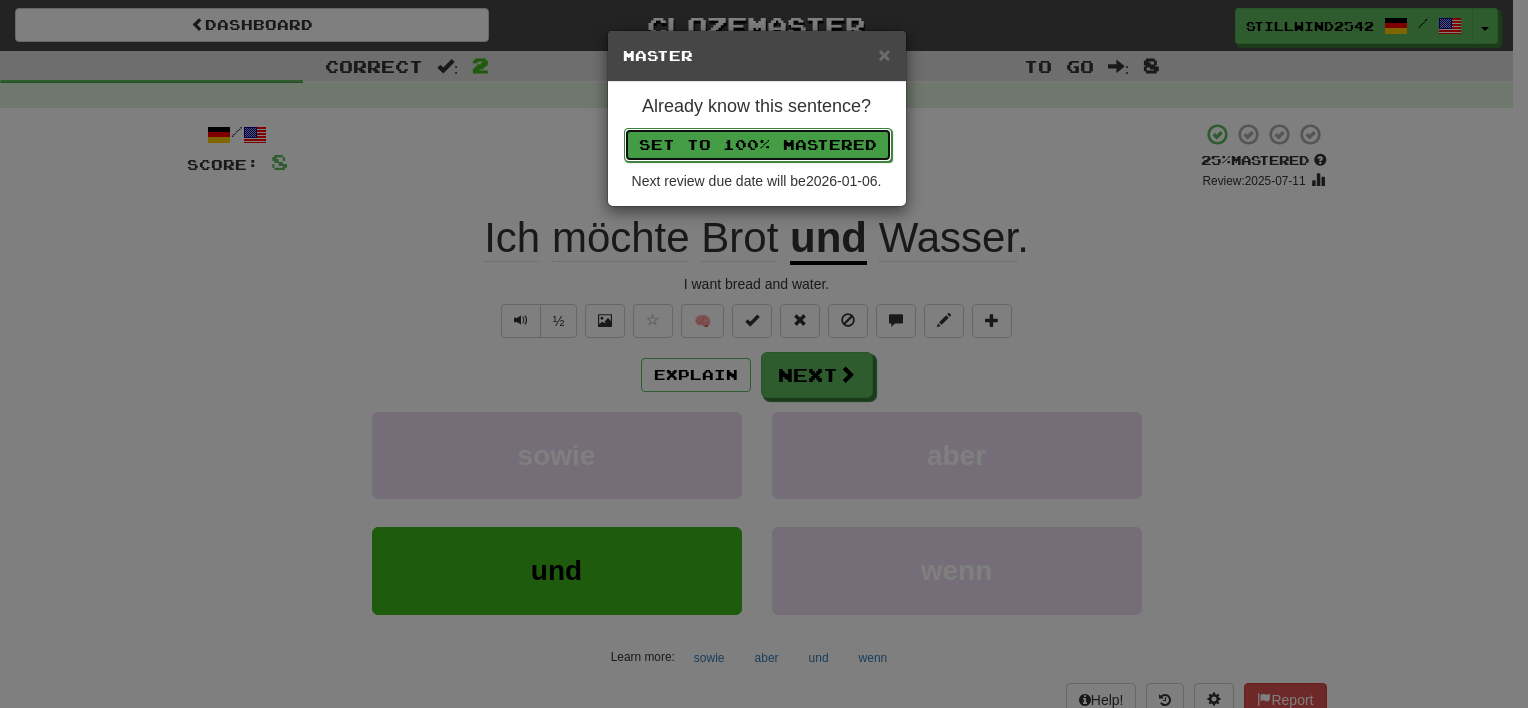 click on "Set to 100% Mastered" at bounding box center [758, 145] 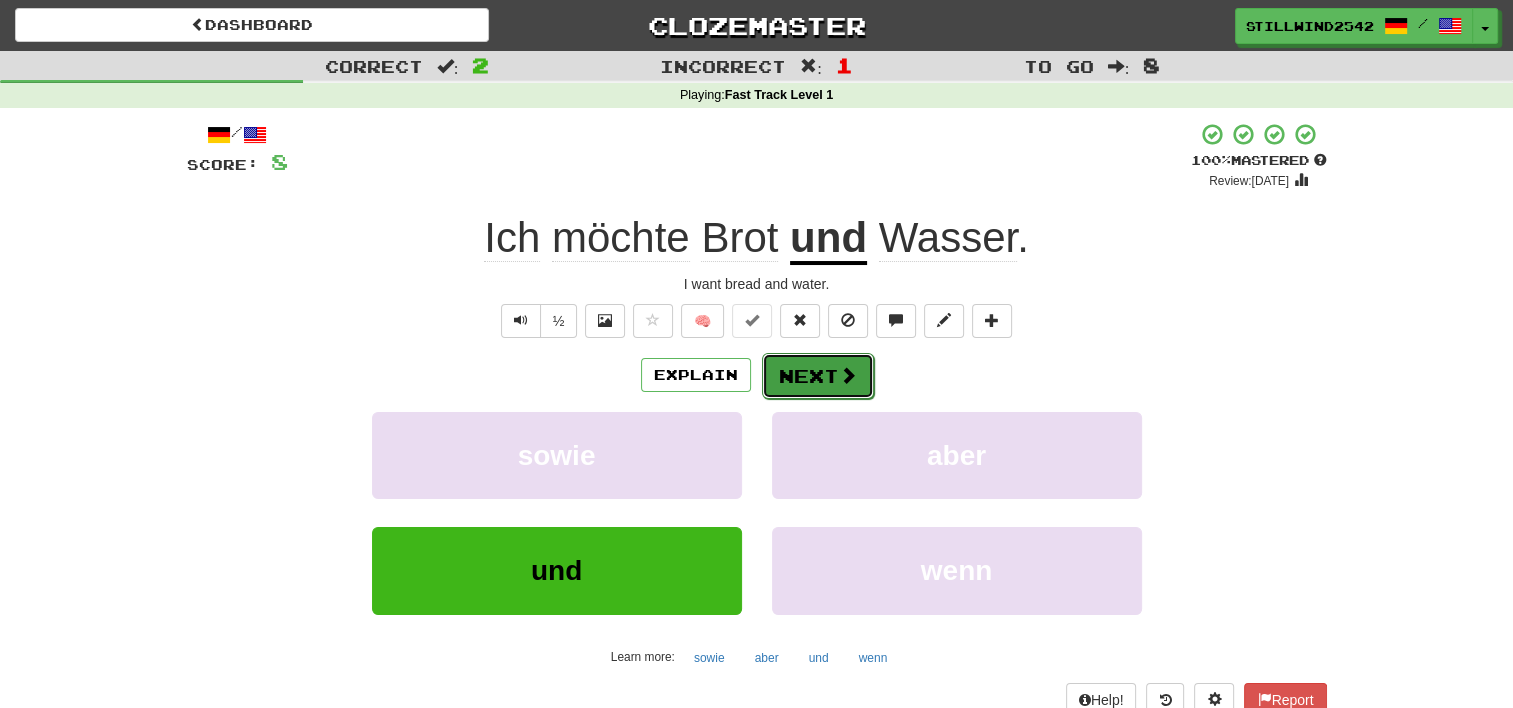 click on "Next" at bounding box center [818, 376] 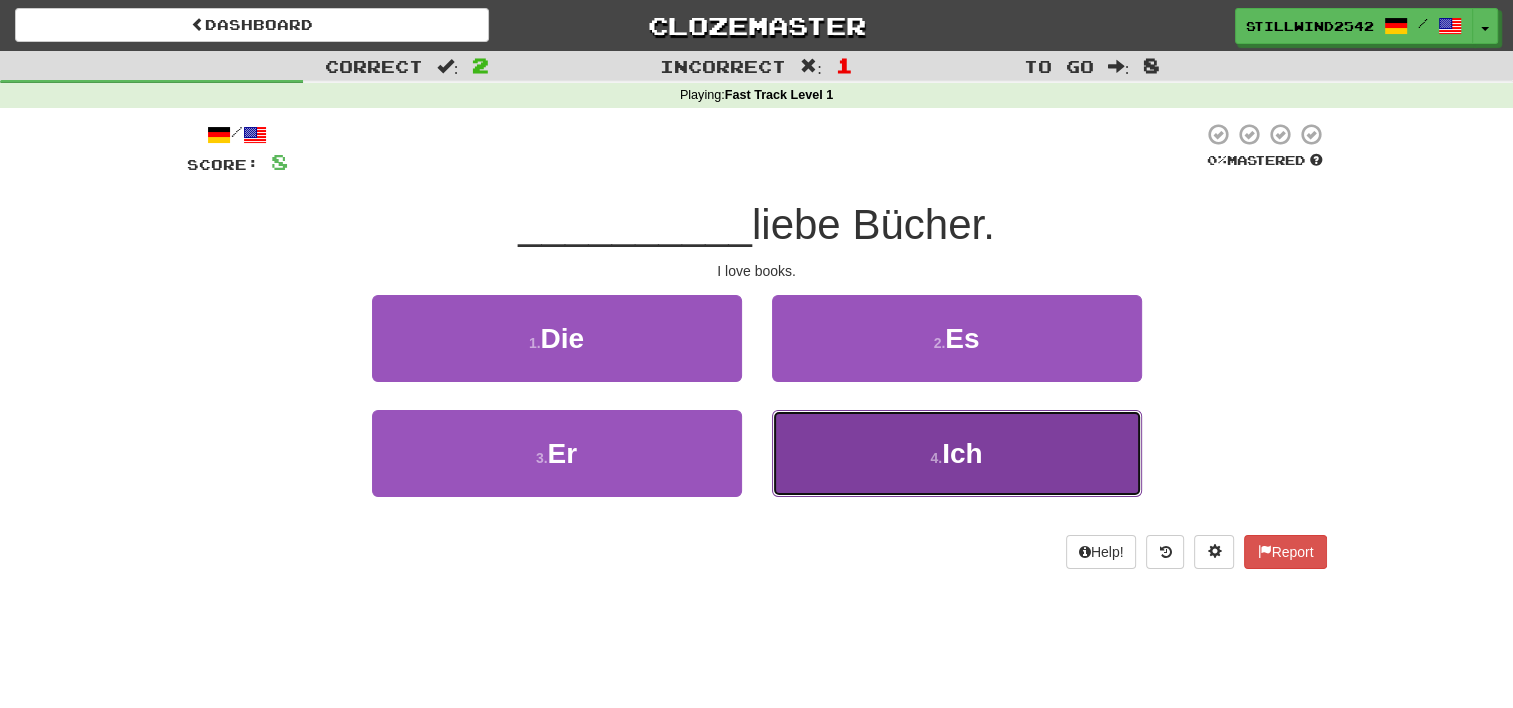 click on "4 ." at bounding box center [936, 458] 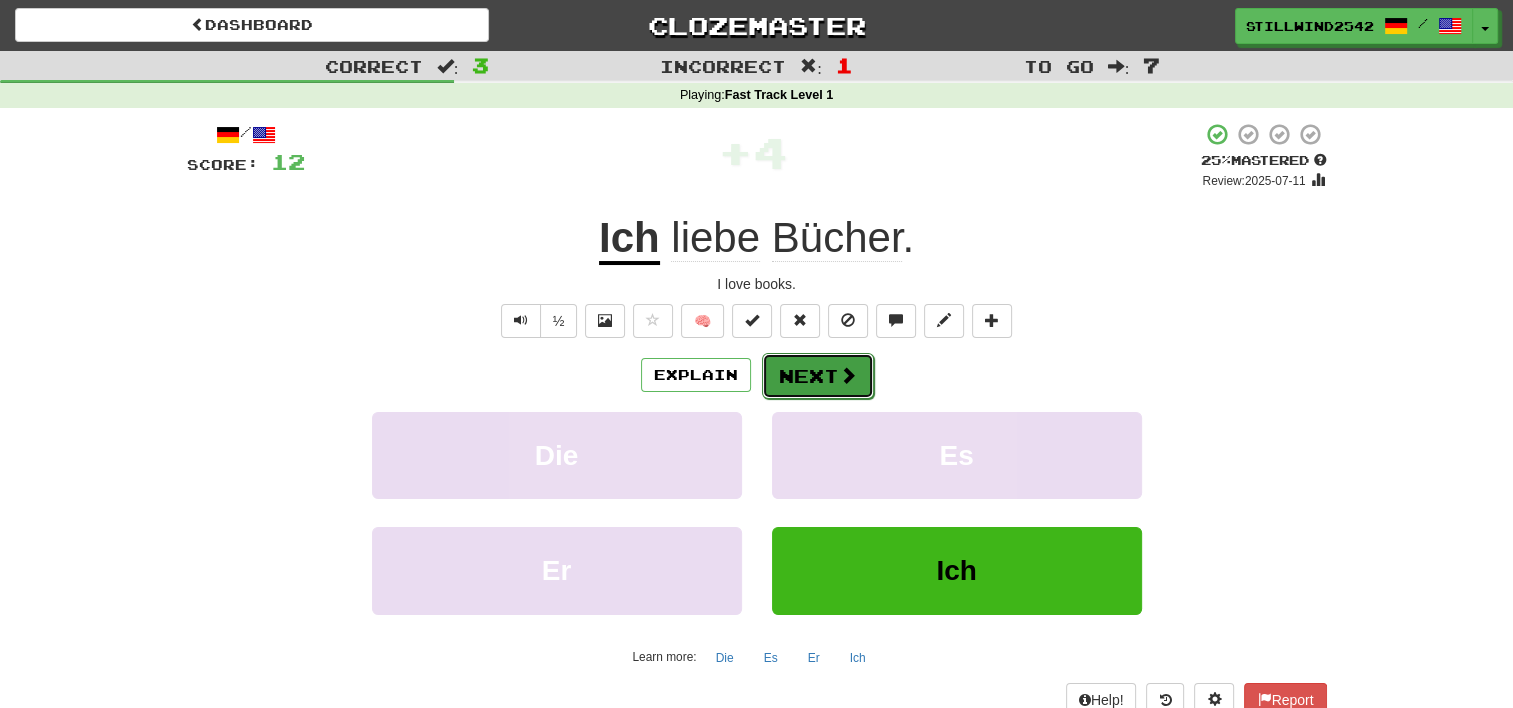 click on "Next" at bounding box center [818, 376] 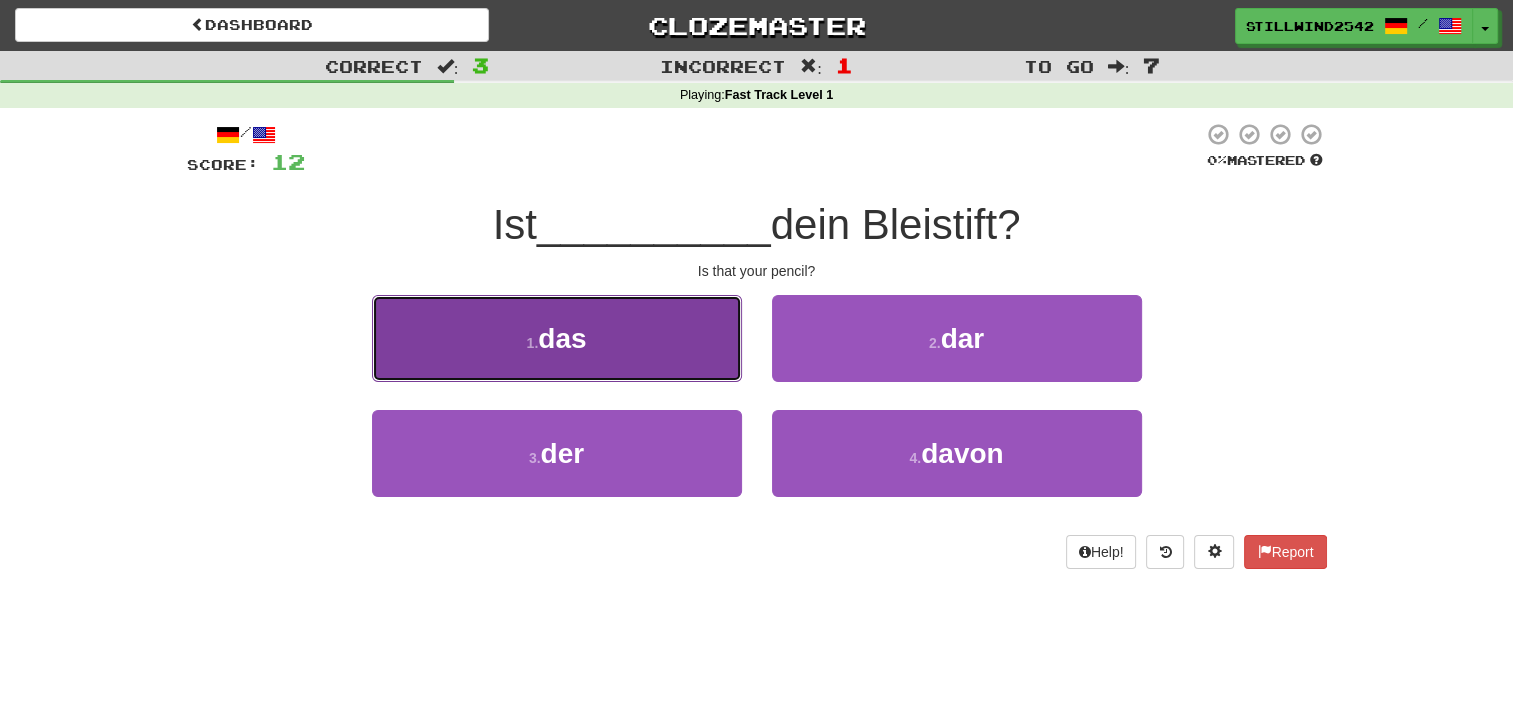 click on "1 .  das" at bounding box center [557, 338] 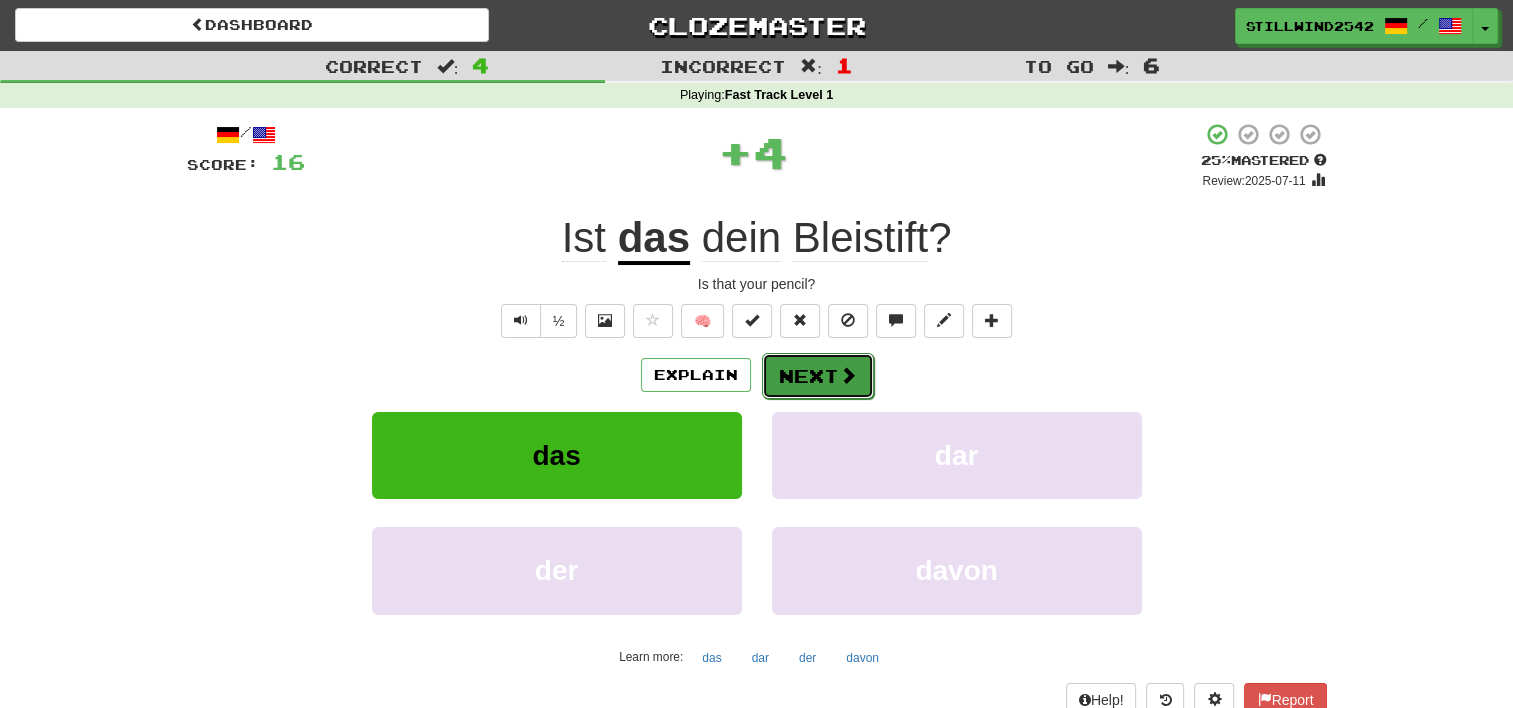 click on "Next" at bounding box center (818, 376) 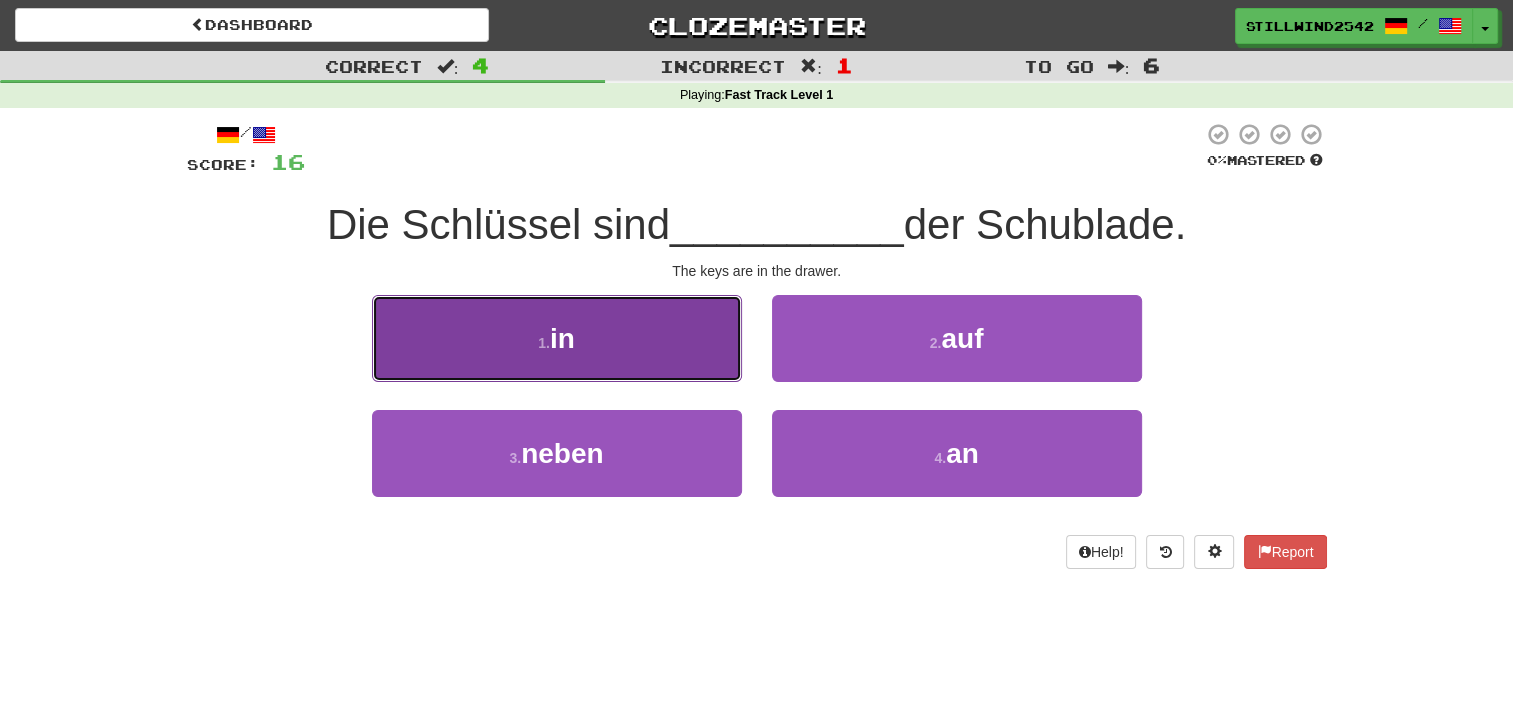 click on "1 .  in" at bounding box center (557, 338) 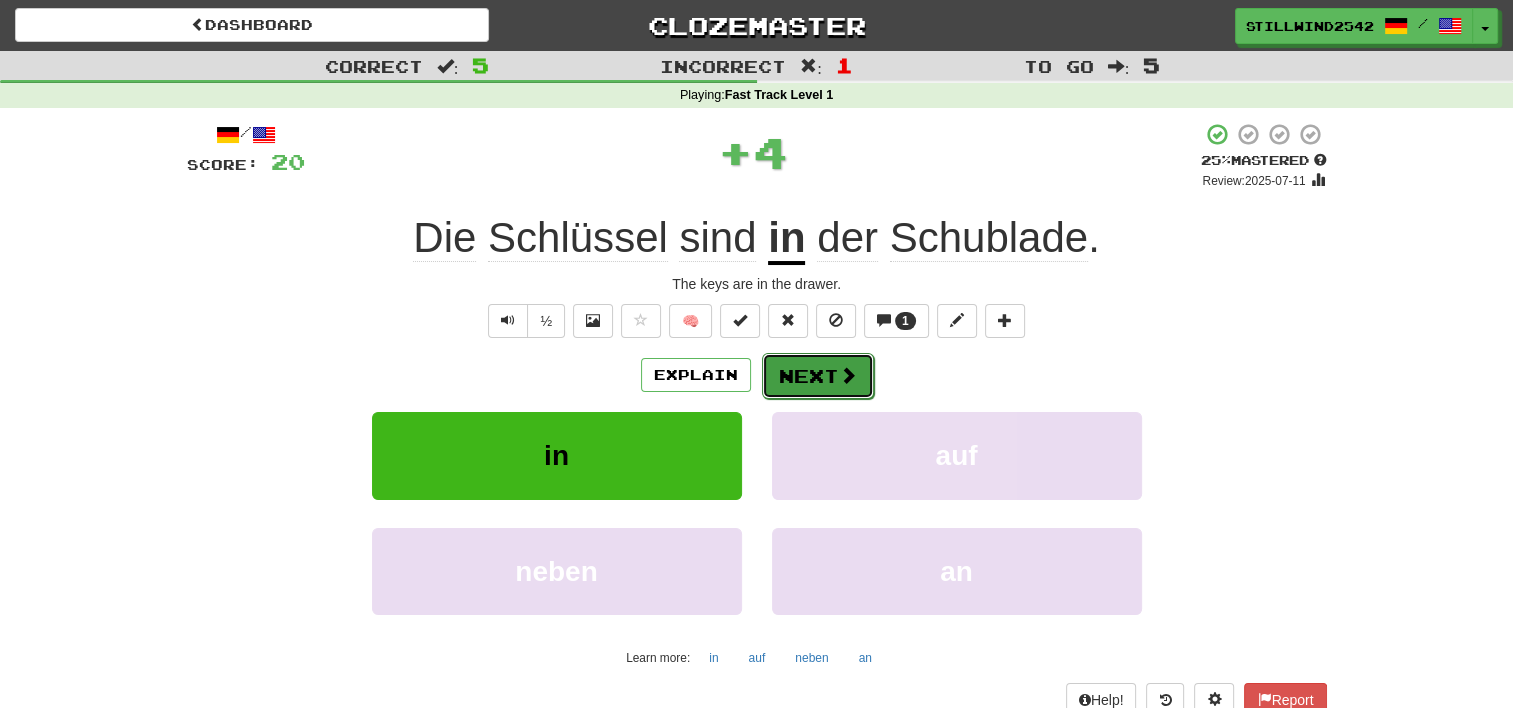 click on "Next" at bounding box center [818, 376] 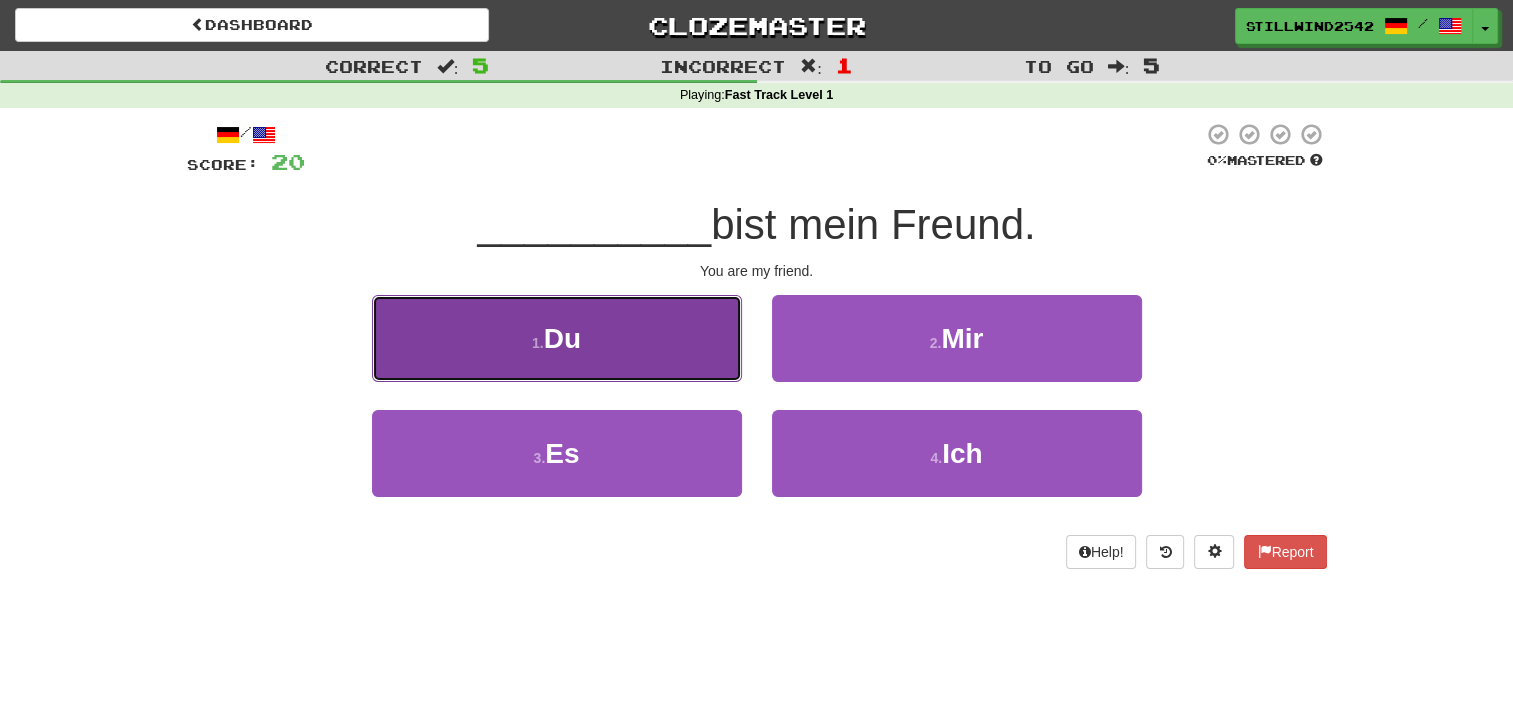 click on "1 .  Du" at bounding box center [557, 338] 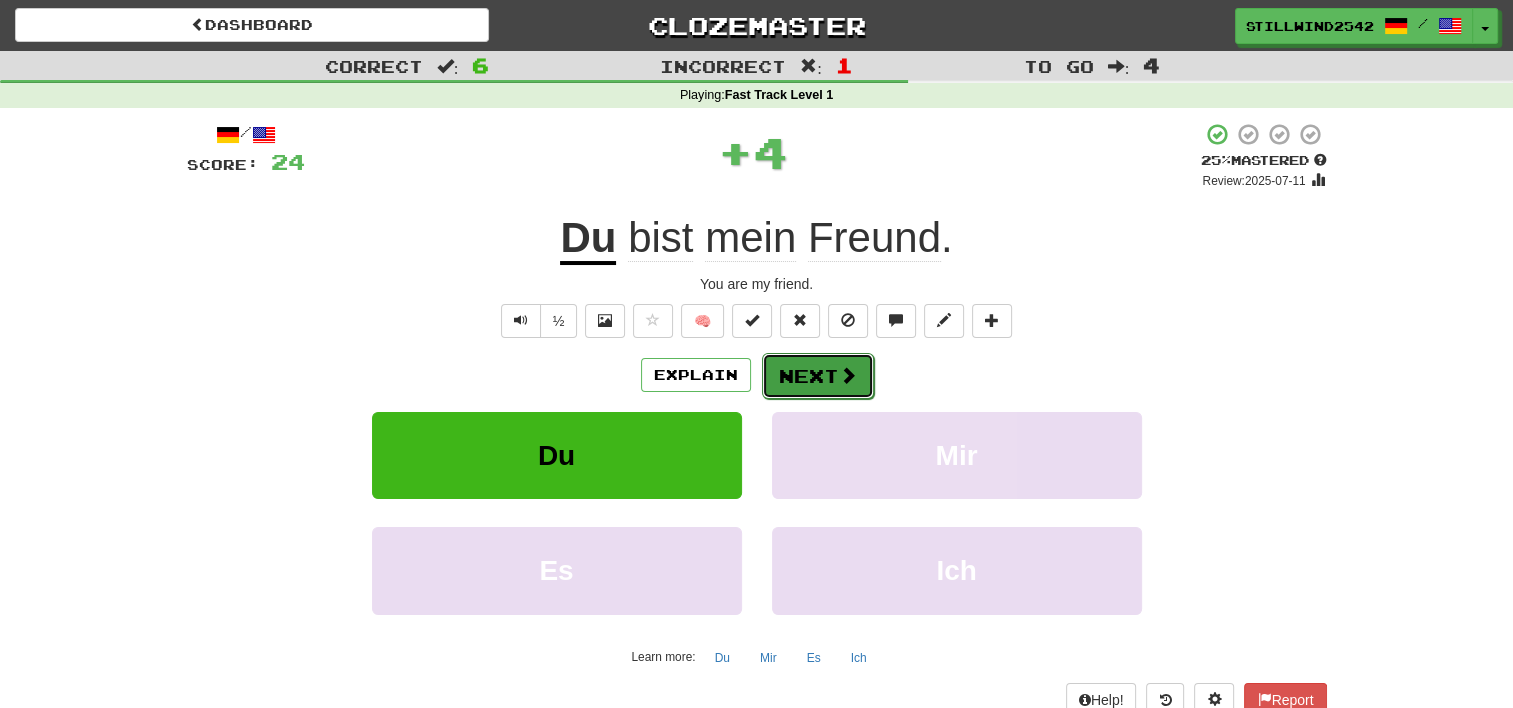 click on "Next" at bounding box center (818, 376) 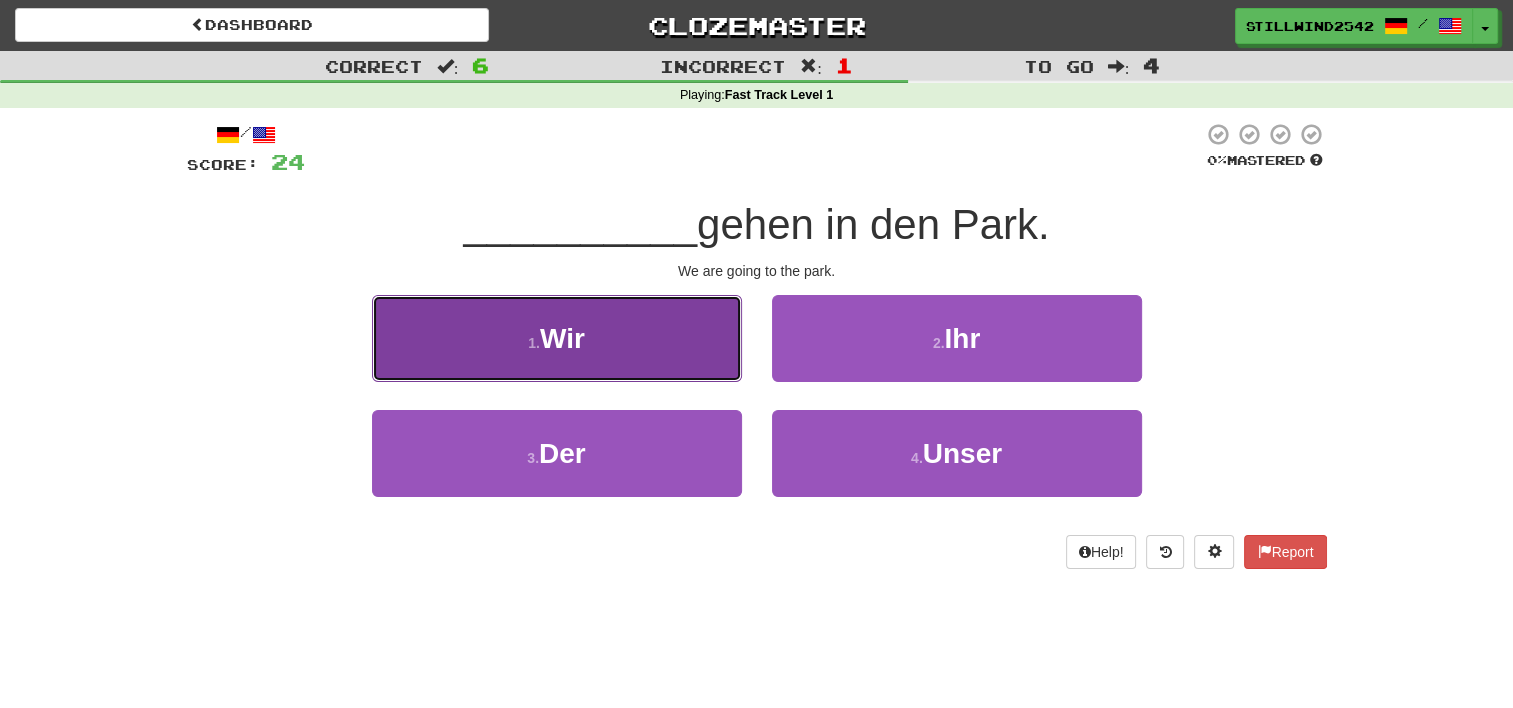 click on "1 .  Wir" at bounding box center (557, 338) 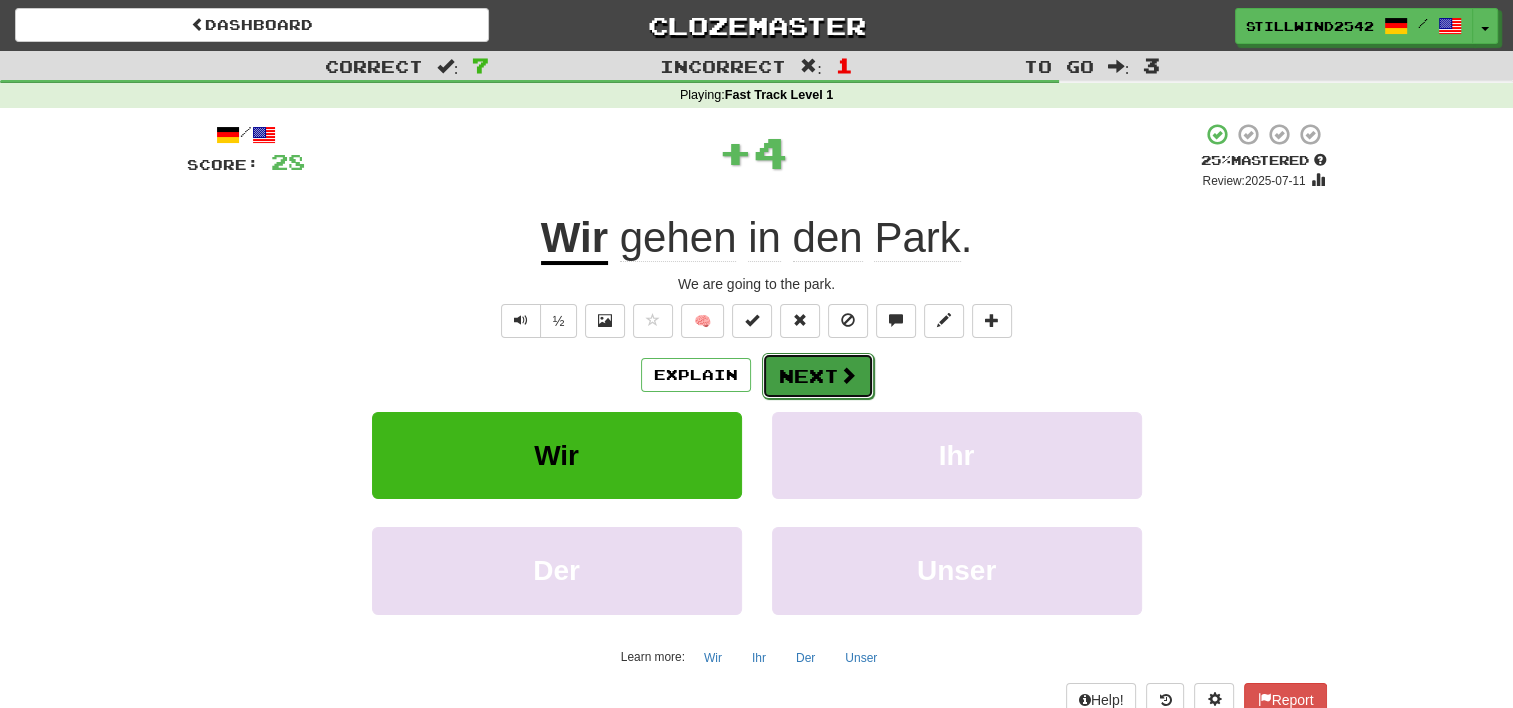 click on "Next" at bounding box center (818, 376) 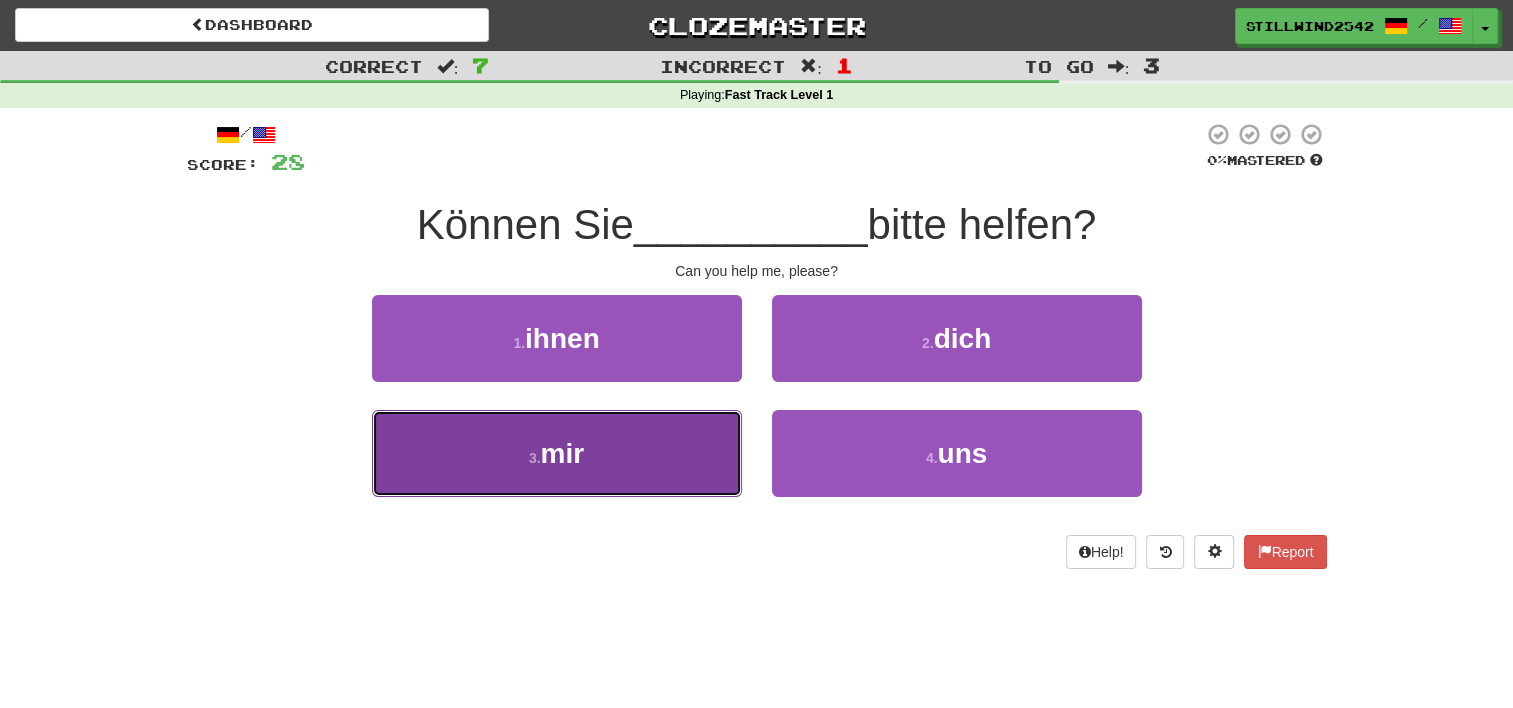 click on "3 .  mir" at bounding box center [557, 453] 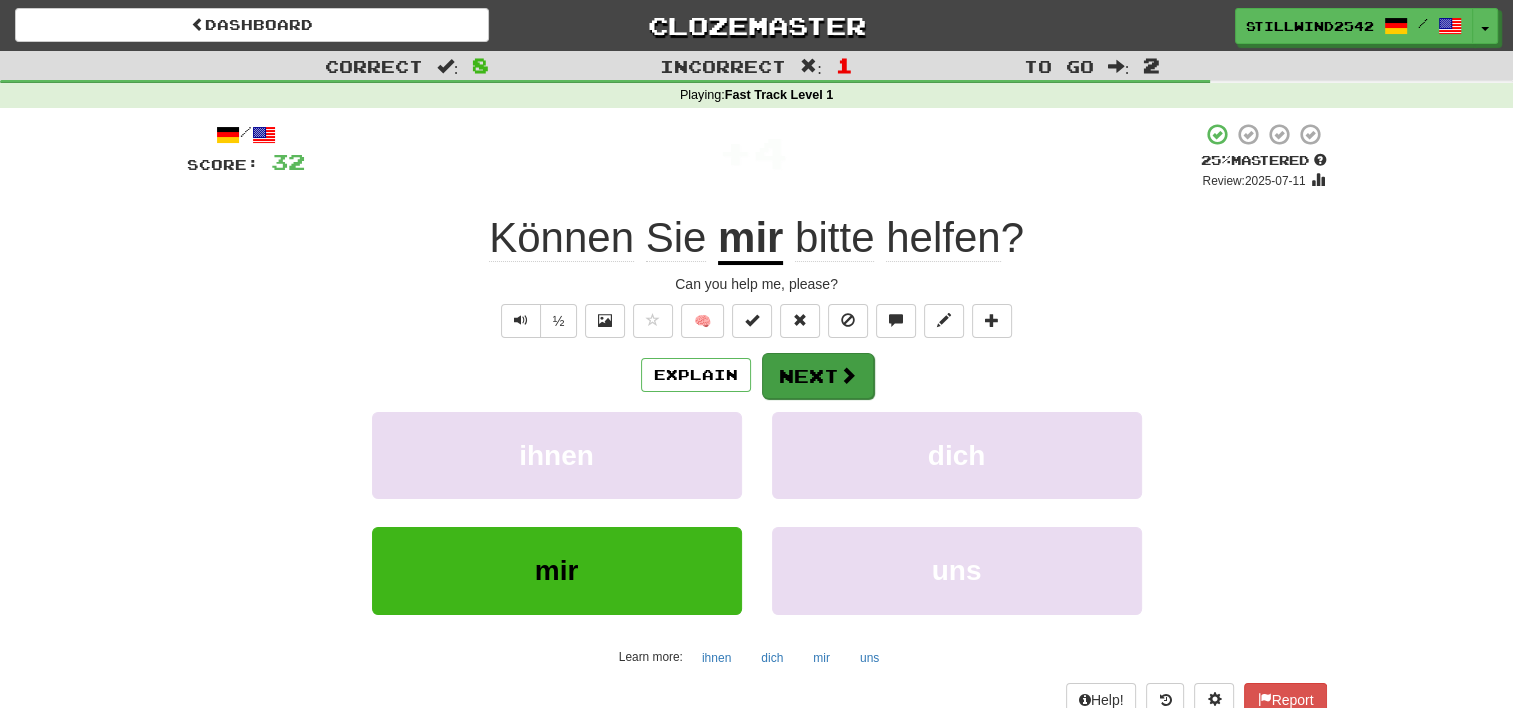 click at bounding box center (848, 375) 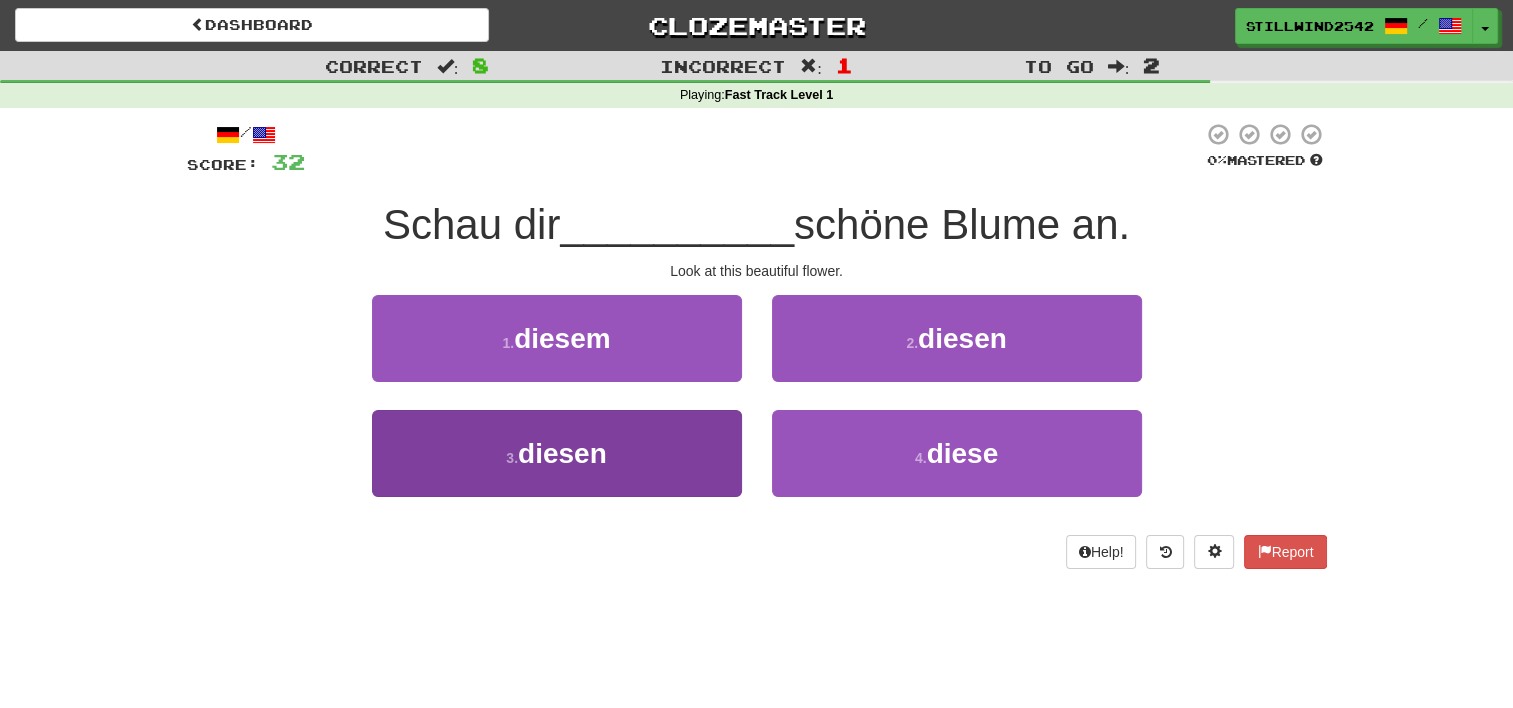 click on "3 .  diesen" at bounding box center (557, 453) 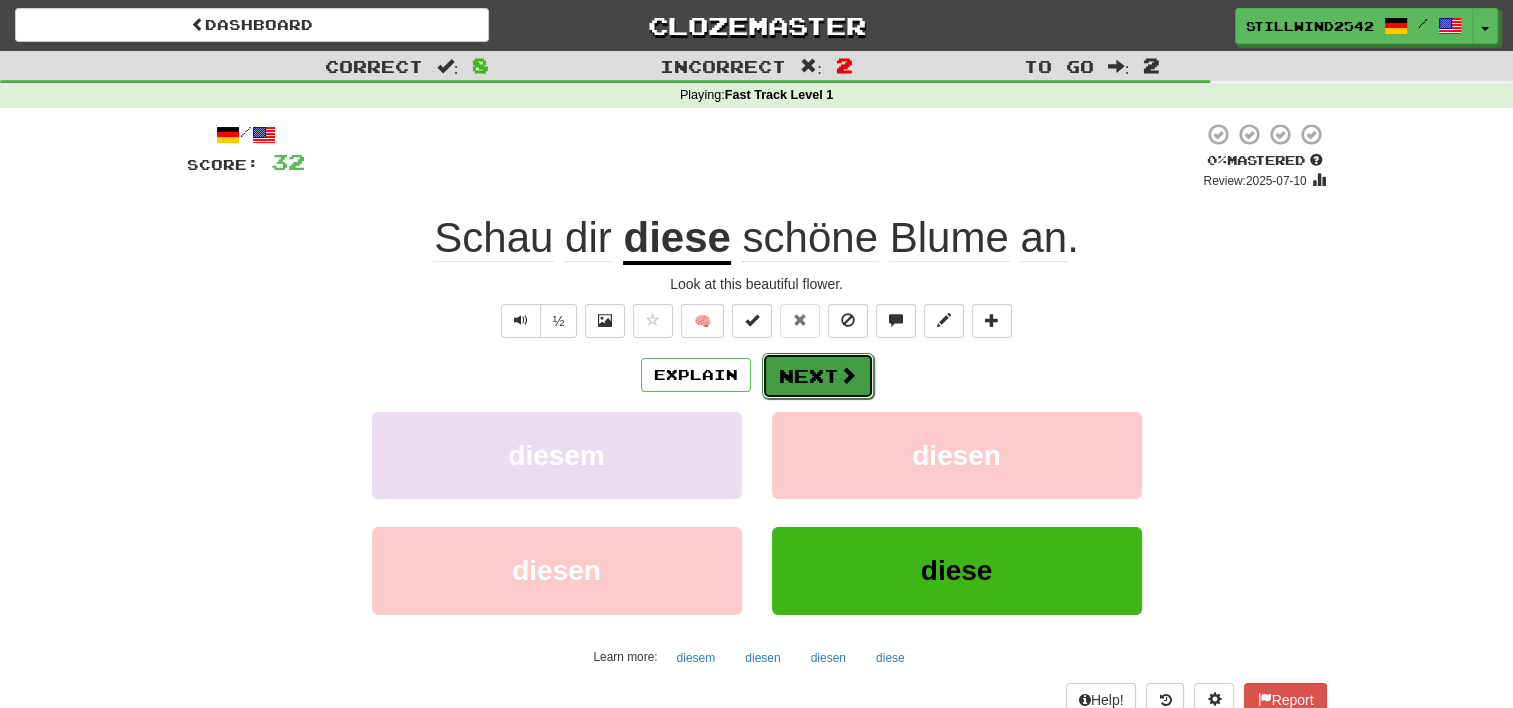 click on "Next" at bounding box center [818, 376] 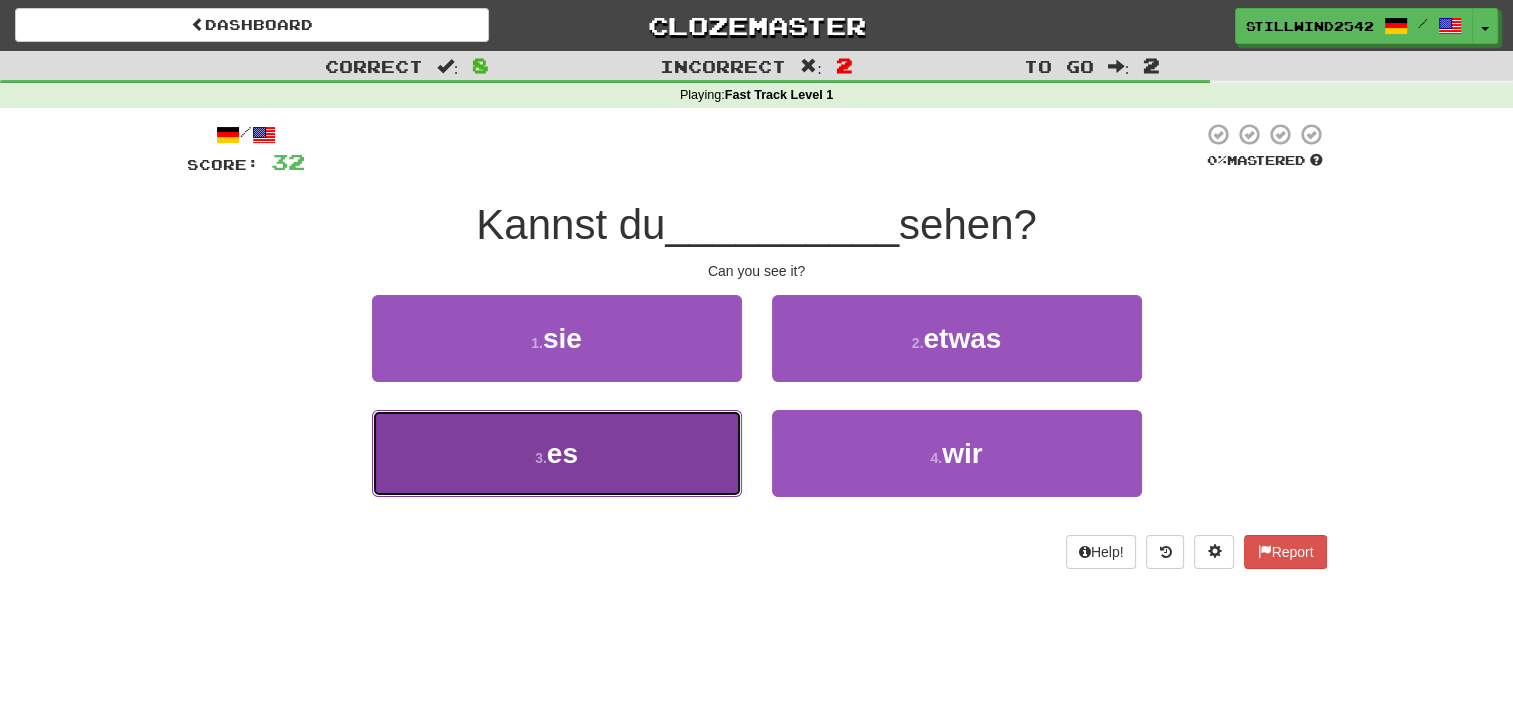 click on "3 .  es" at bounding box center (557, 453) 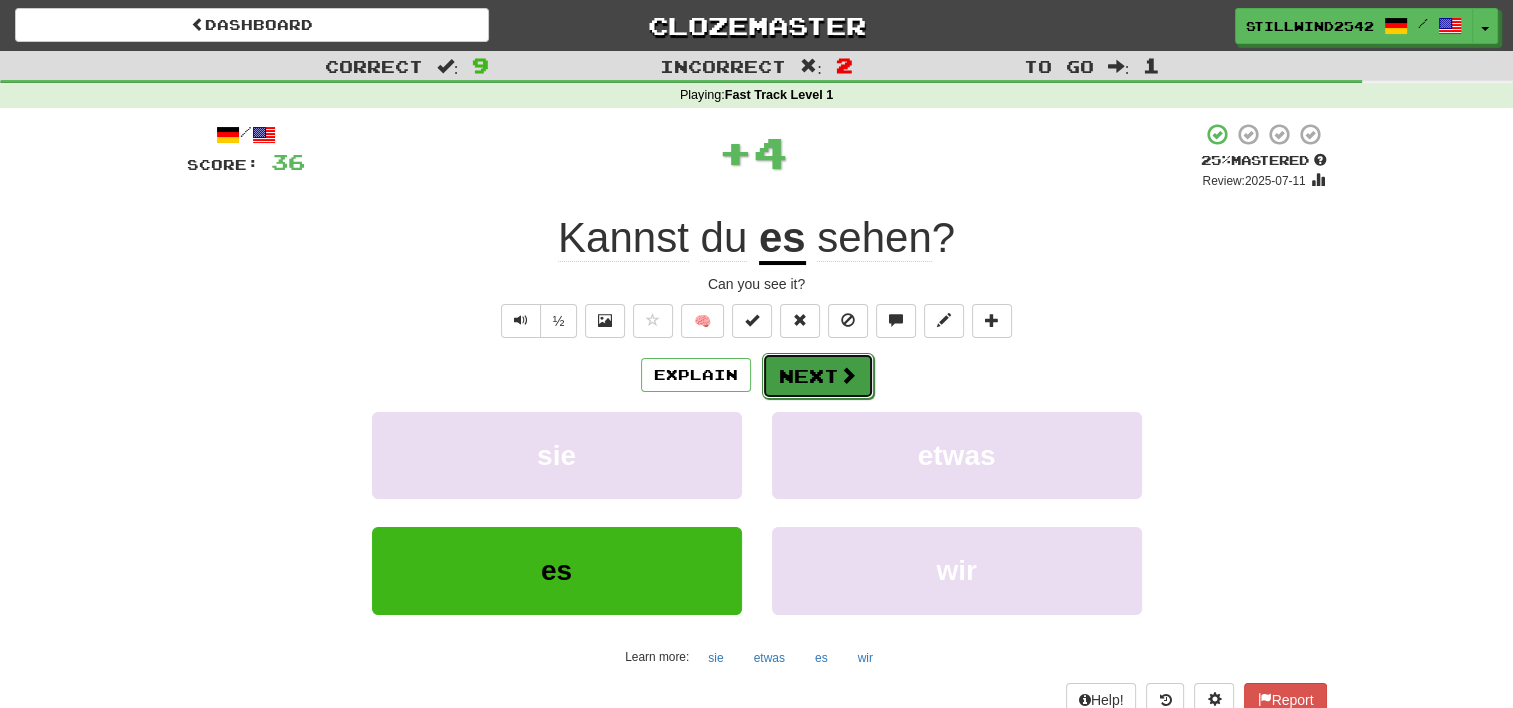 click on "Next" at bounding box center [818, 376] 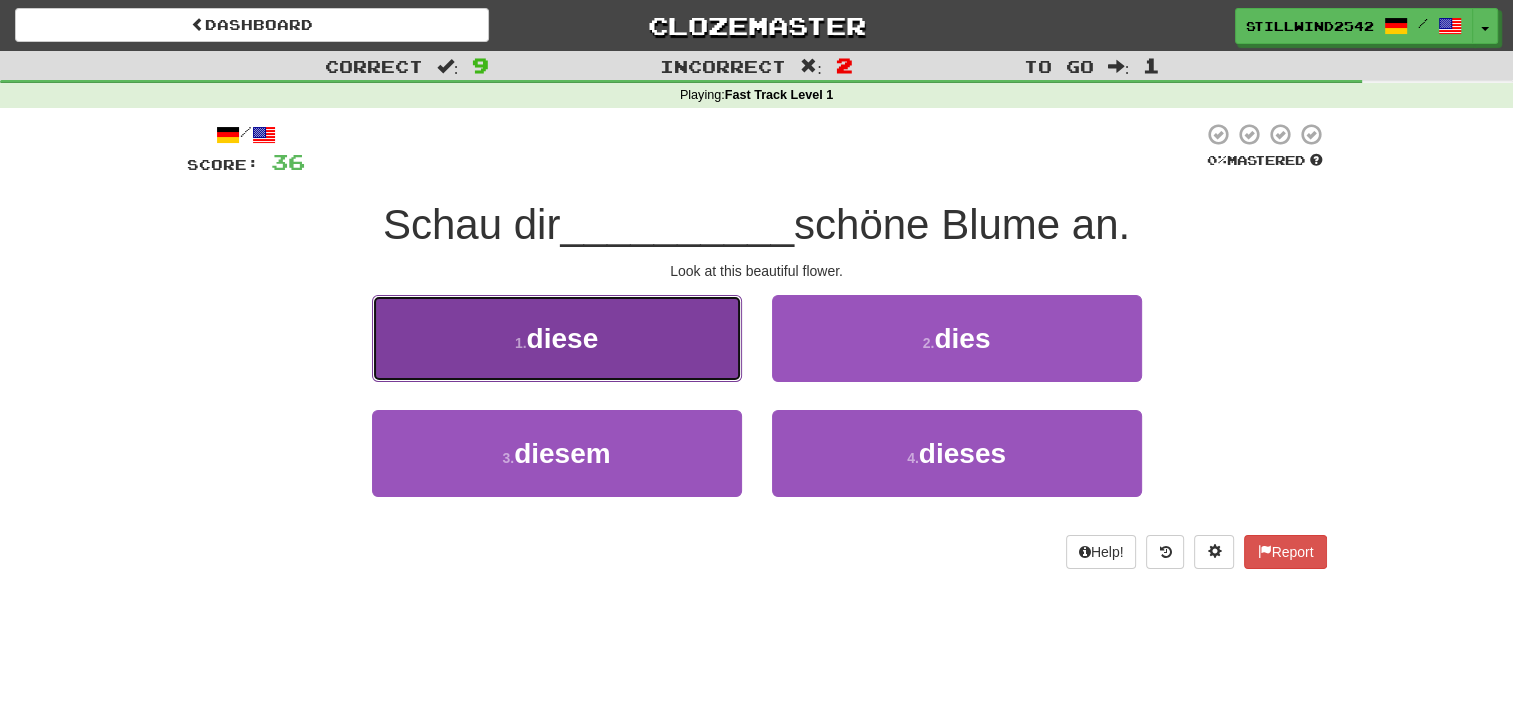 click on "1 .  diese" at bounding box center [557, 338] 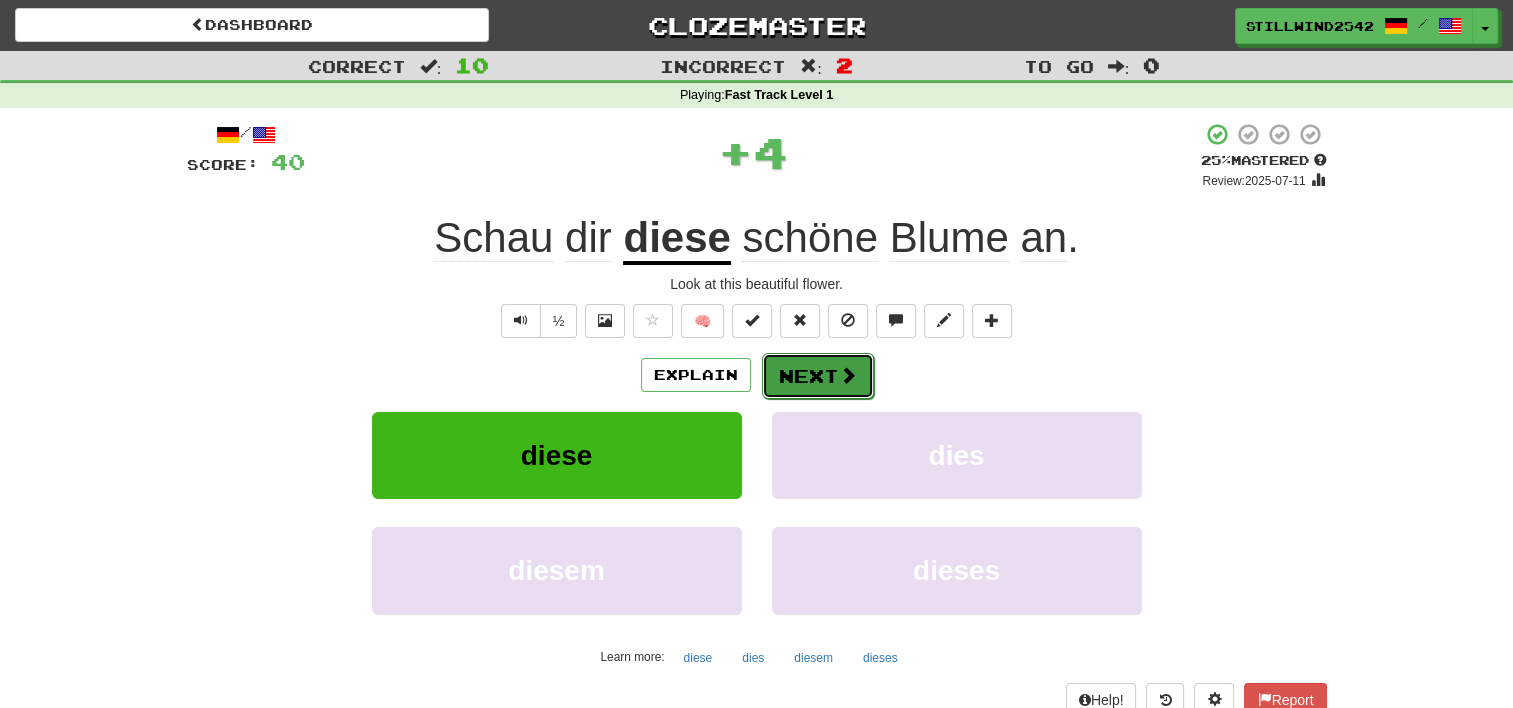 click on "Next" at bounding box center (818, 376) 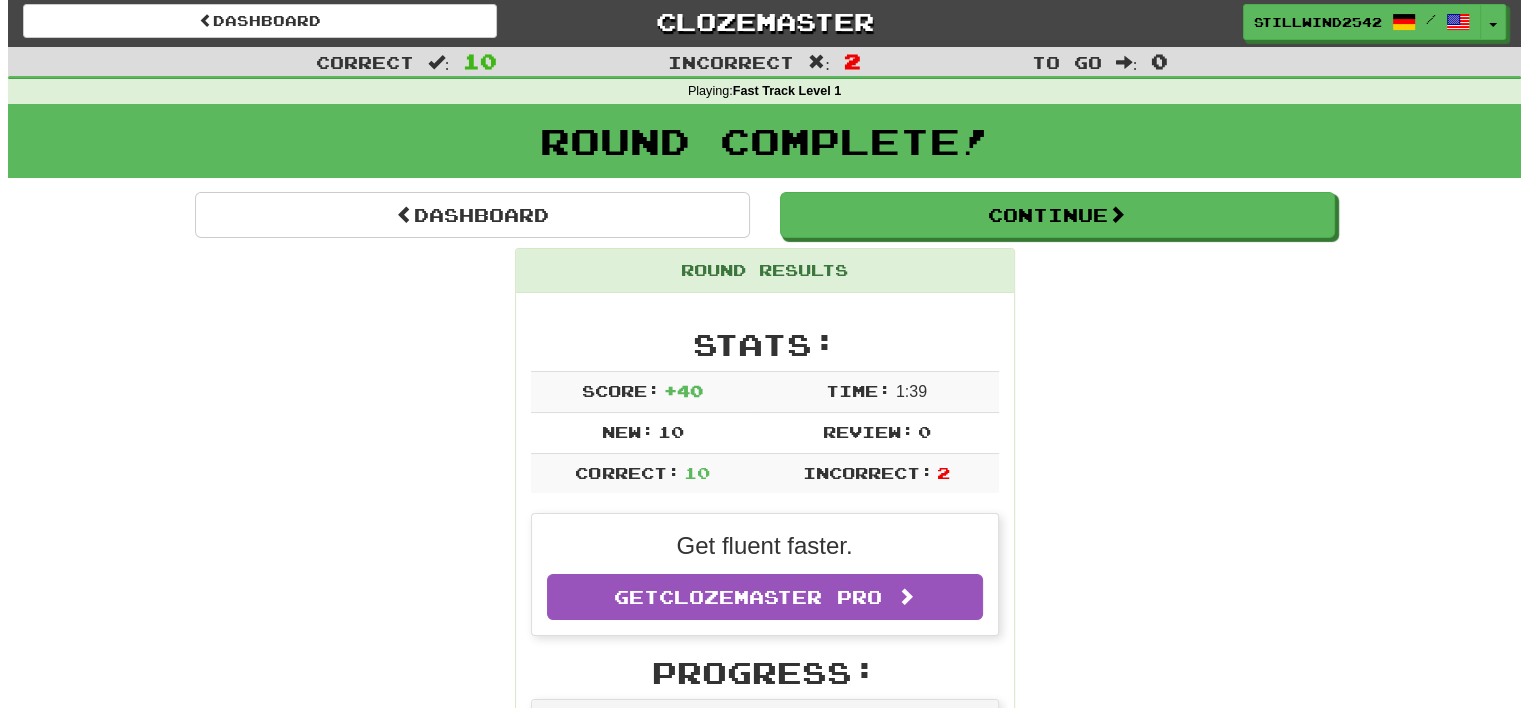 scroll, scrollTop: 0, scrollLeft: 0, axis: both 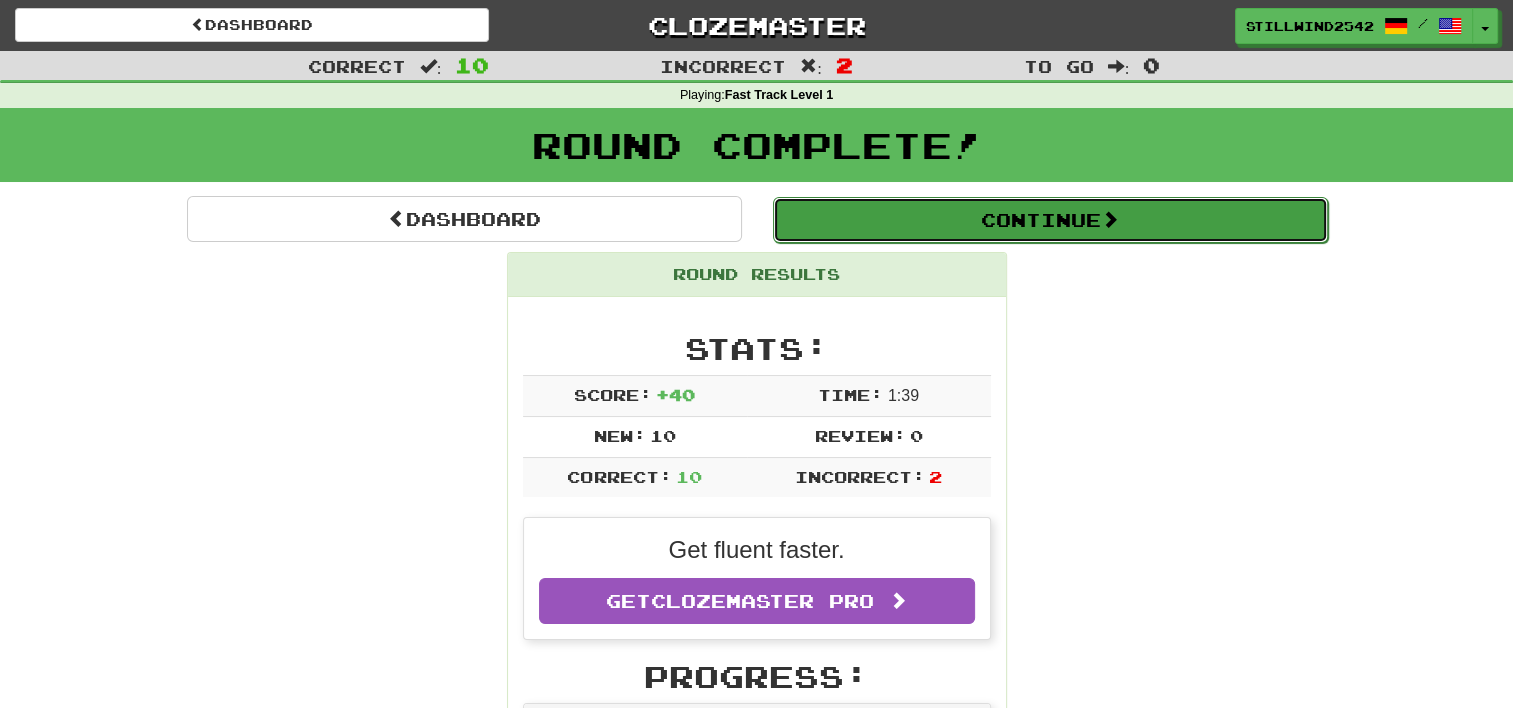 click on "Continue" at bounding box center (1050, 220) 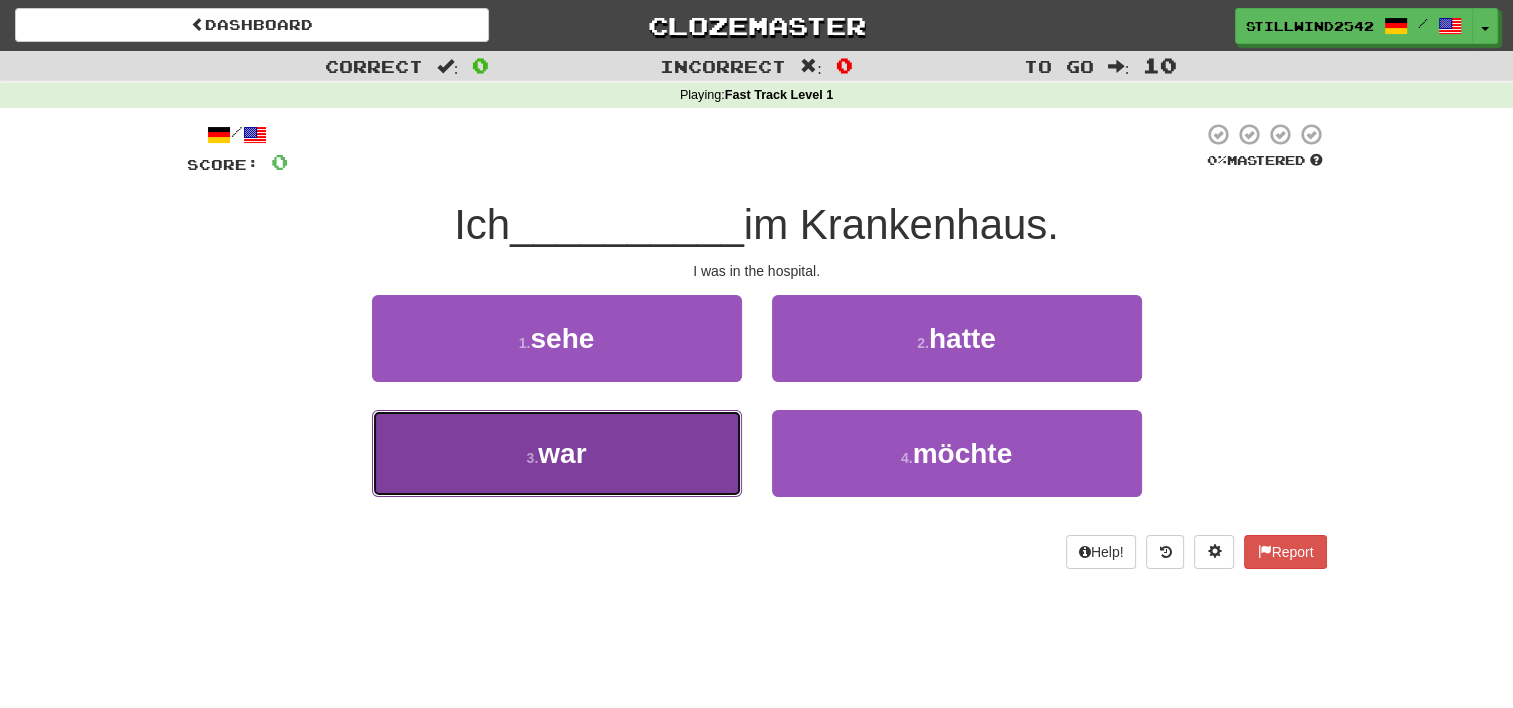 click on "3 .  war" at bounding box center [557, 453] 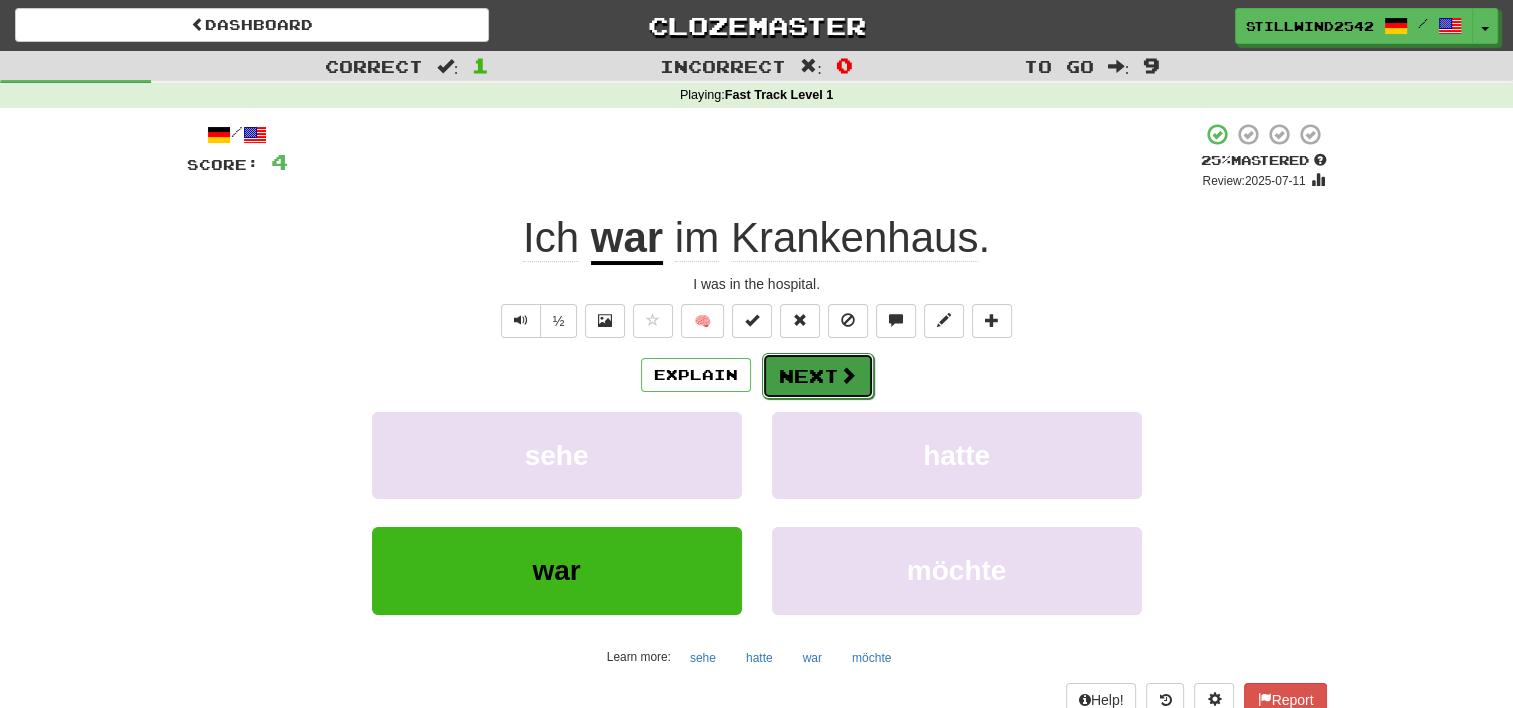 click on "Next" at bounding box center [818, 376] 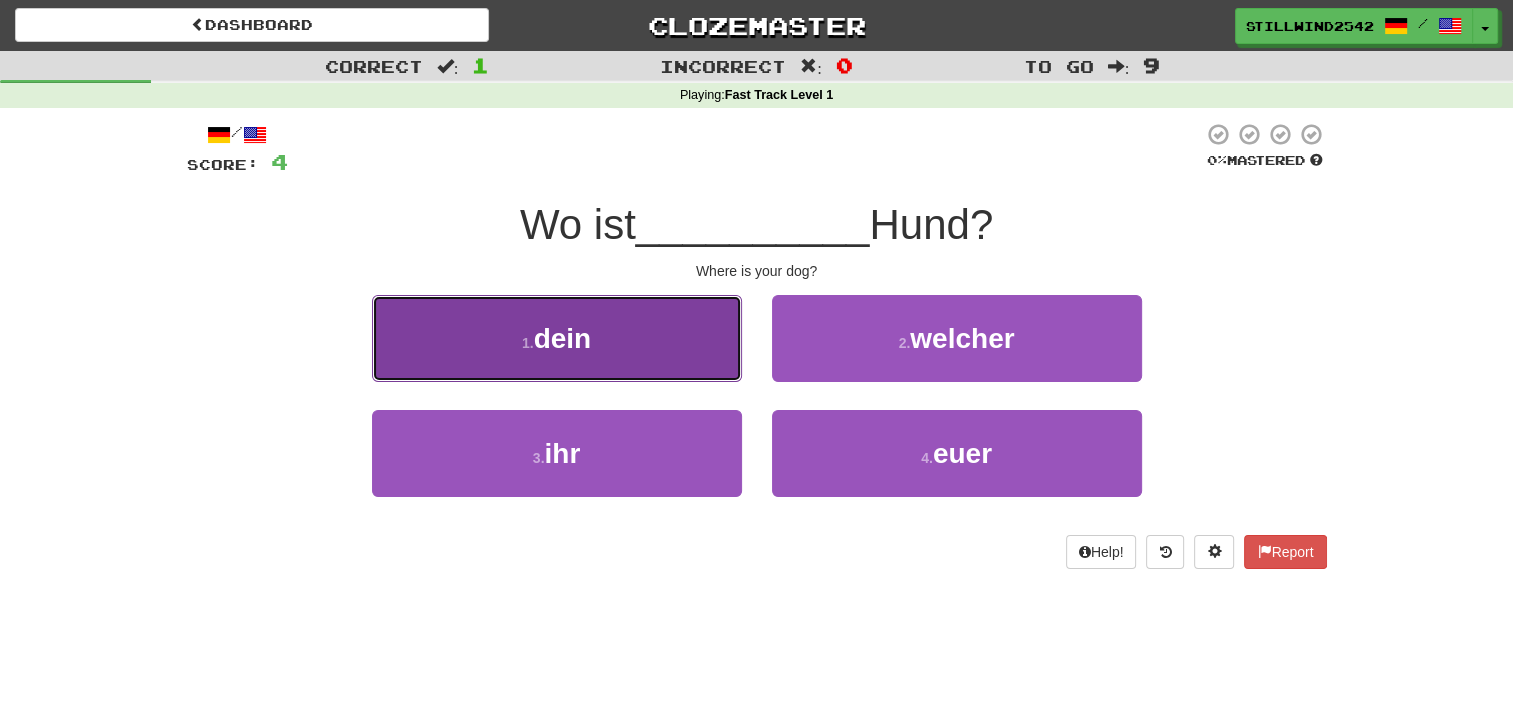 click on "1 .  dein" at bounding box center [557, 338] 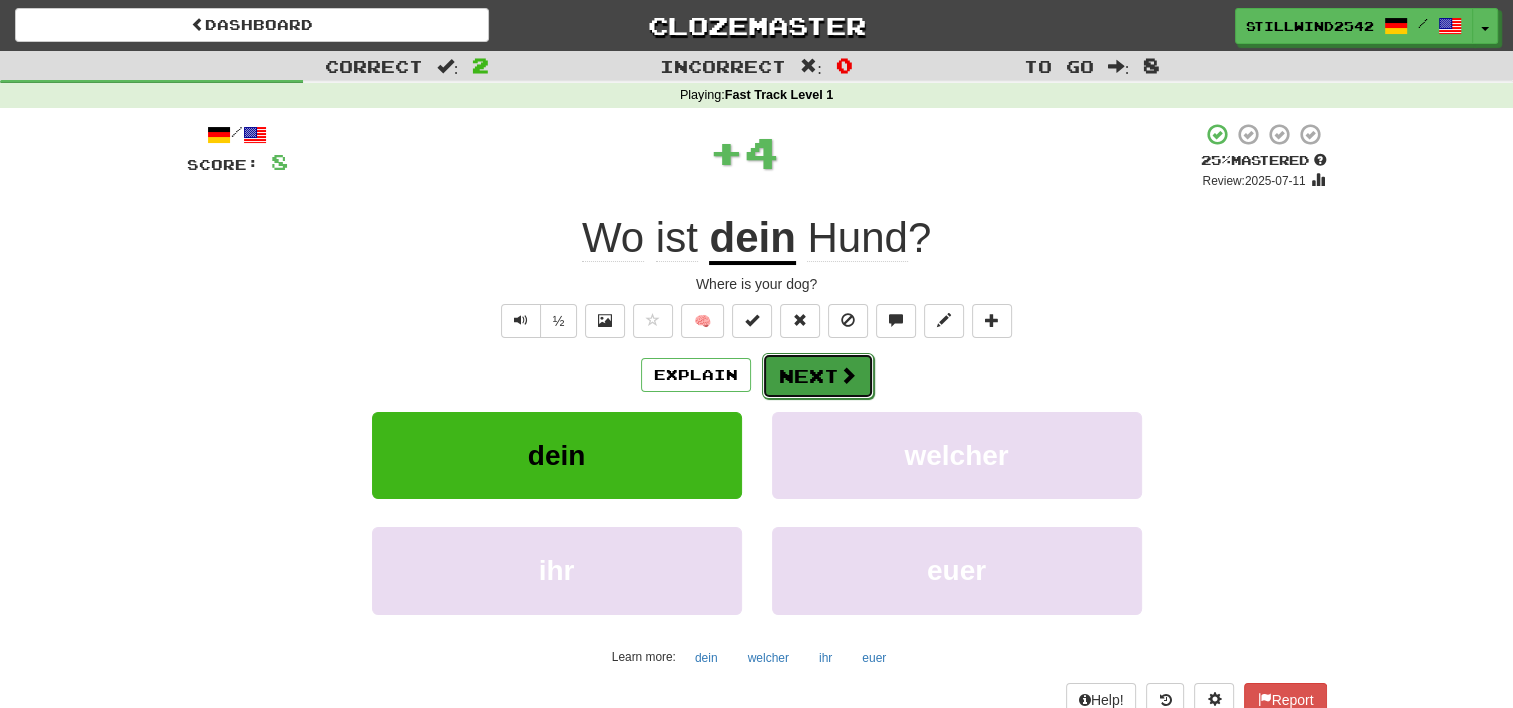 click on "Next" at bounding box center [818, 376] 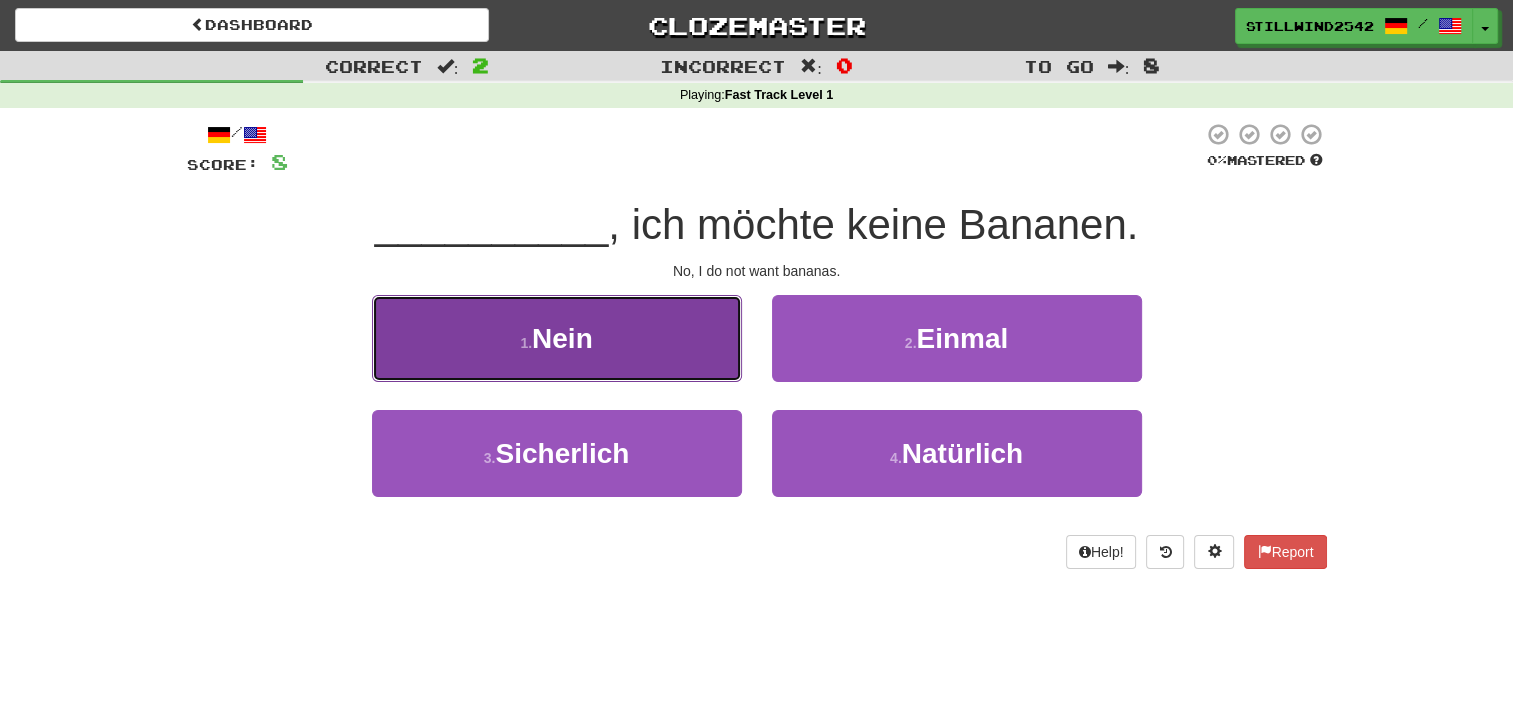 click on "1 .  Nein" at bounding box center (557, 338) 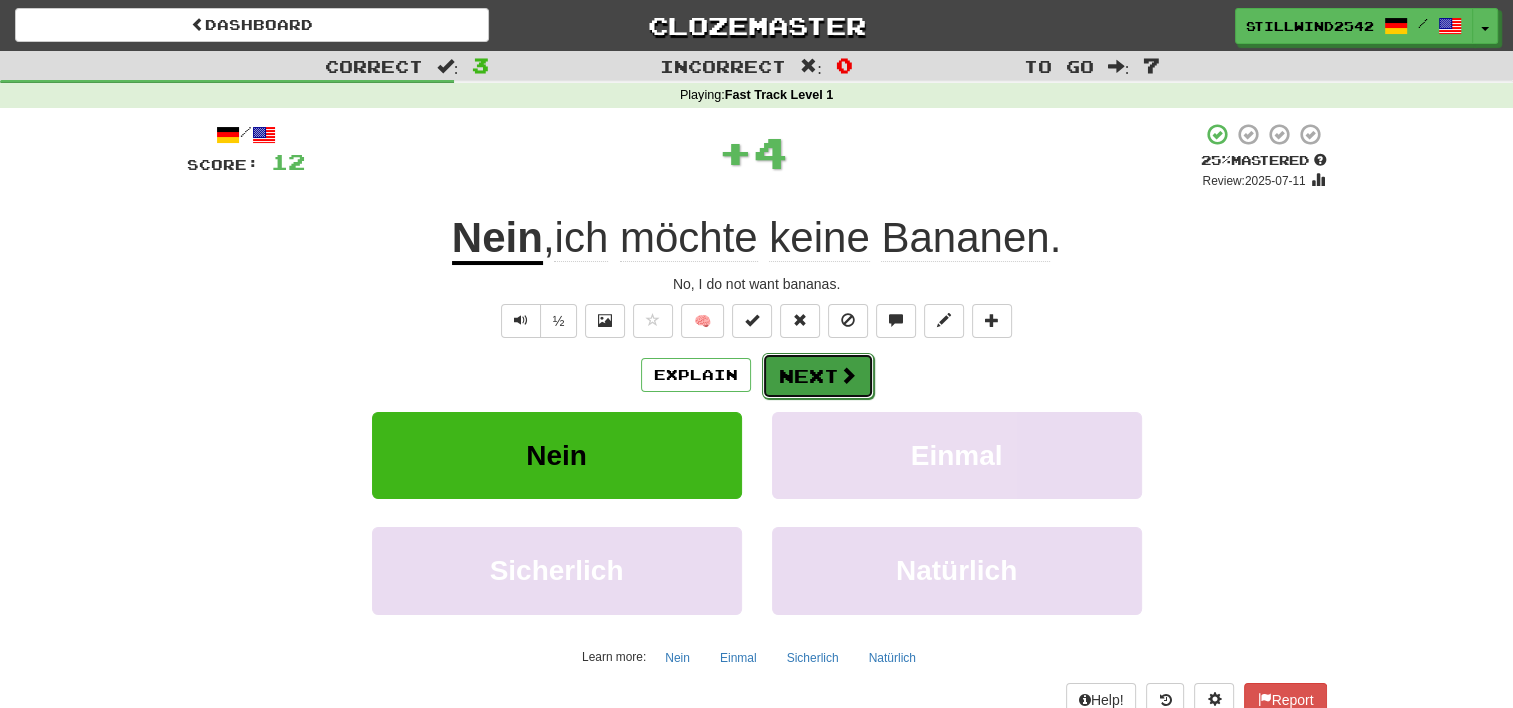 click on "Next" at bounding box center (818, 376) 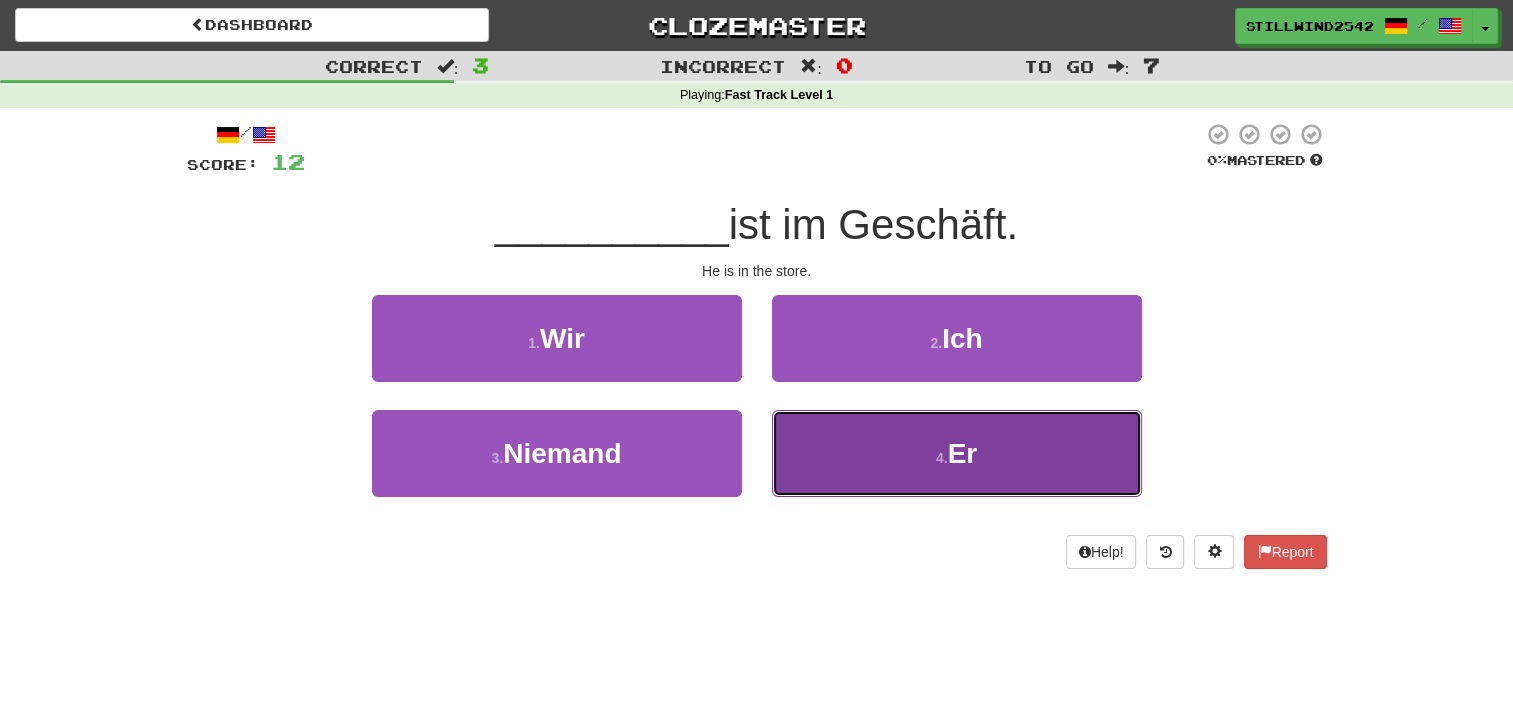click on "4 .  Er" at bounding box center [957, 453] 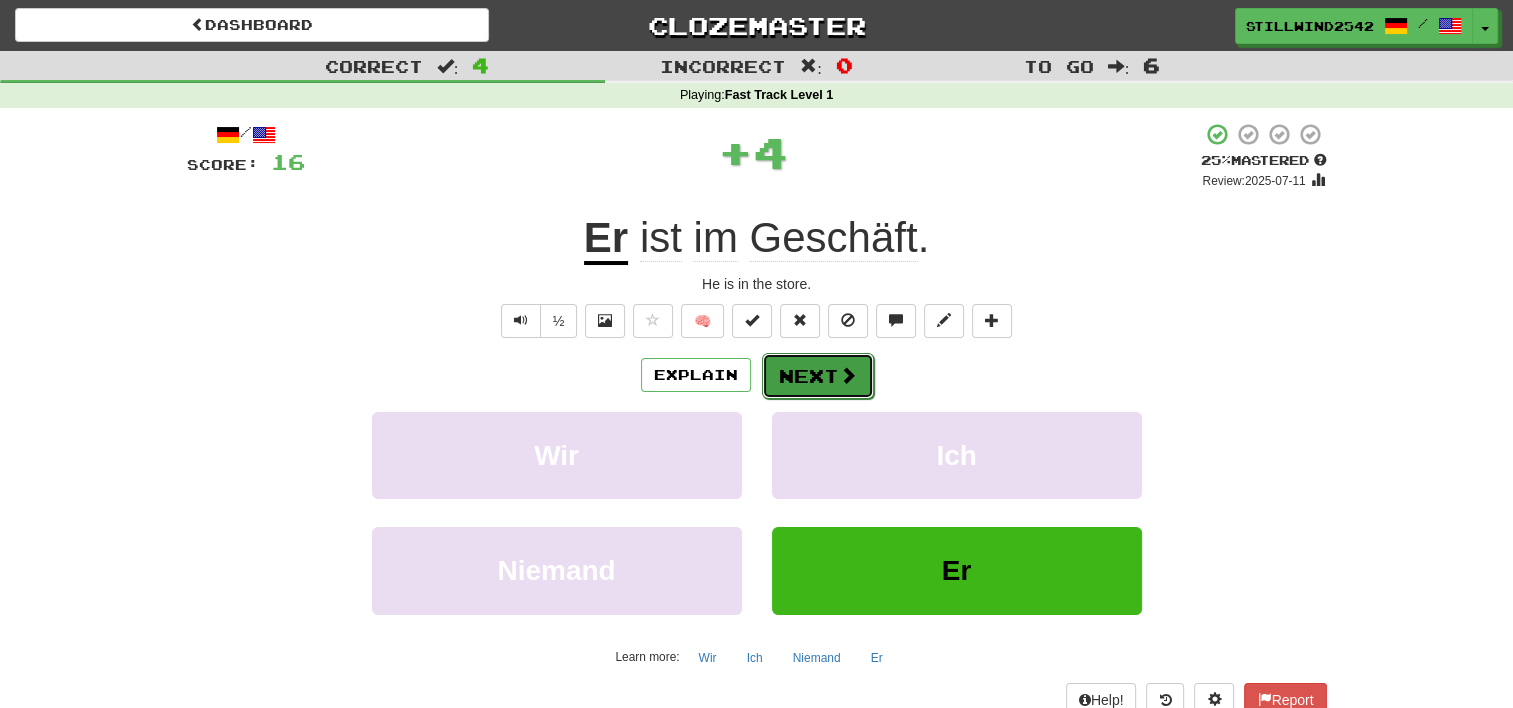 click on "Next" at bounding box center [818, 376] 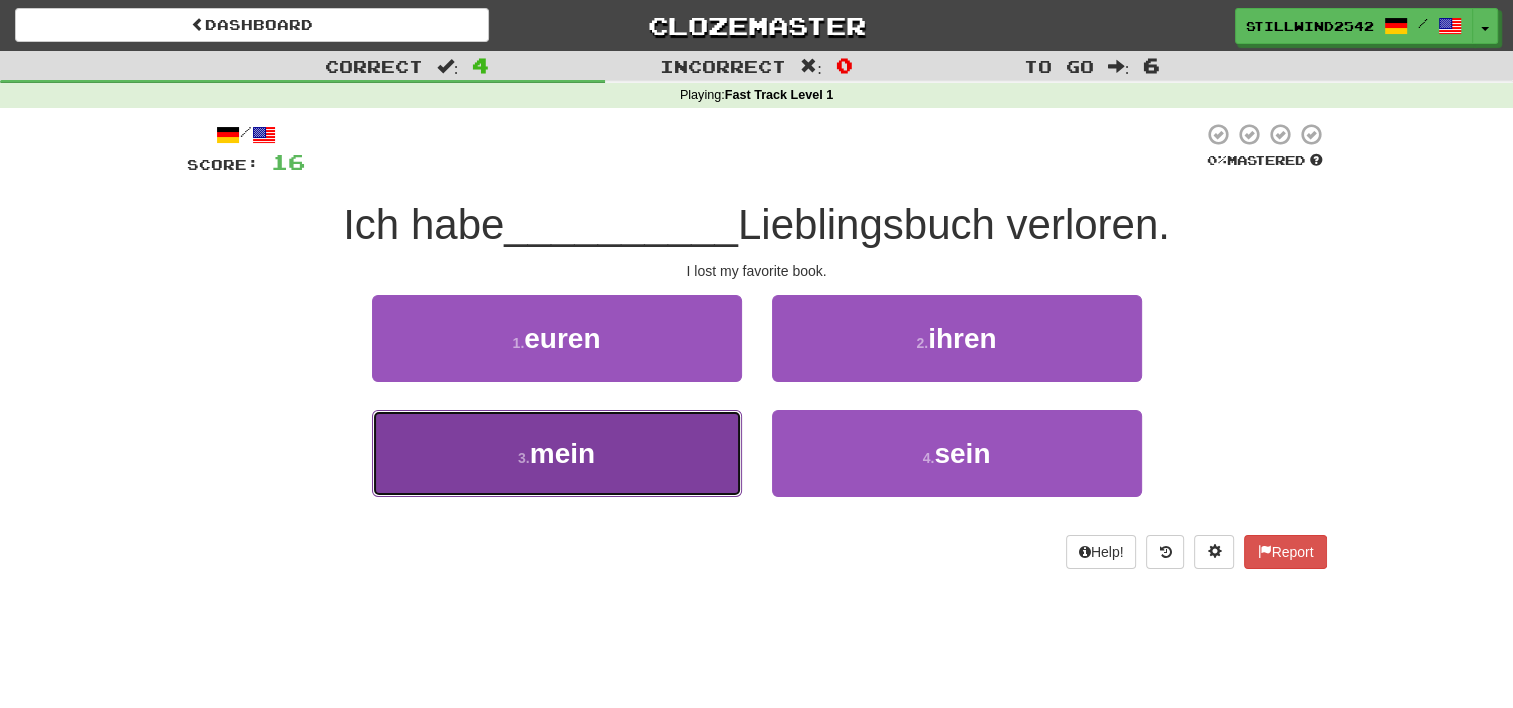 click on "3 .  mein" at bounding box center [557, 453] 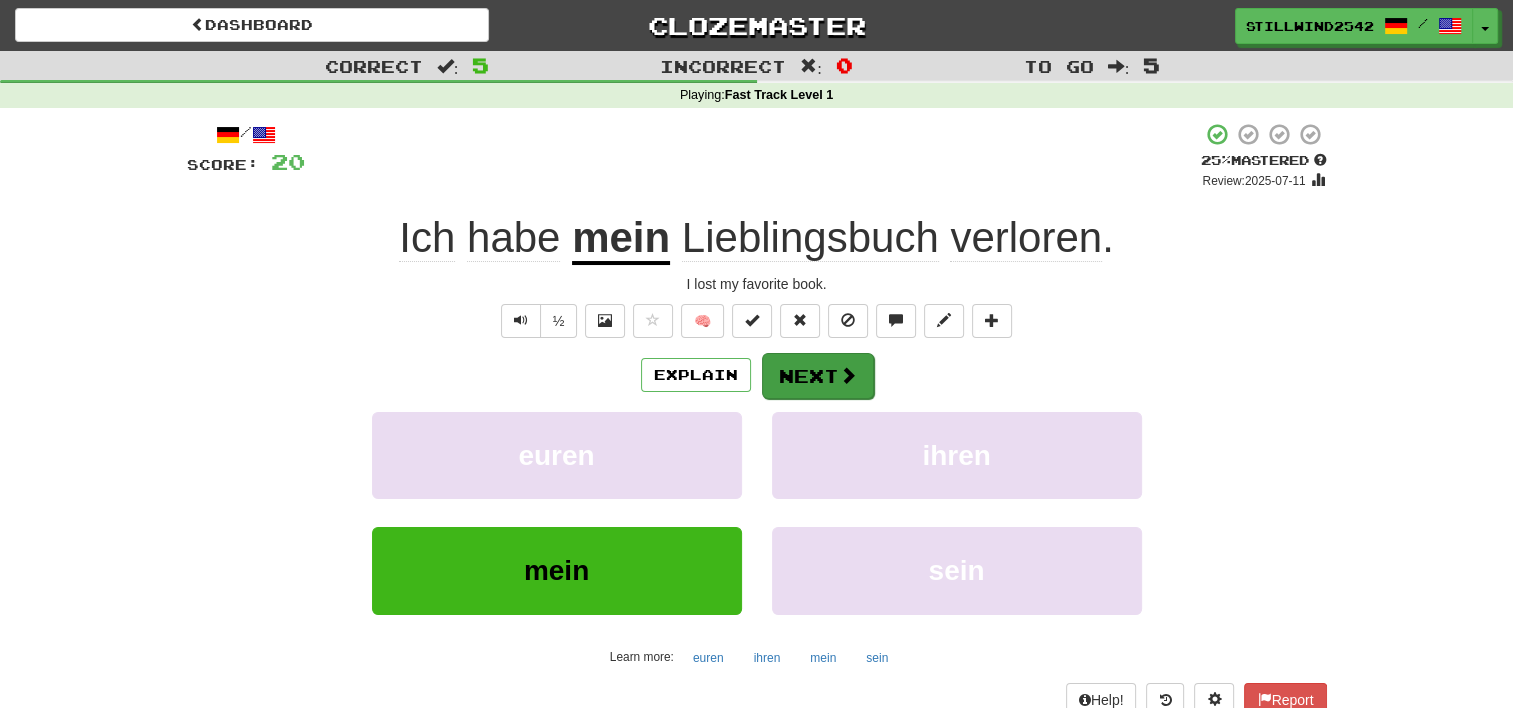 click on "Next" at bounding box center (818, 376) 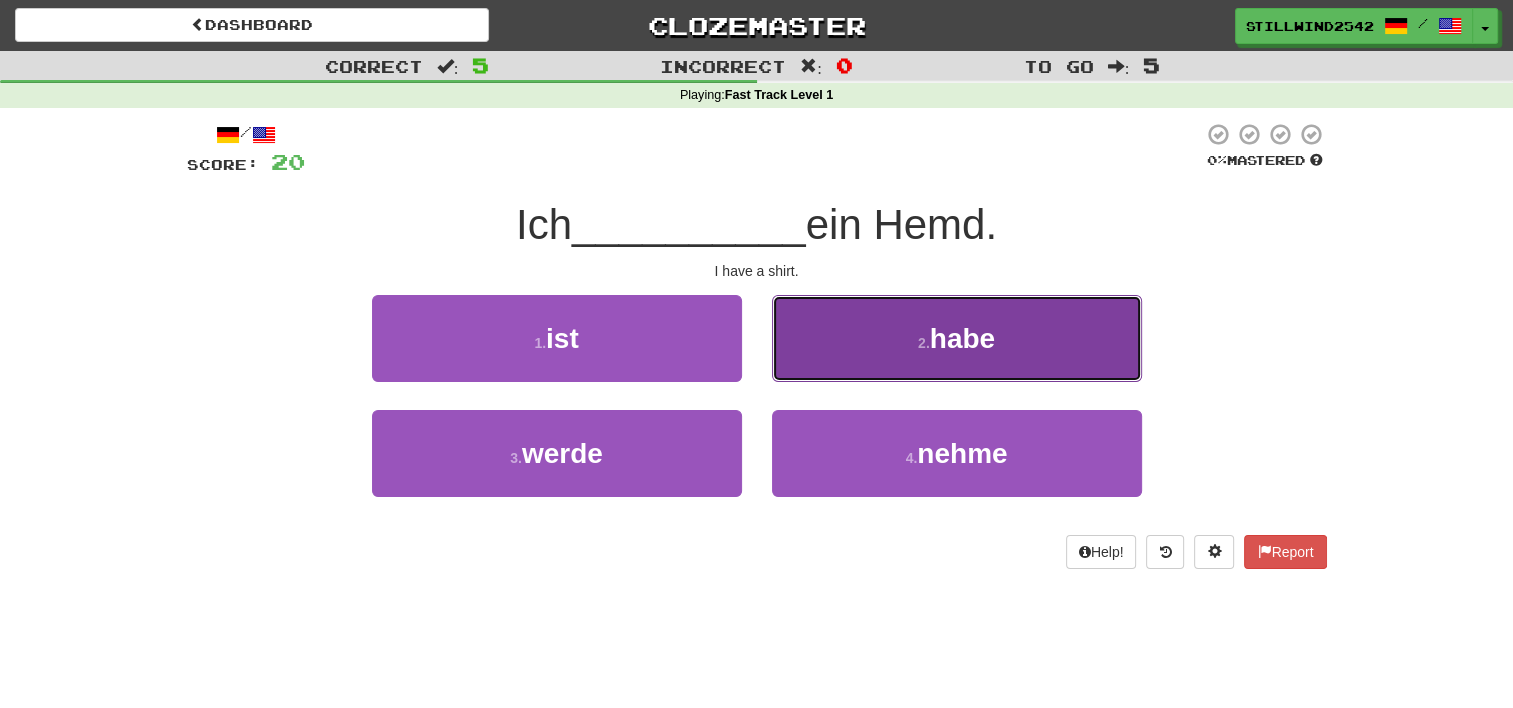 click on "2 .  habe" at bounding box center (957, 338) 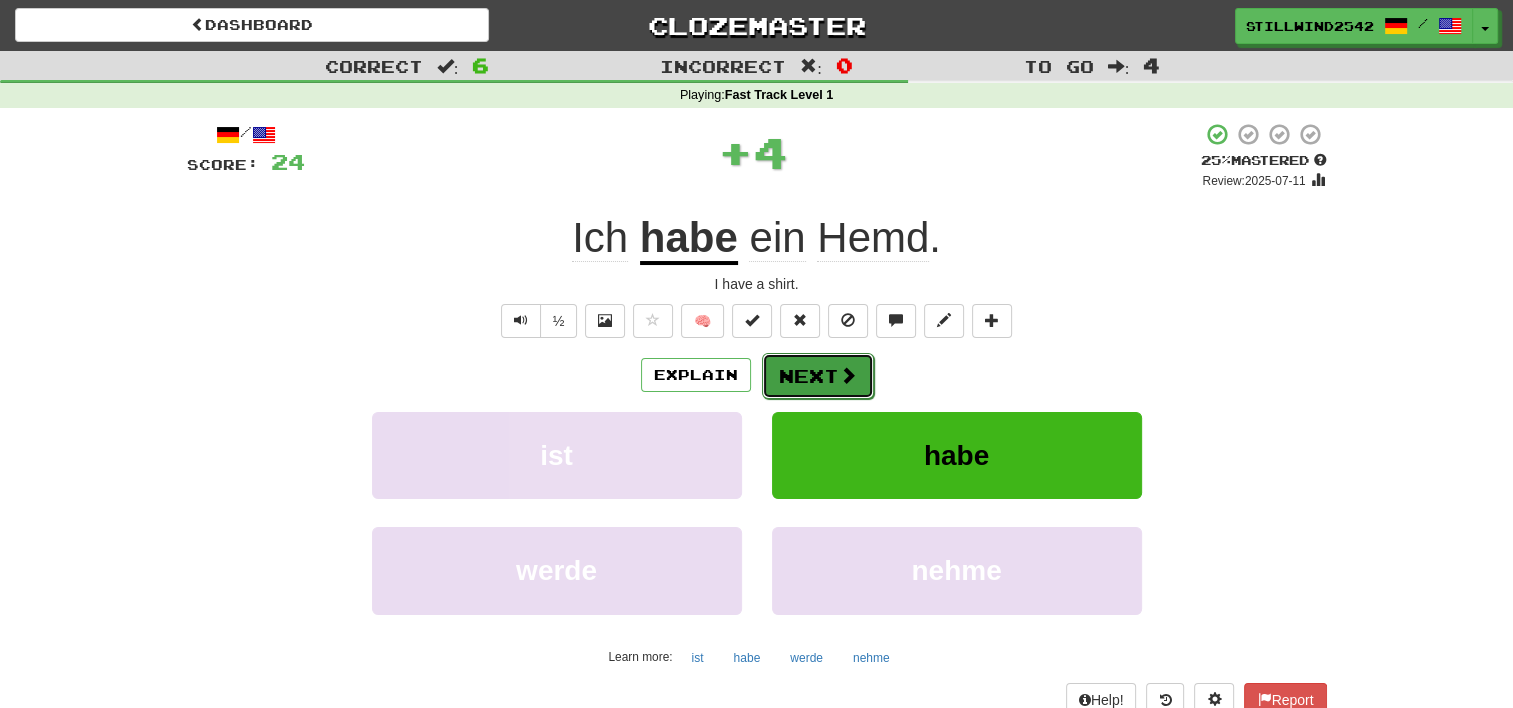 click on "Next" at bounding box center (818, 376) 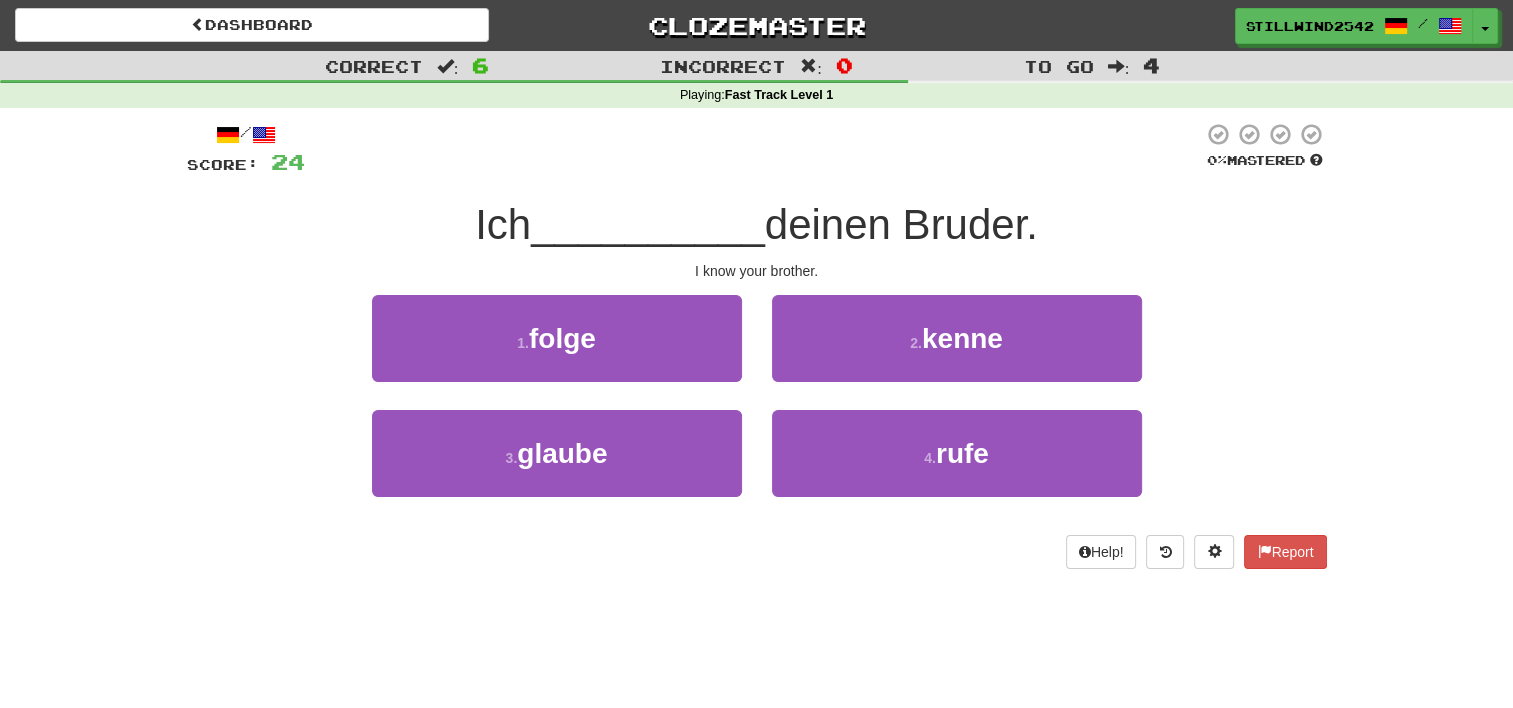 click on "3 .  glaube" at bounding box center [557, 467] 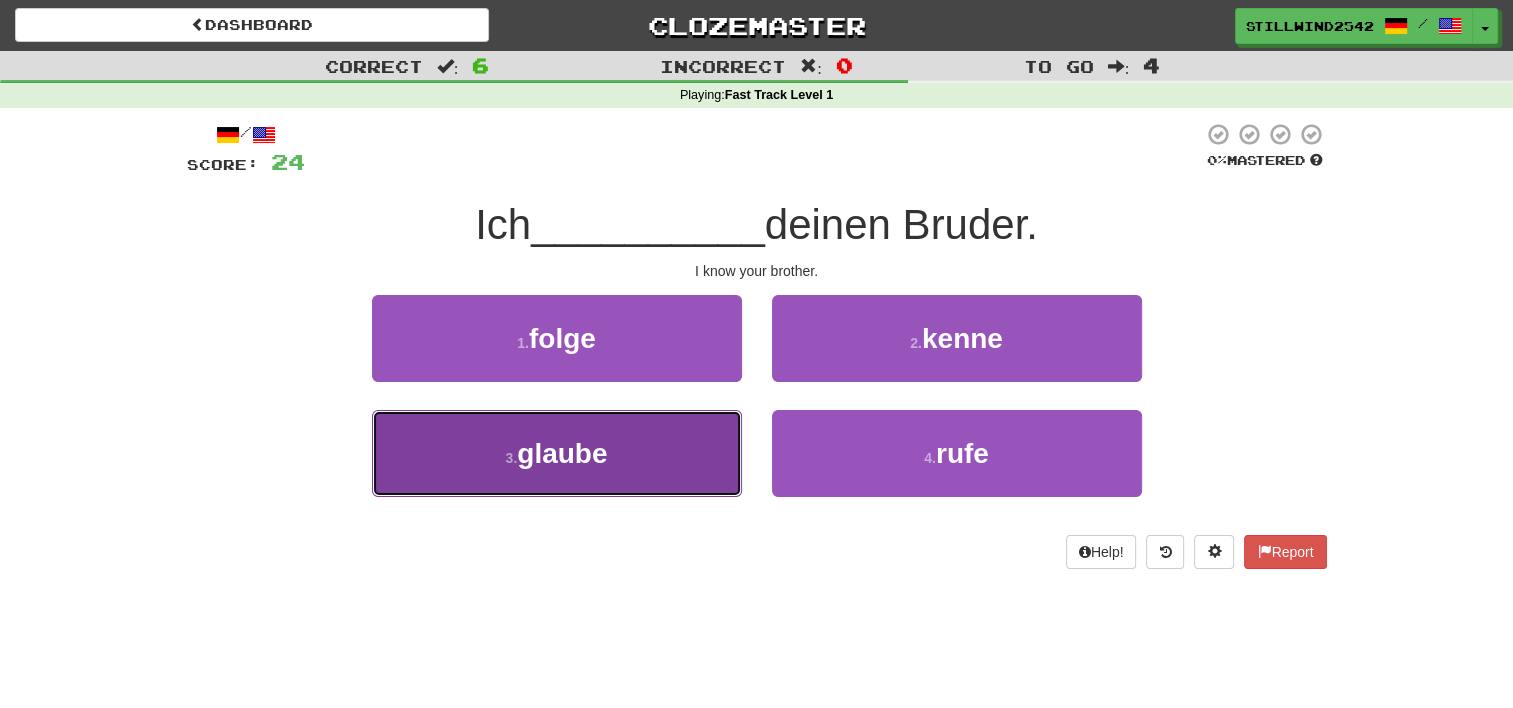 click on "3 .  glaube" at bounding box center [557, 453] 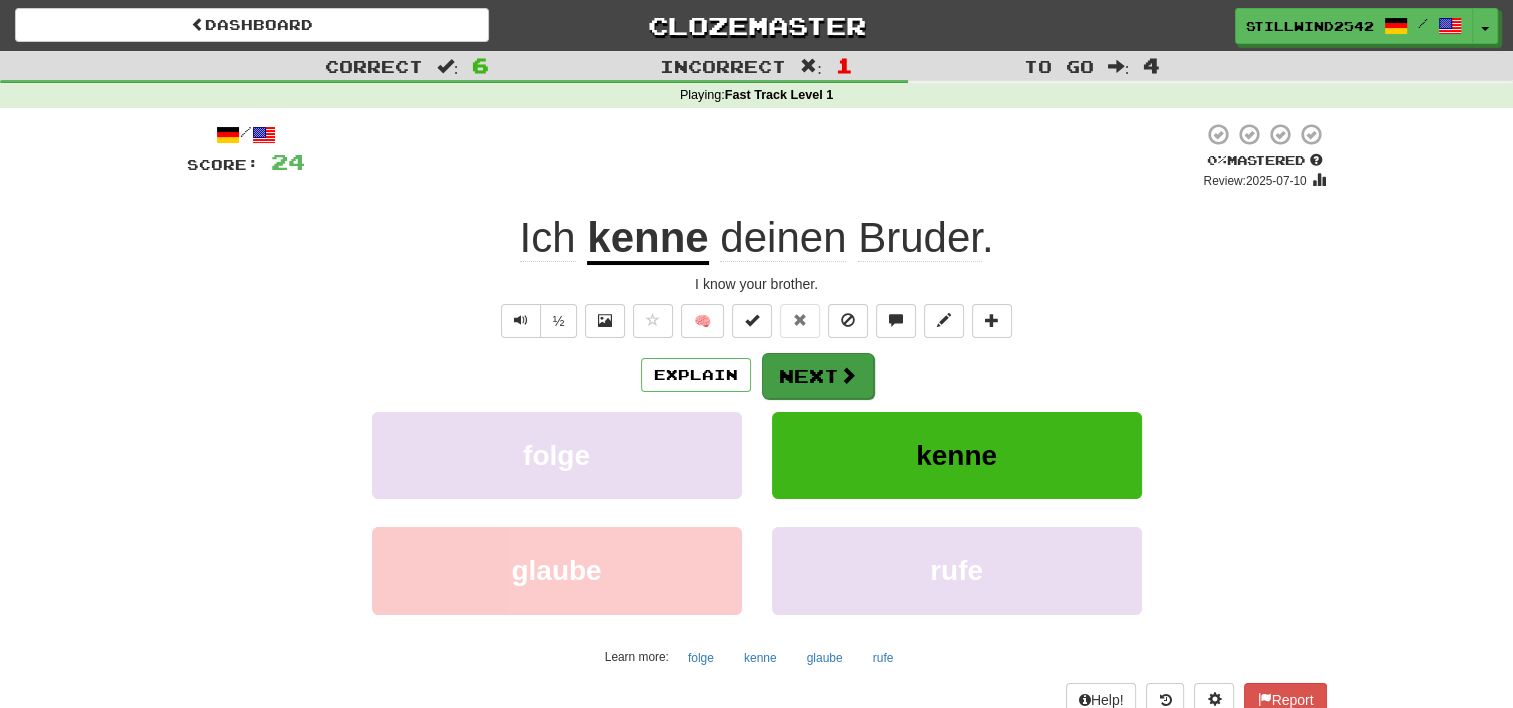 click on "Next" at bounding box center (818, 376) 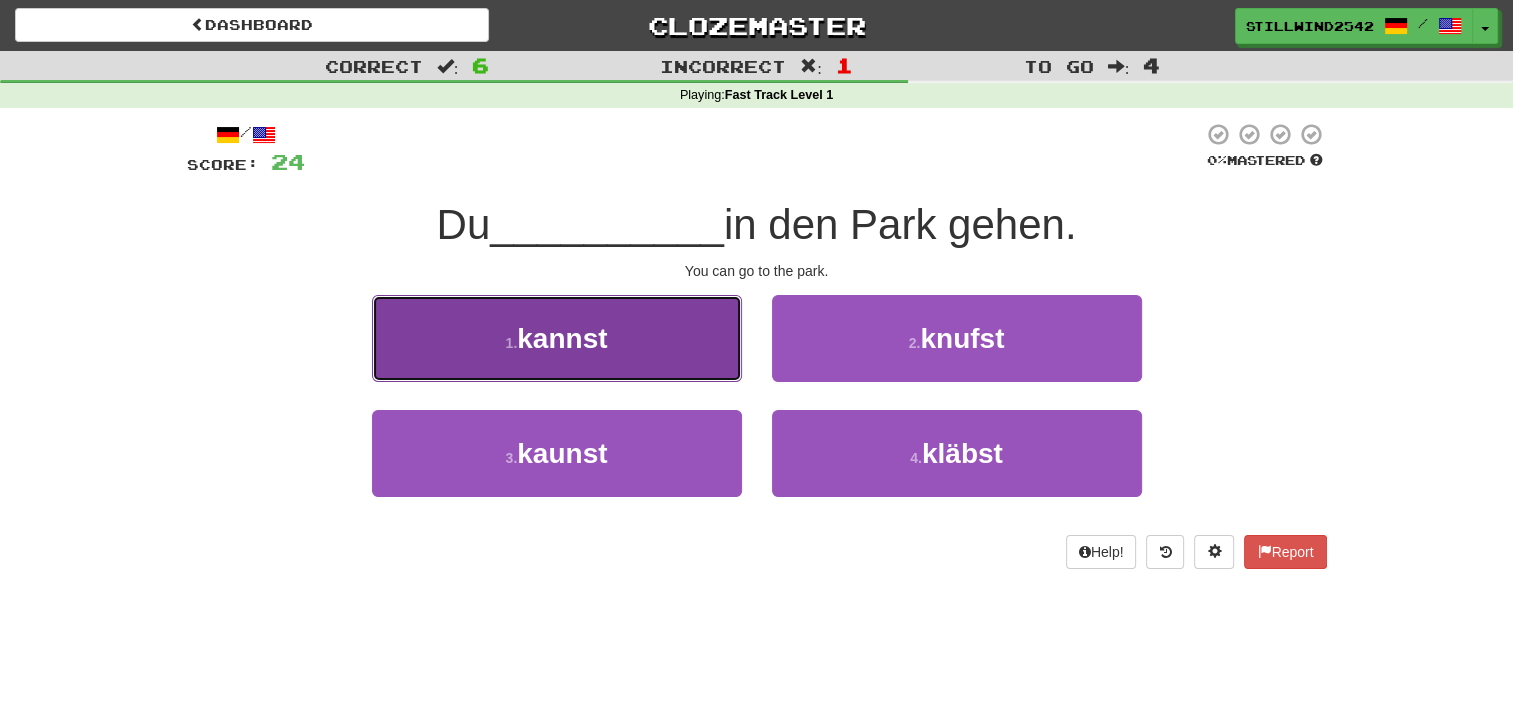 click on "1 .  kannst" at bounding box center [557, 338] 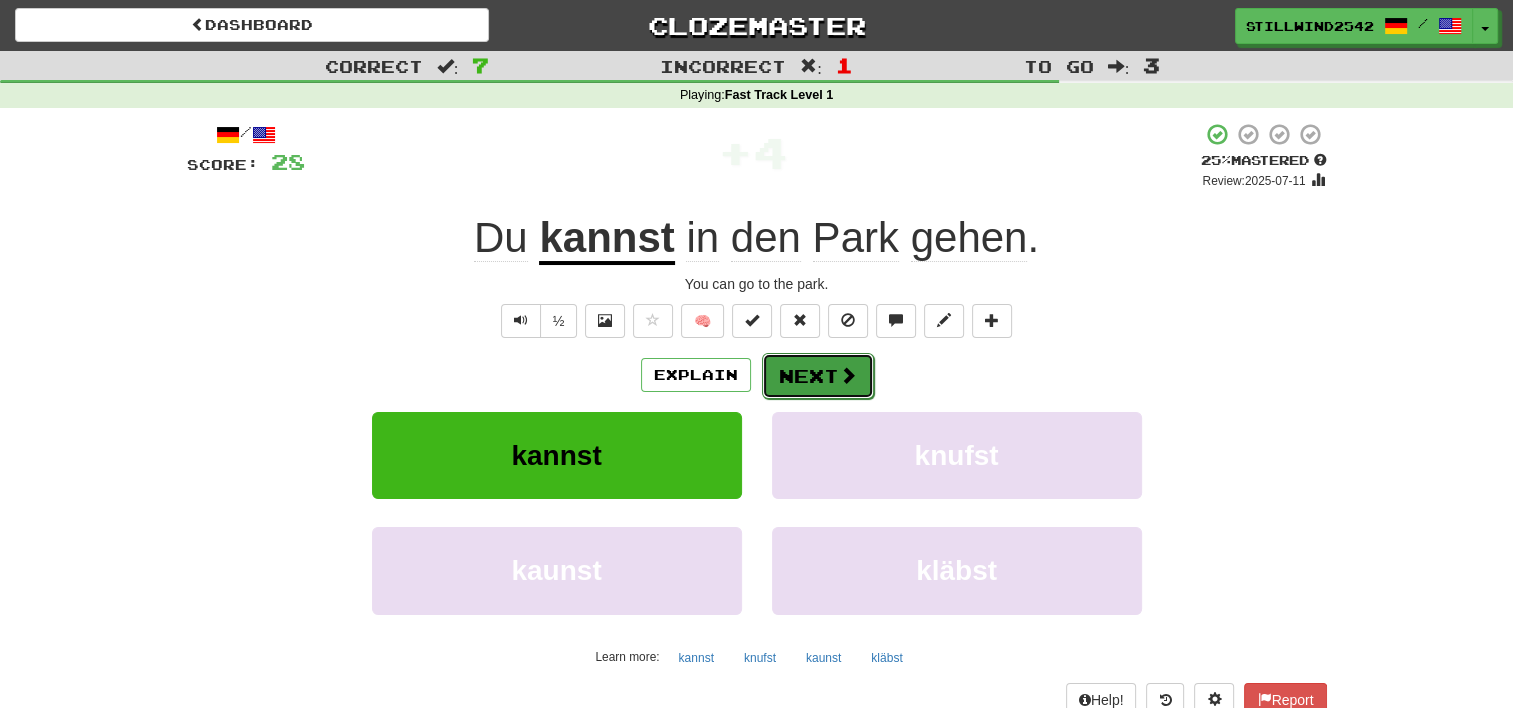 click on "Next" at bounding box center [818, 376] 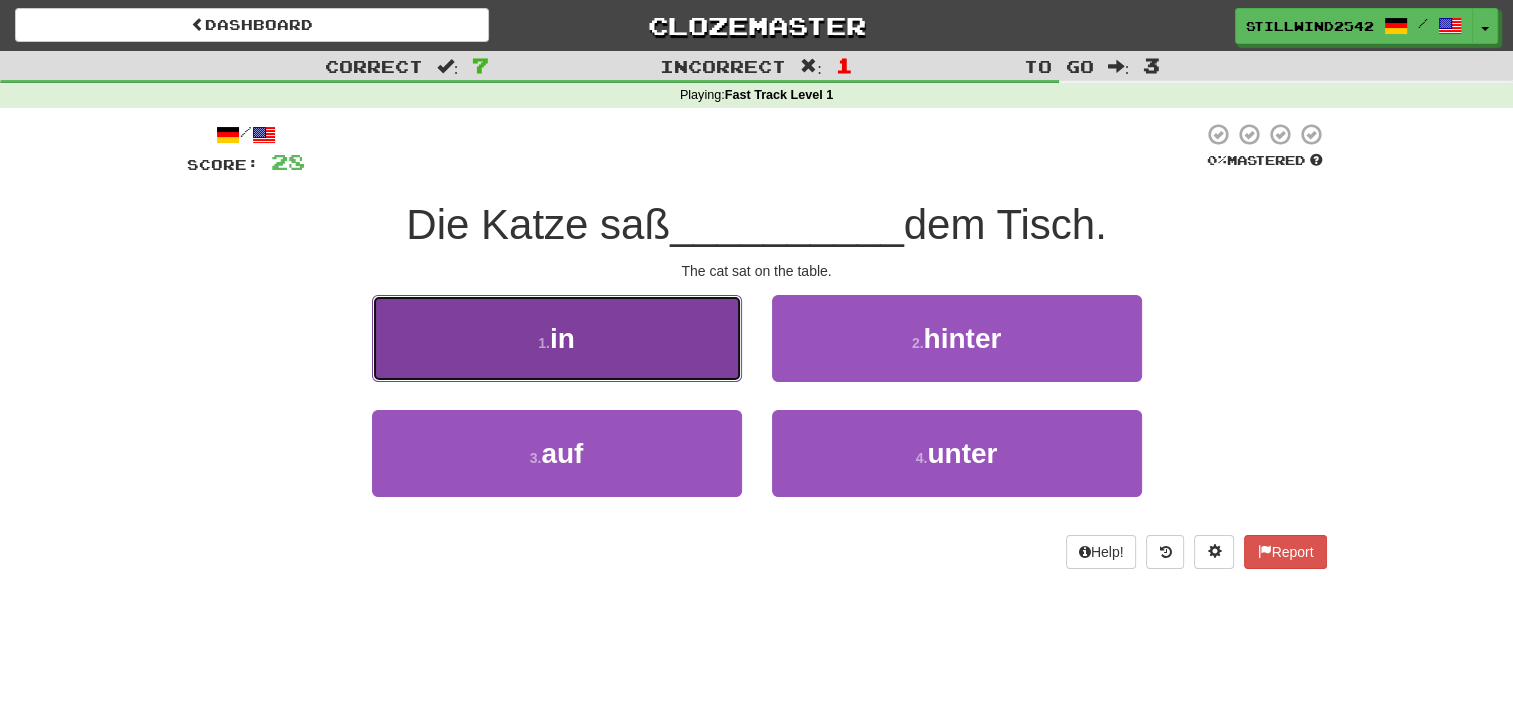 click on "1 .  in" at bounding box center (557, 338) 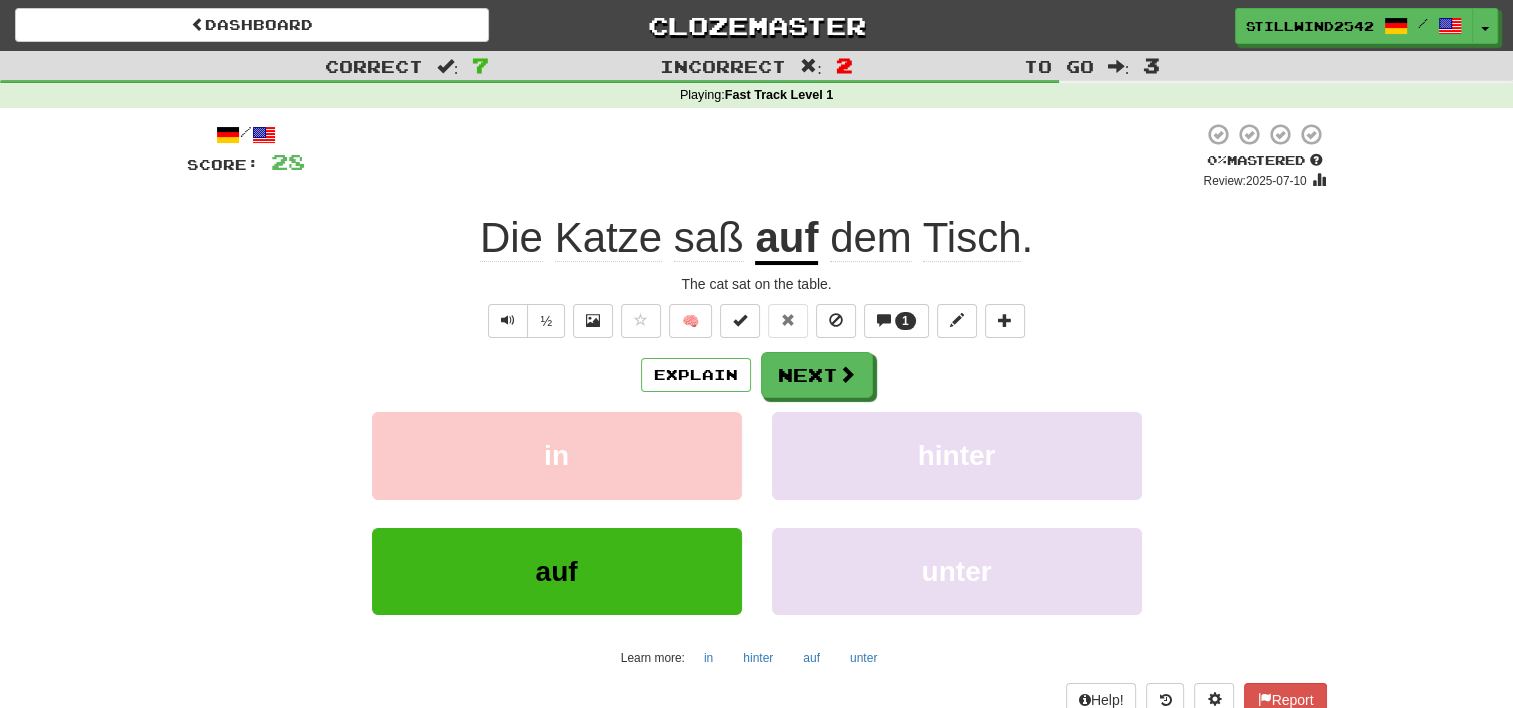 click on "saß" 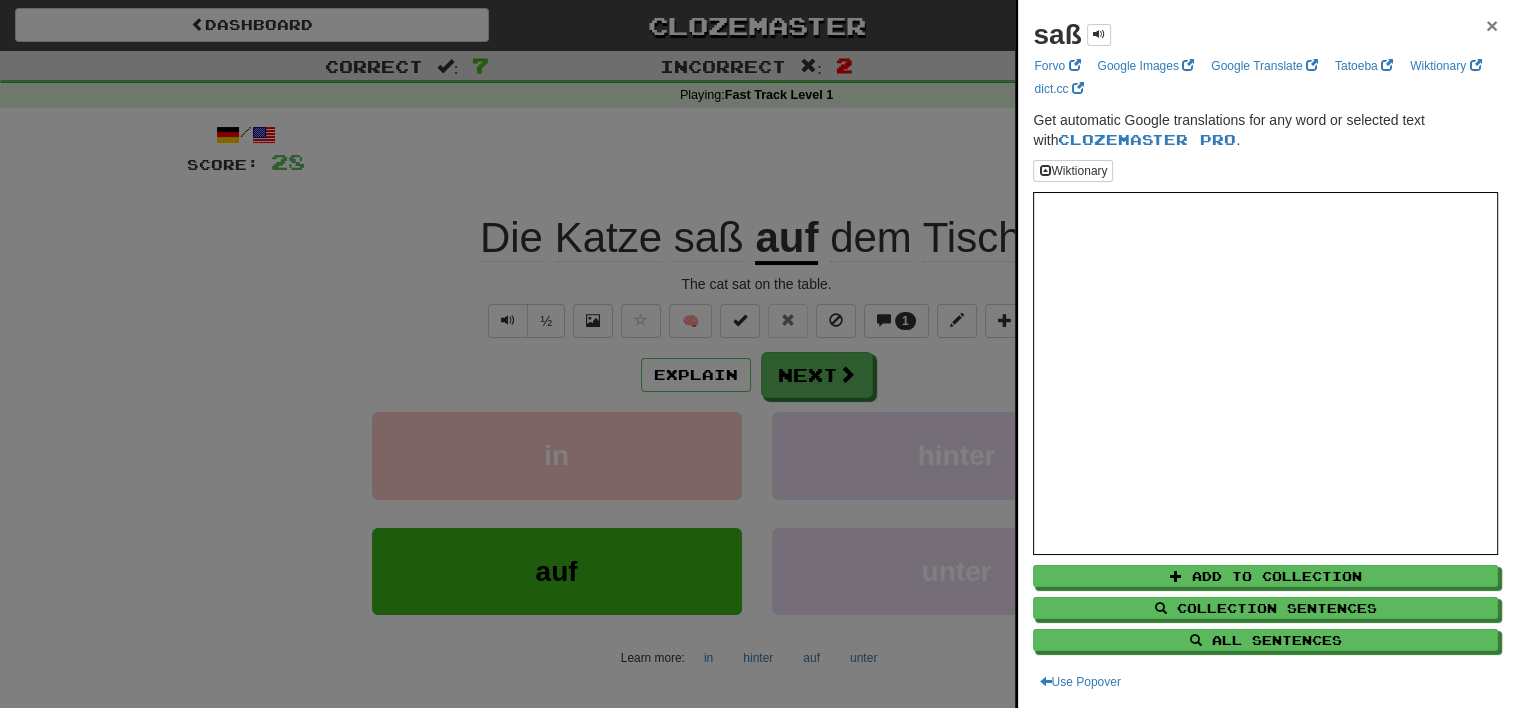 click on "×" at bounding box center [1492, 25] 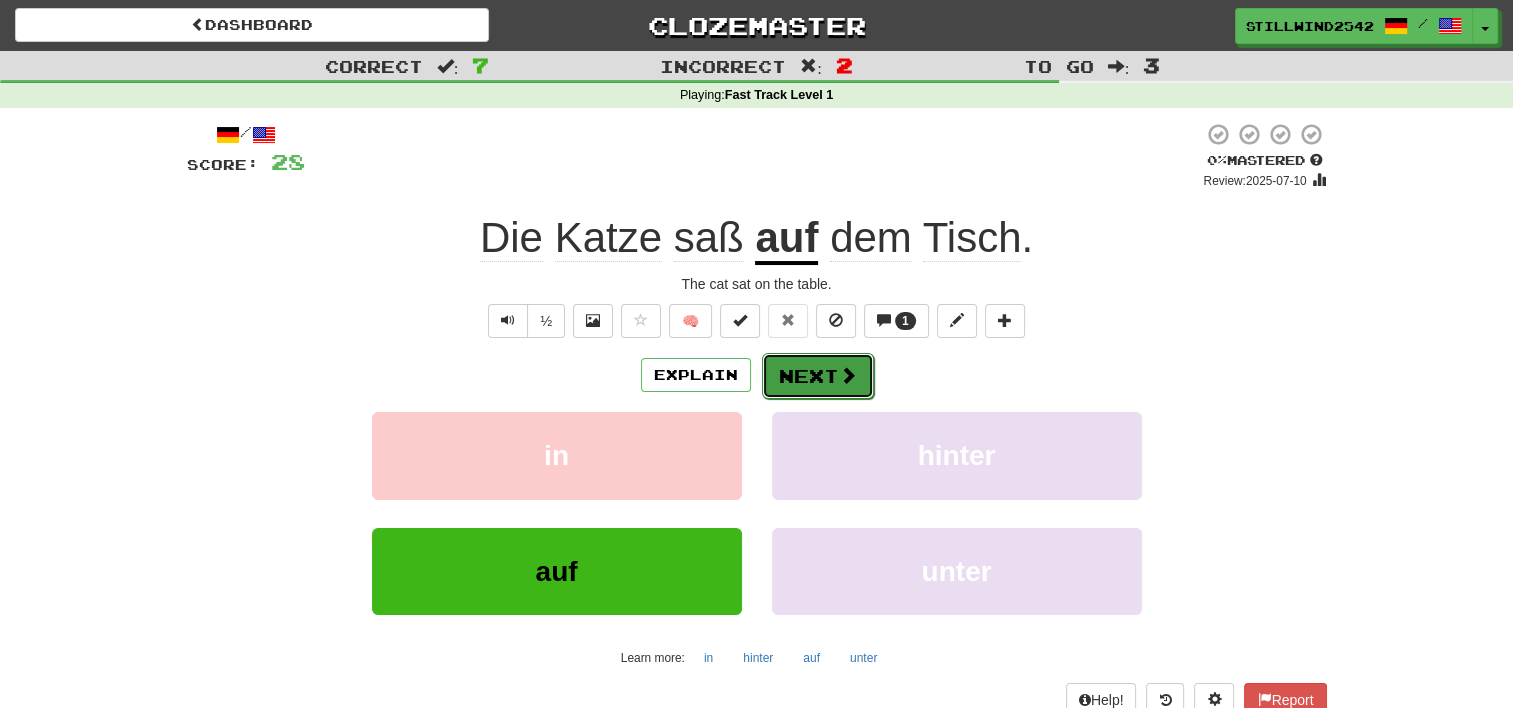 click on "Next" at bounding box center (818, 376) 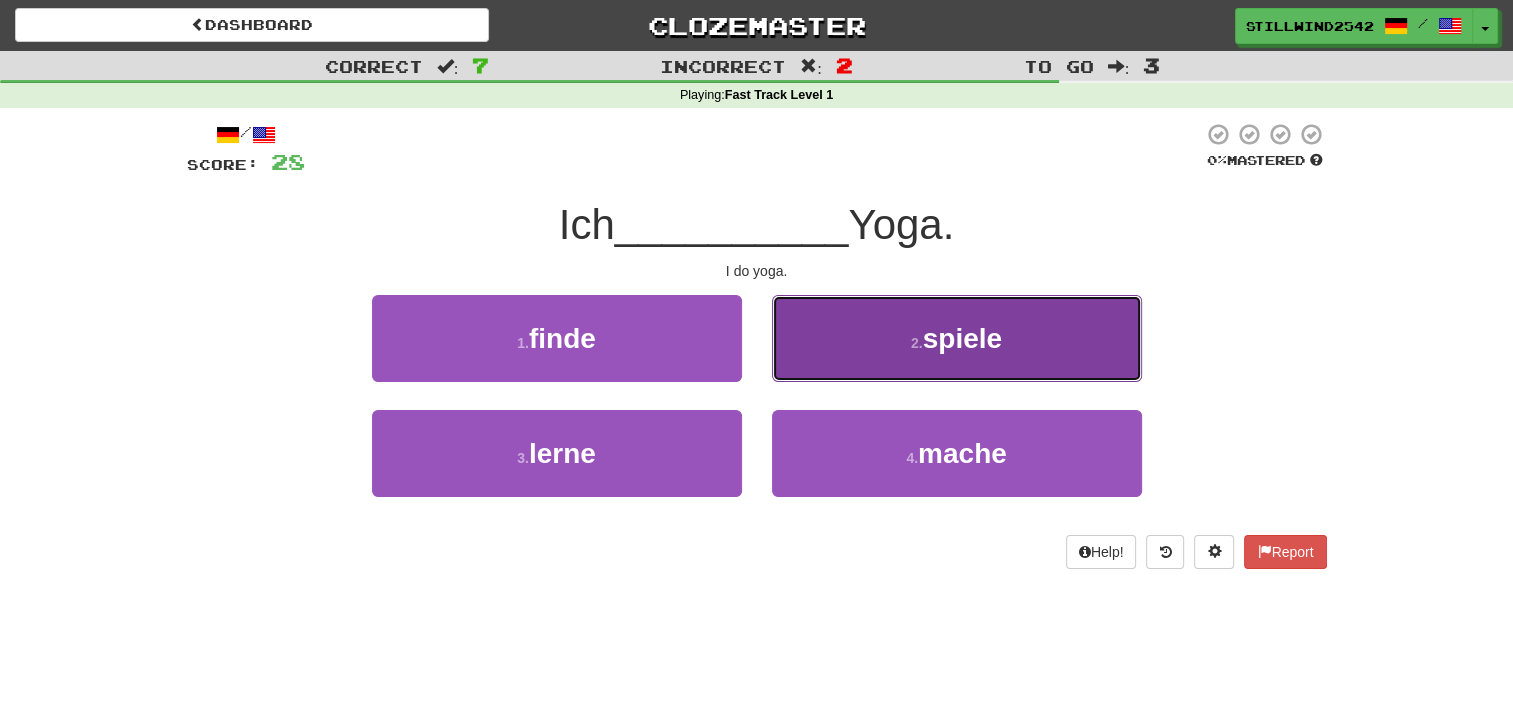 click on "2 .  spiele" at bounding box center (957, 338) 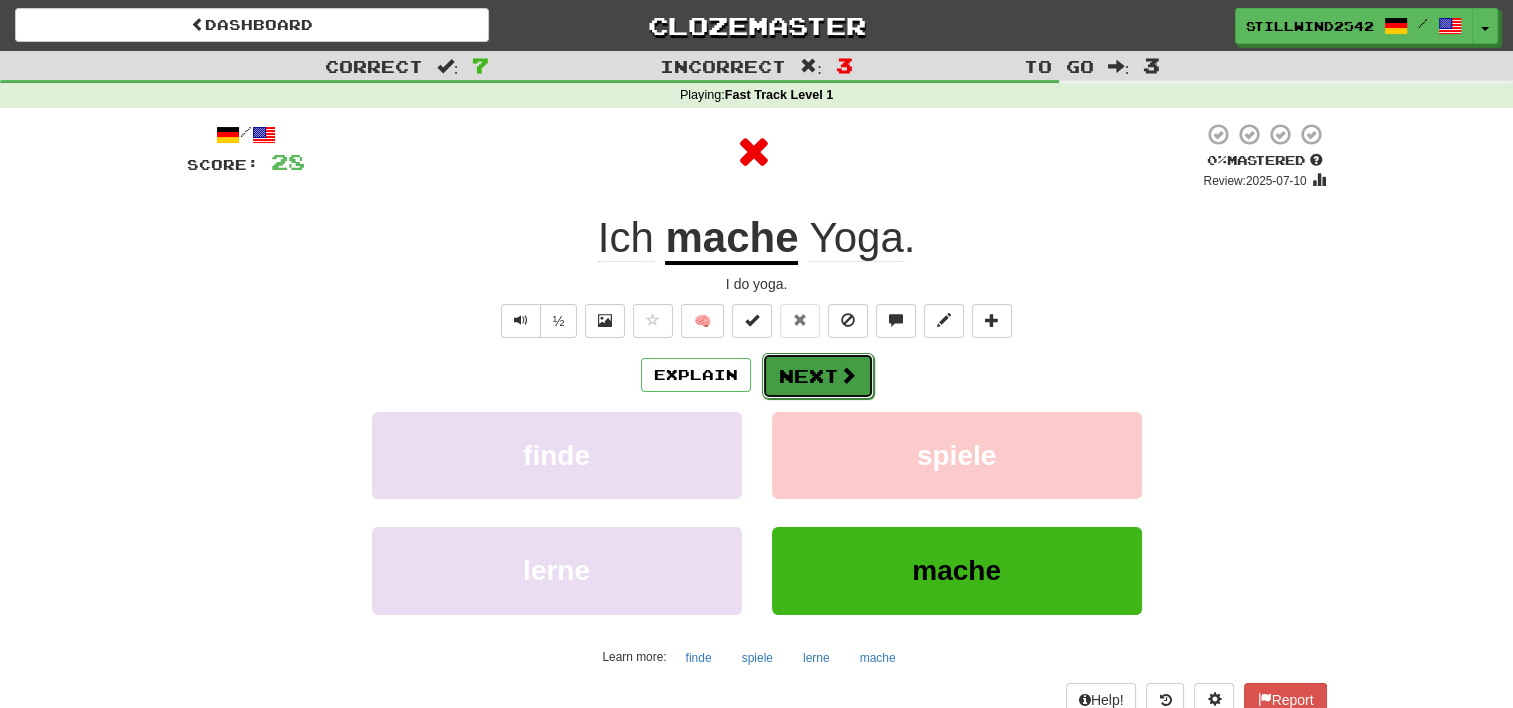 click on "Next" at bounding box center [818, 376] 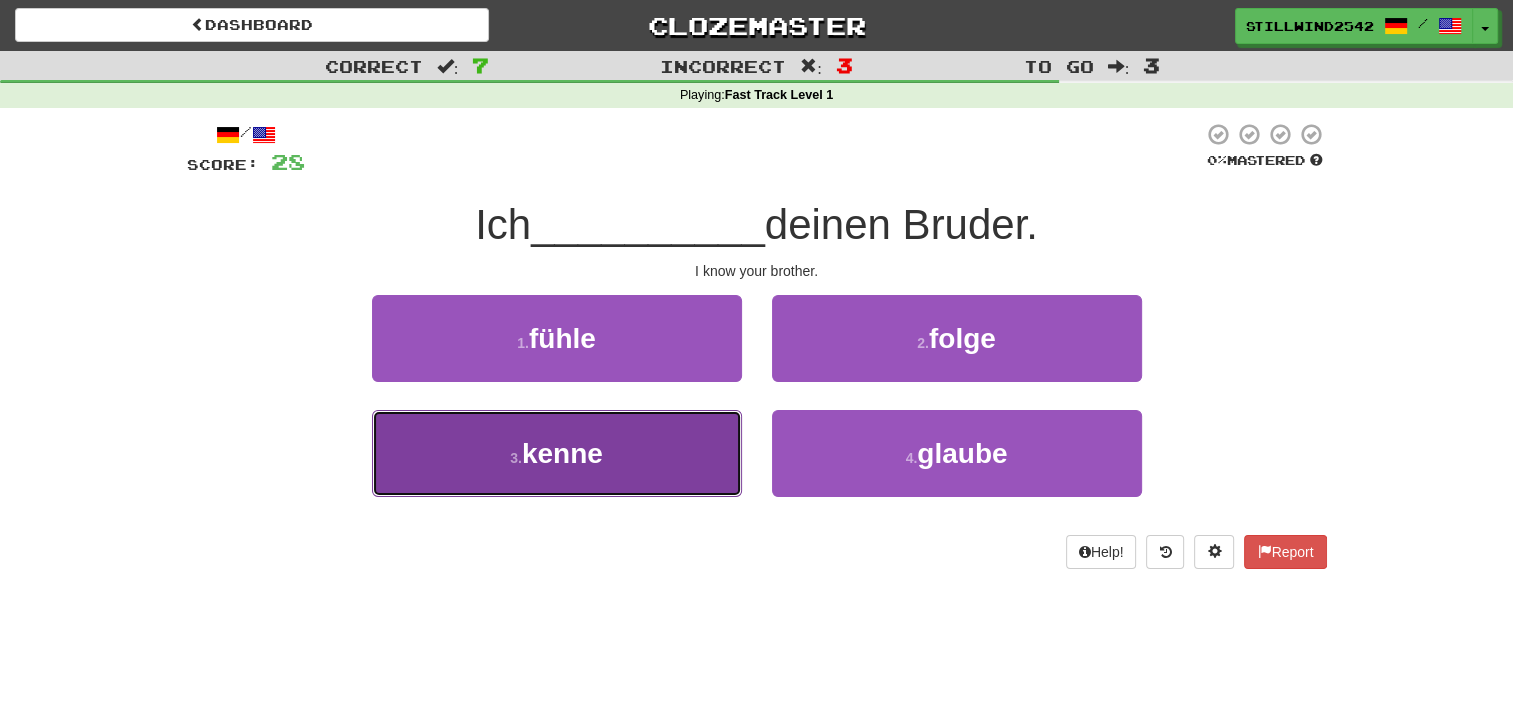 click on "3 .  kenne" at bounding box center [557, 453] 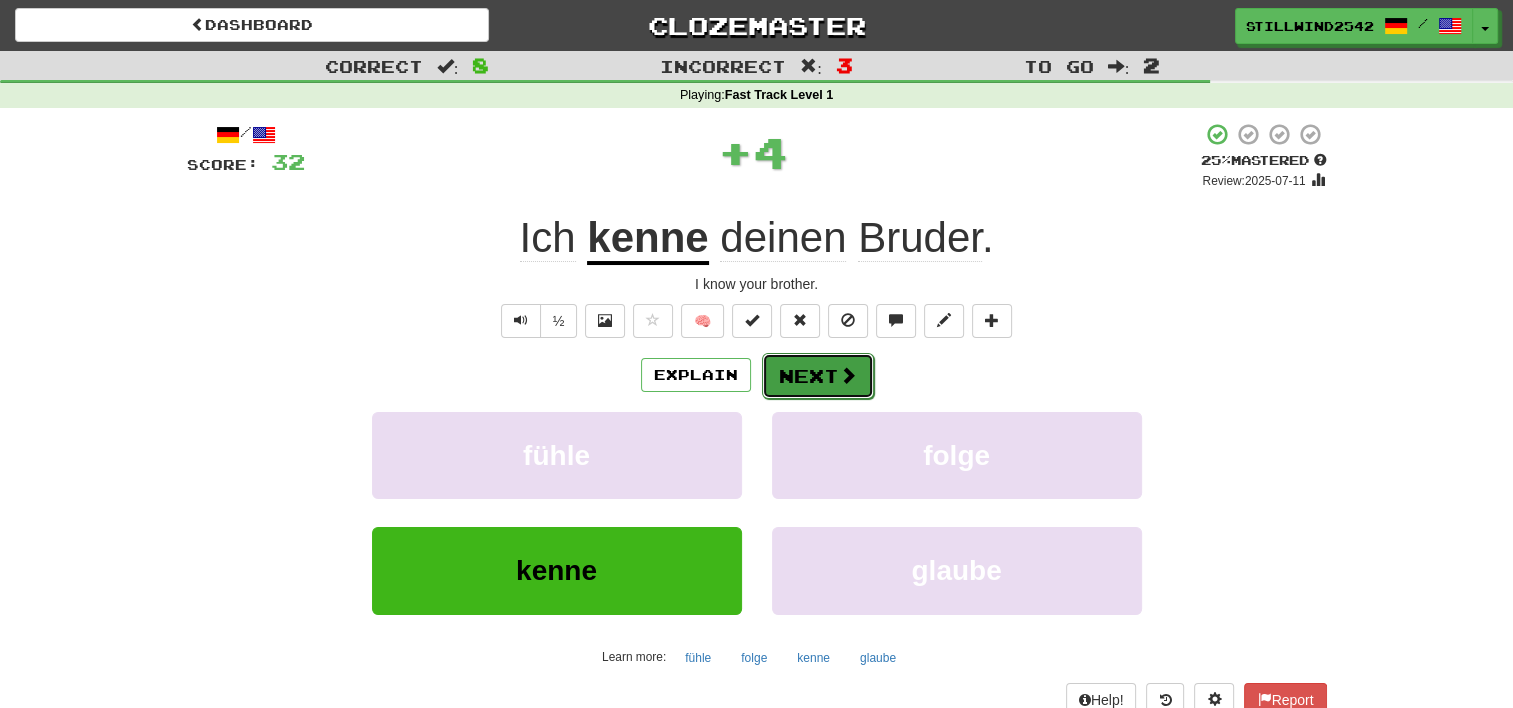 click on "Next" at bounding box center [818, 376] 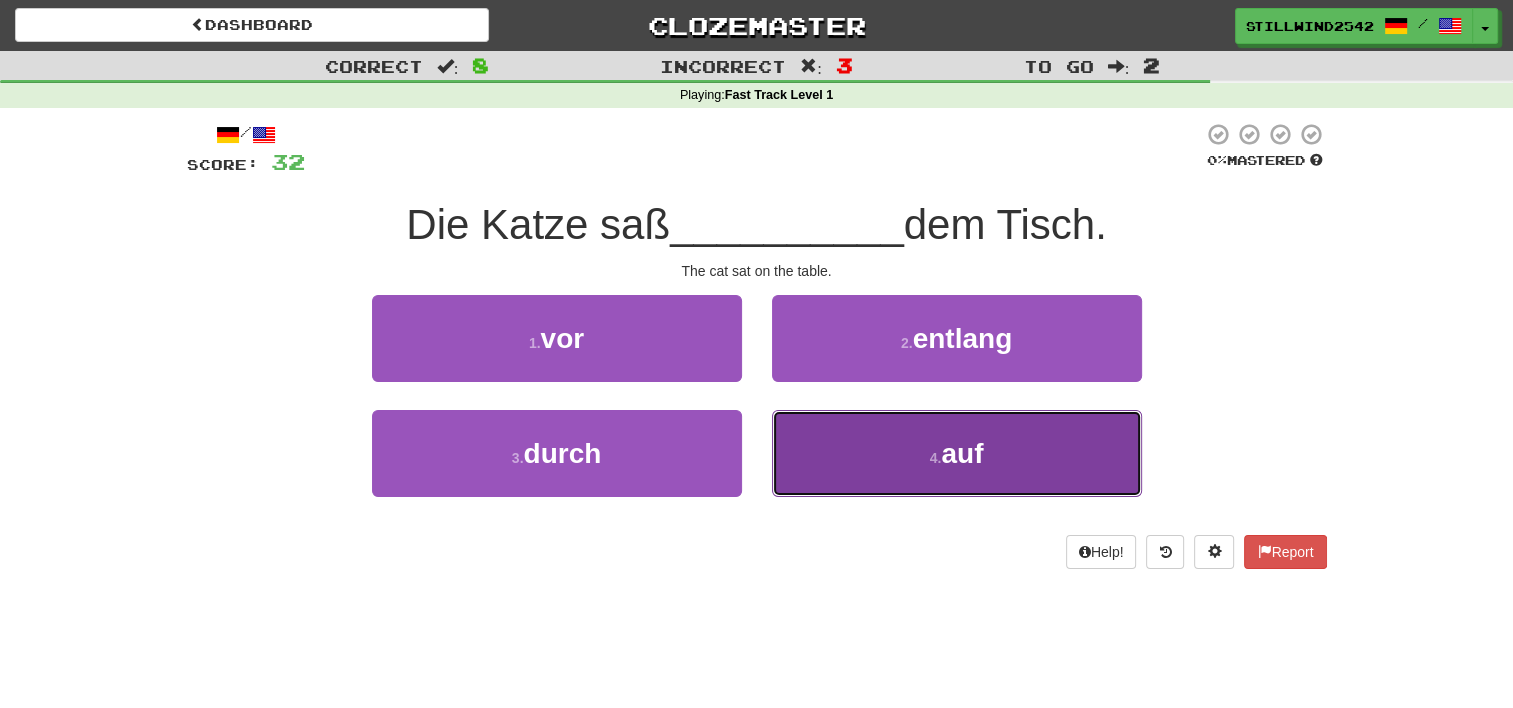 click on "4 .  auf" at bounding box center [957, 453] 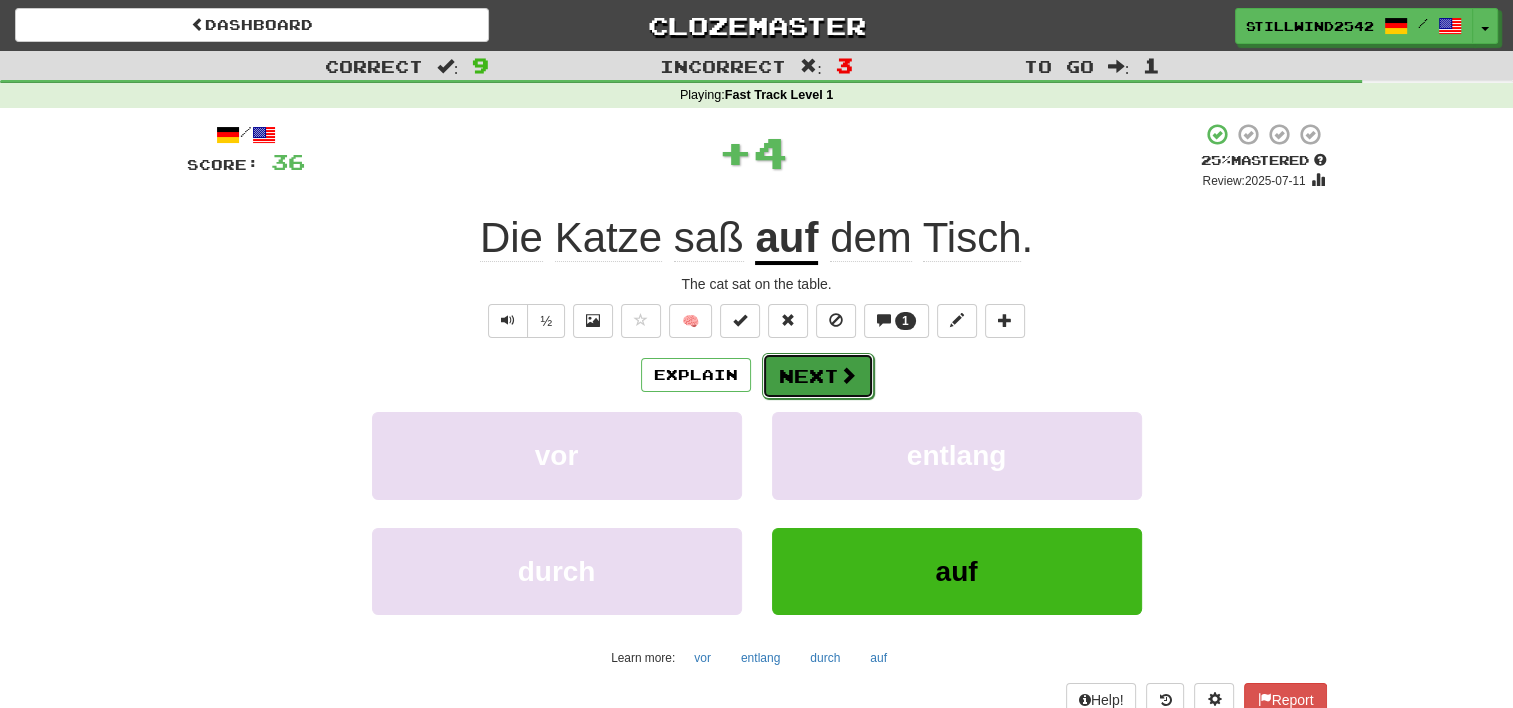 click on "Next" at bounding box center [818, 376] 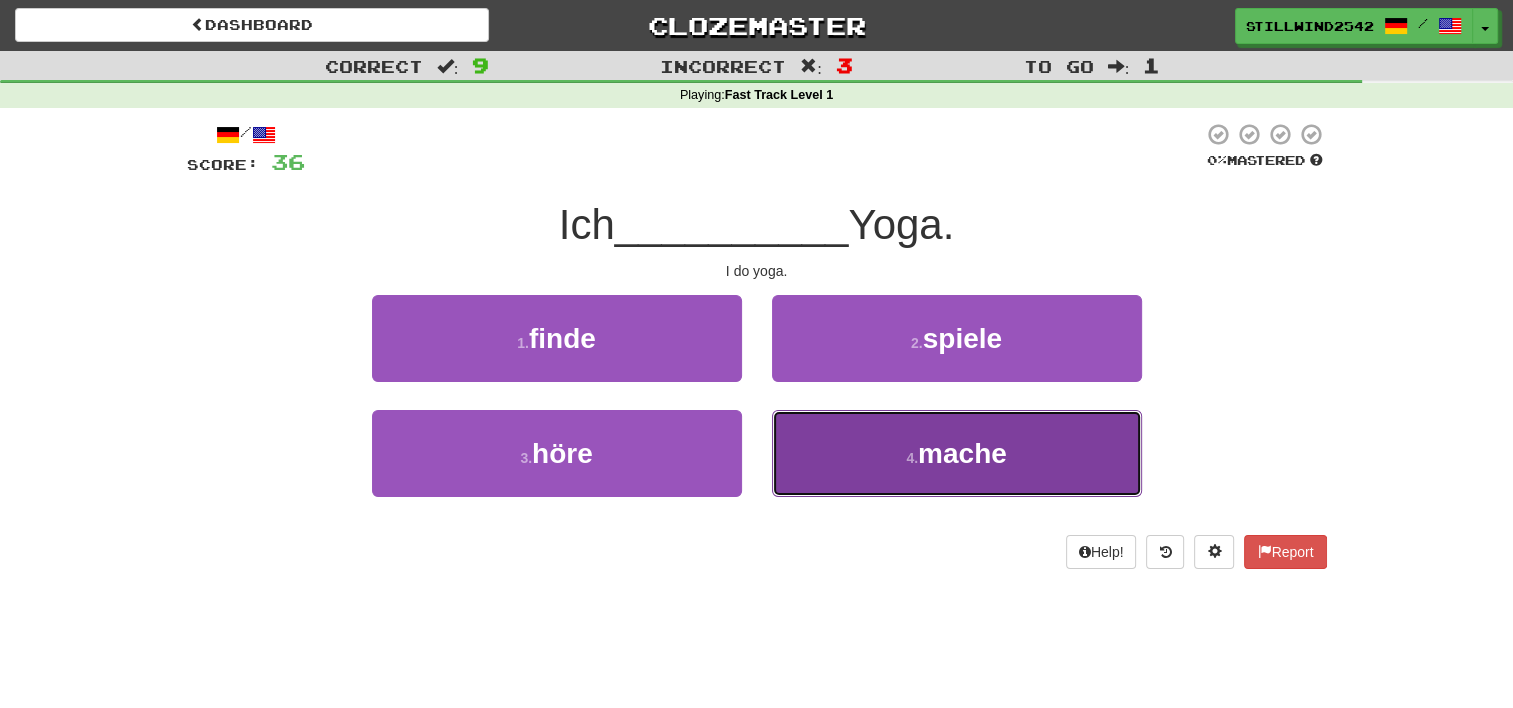 click on "4 .  mache" at bounding box center (957, 453) 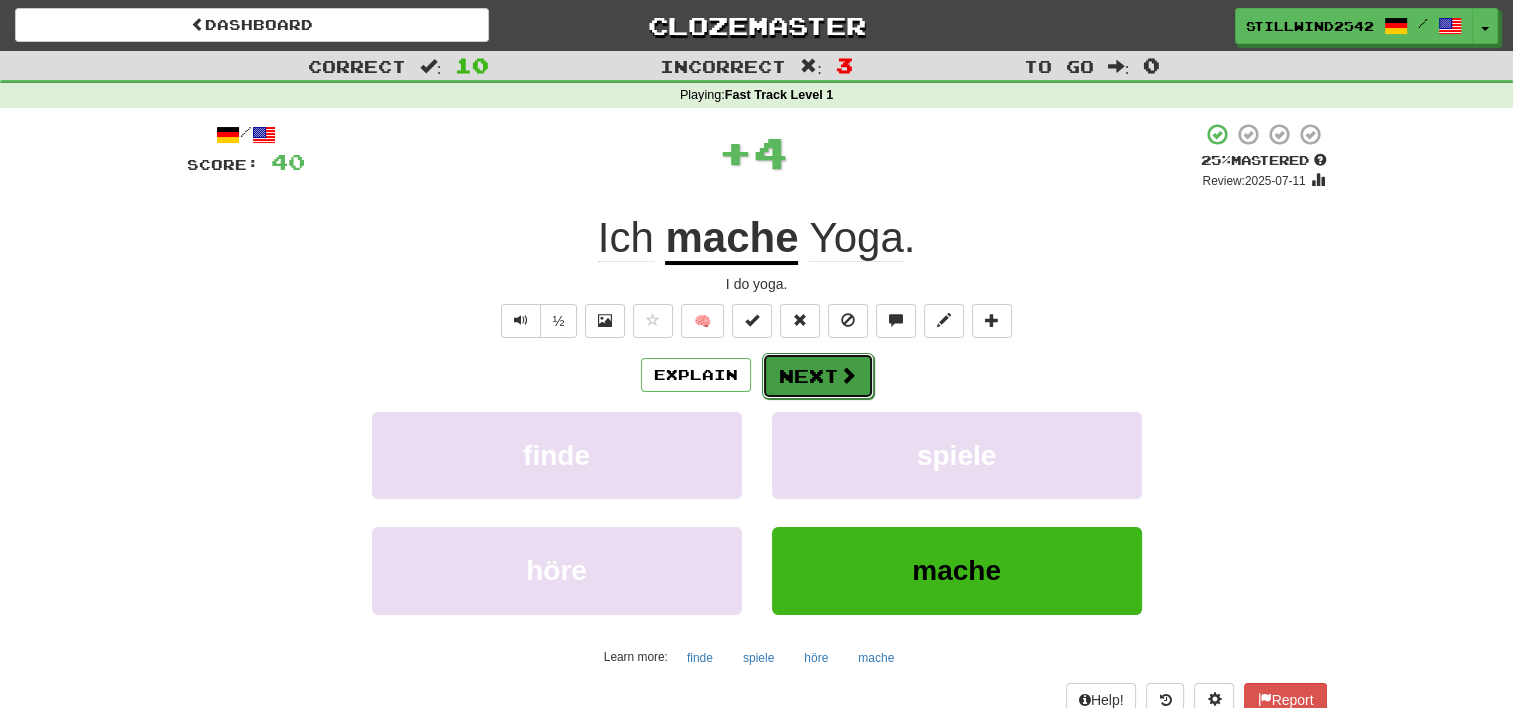 click on "Next" at bounding box center [818, 376] 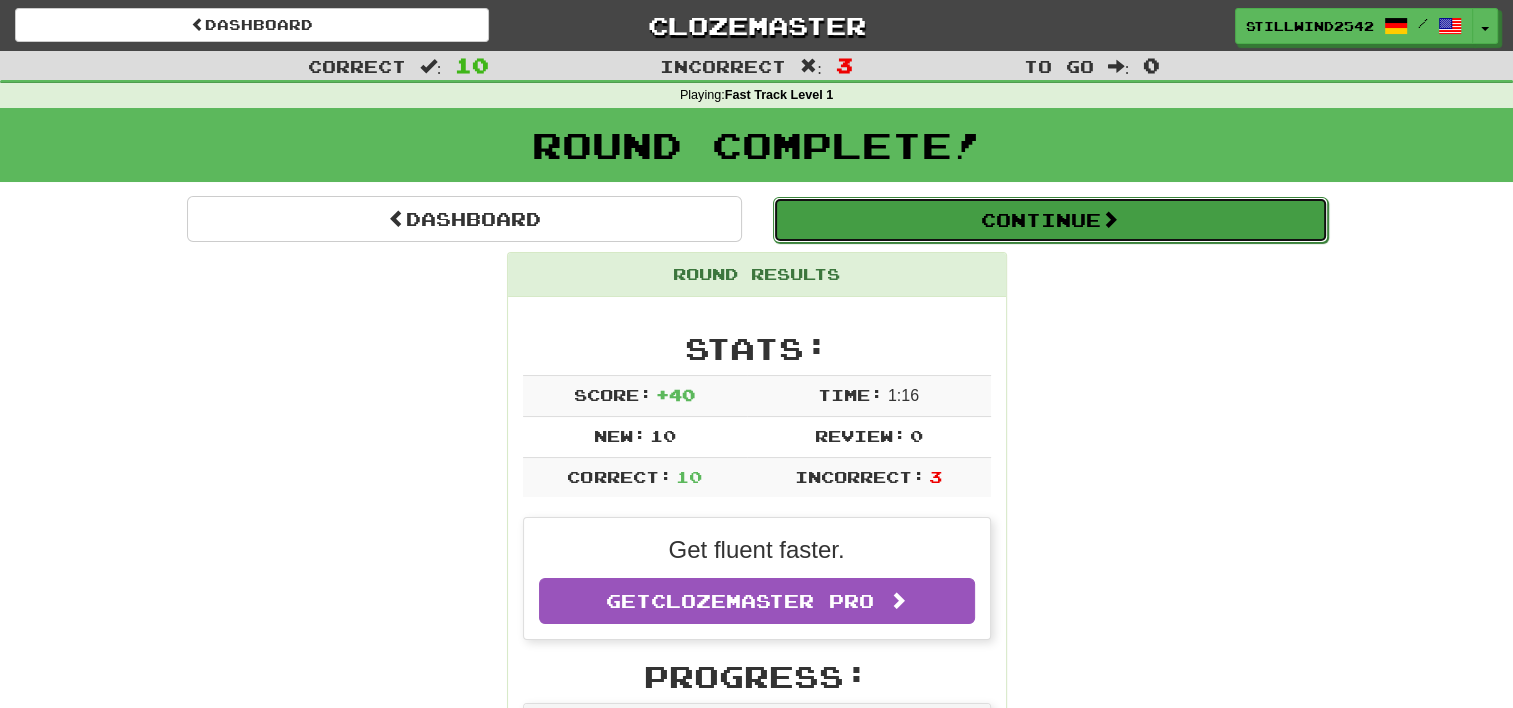 click on "Continue" at bounding box center [1050, 220] 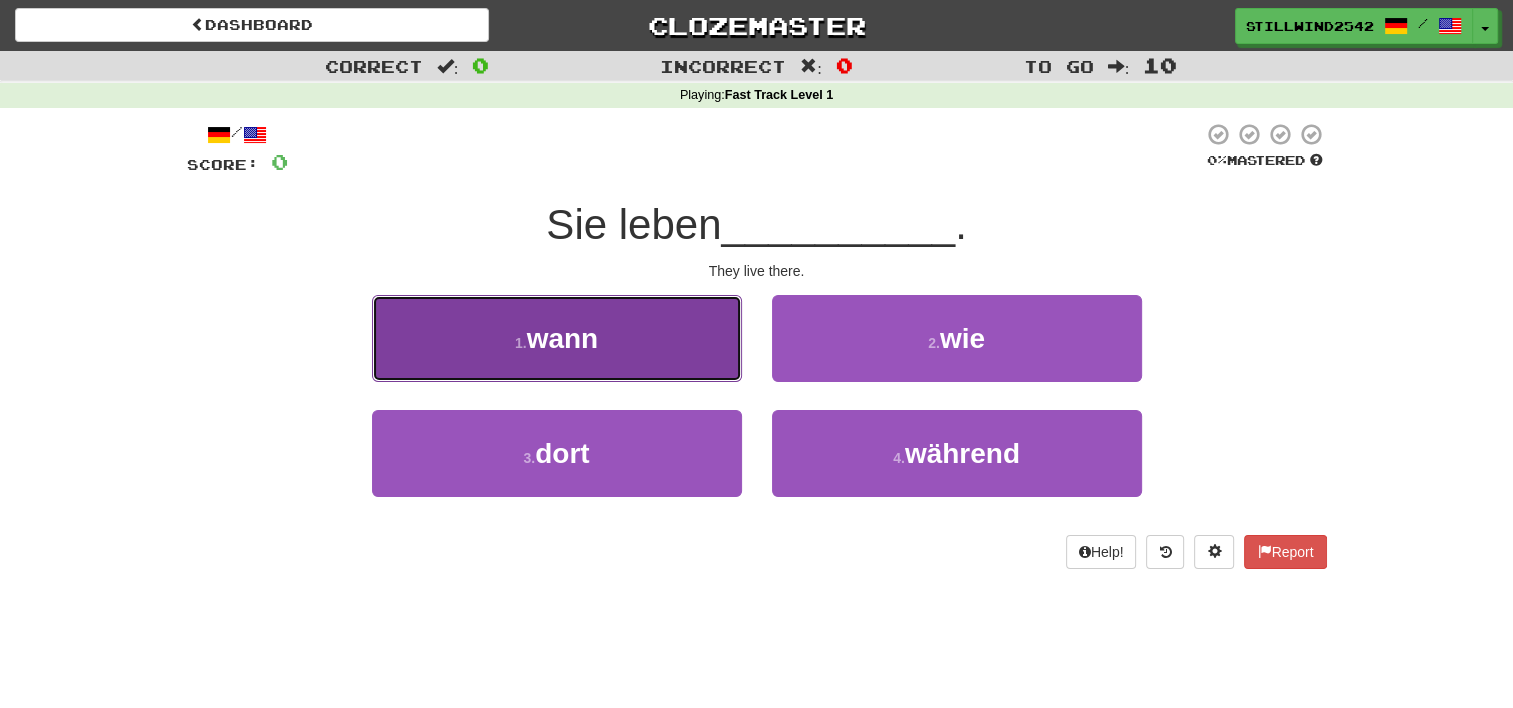 click on "1 .  wann" at bounding box center (557, 338) 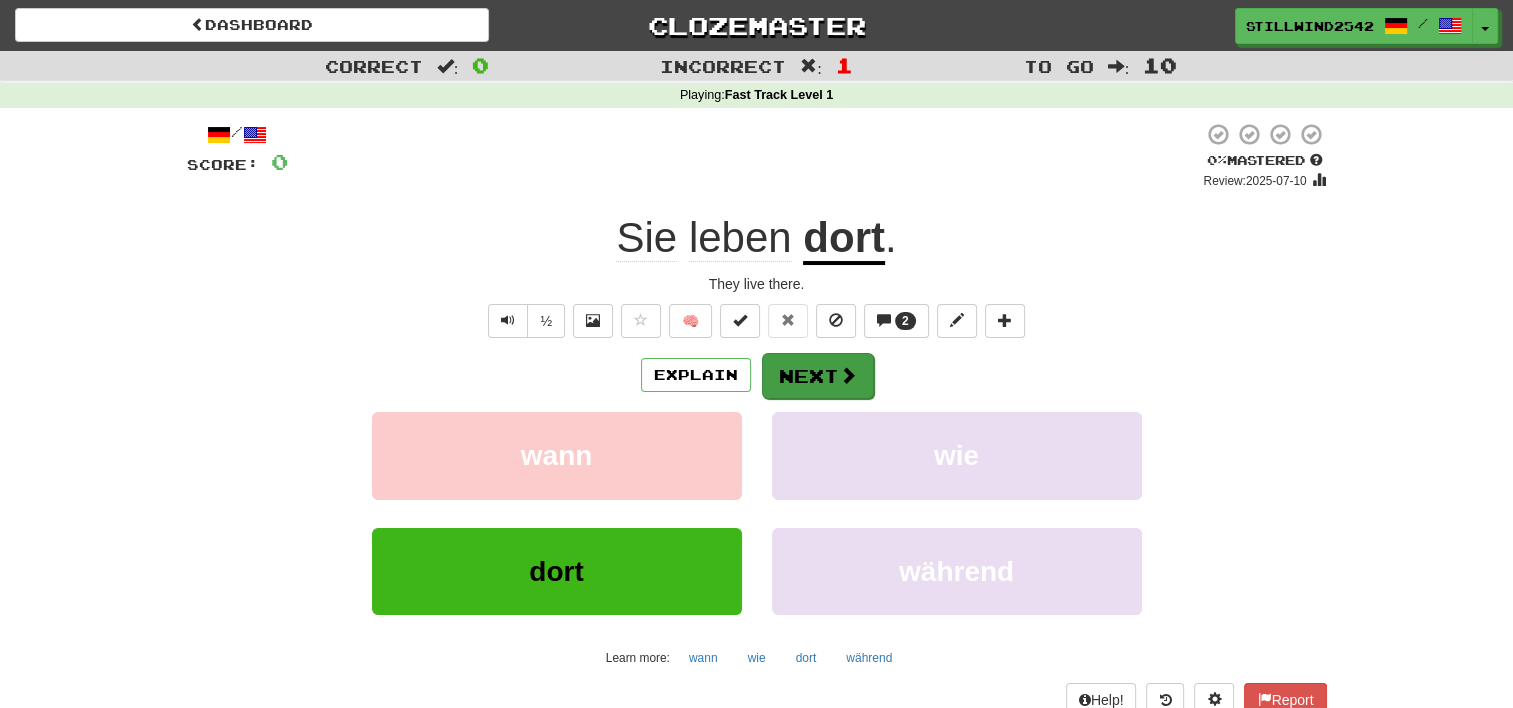 click on "Next" at bounding box center [818, 376] 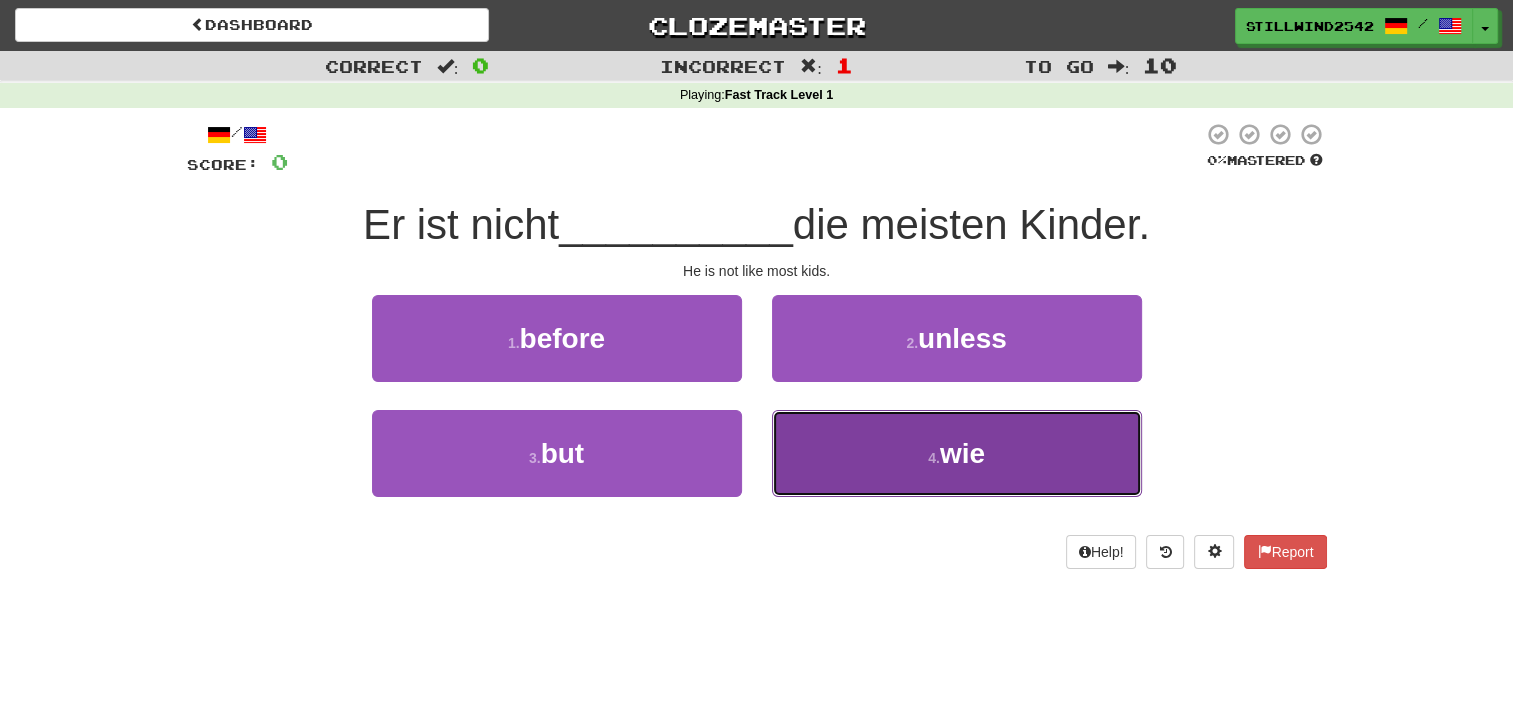 click on "4 .  wie" at bounding box center (957, 453) 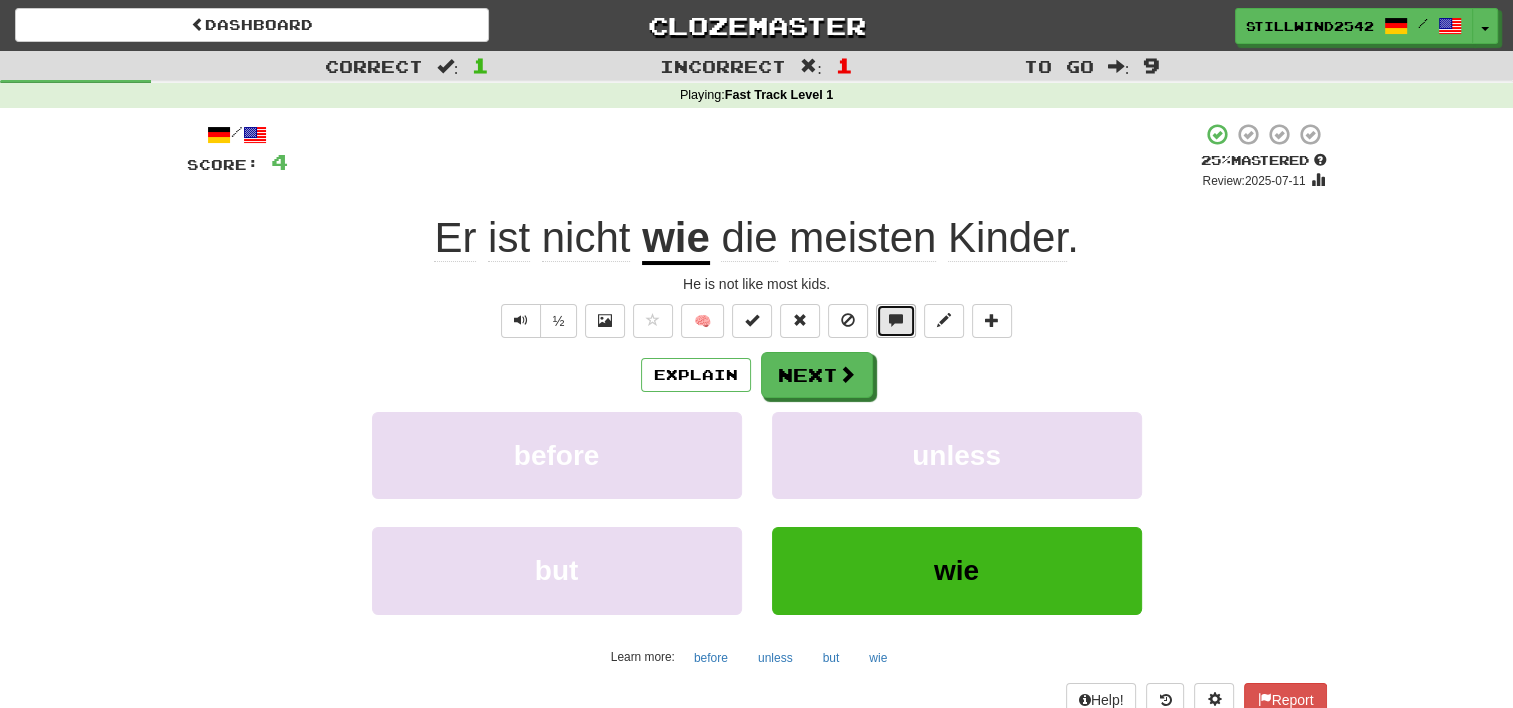 click at bounding box center (896, 320) 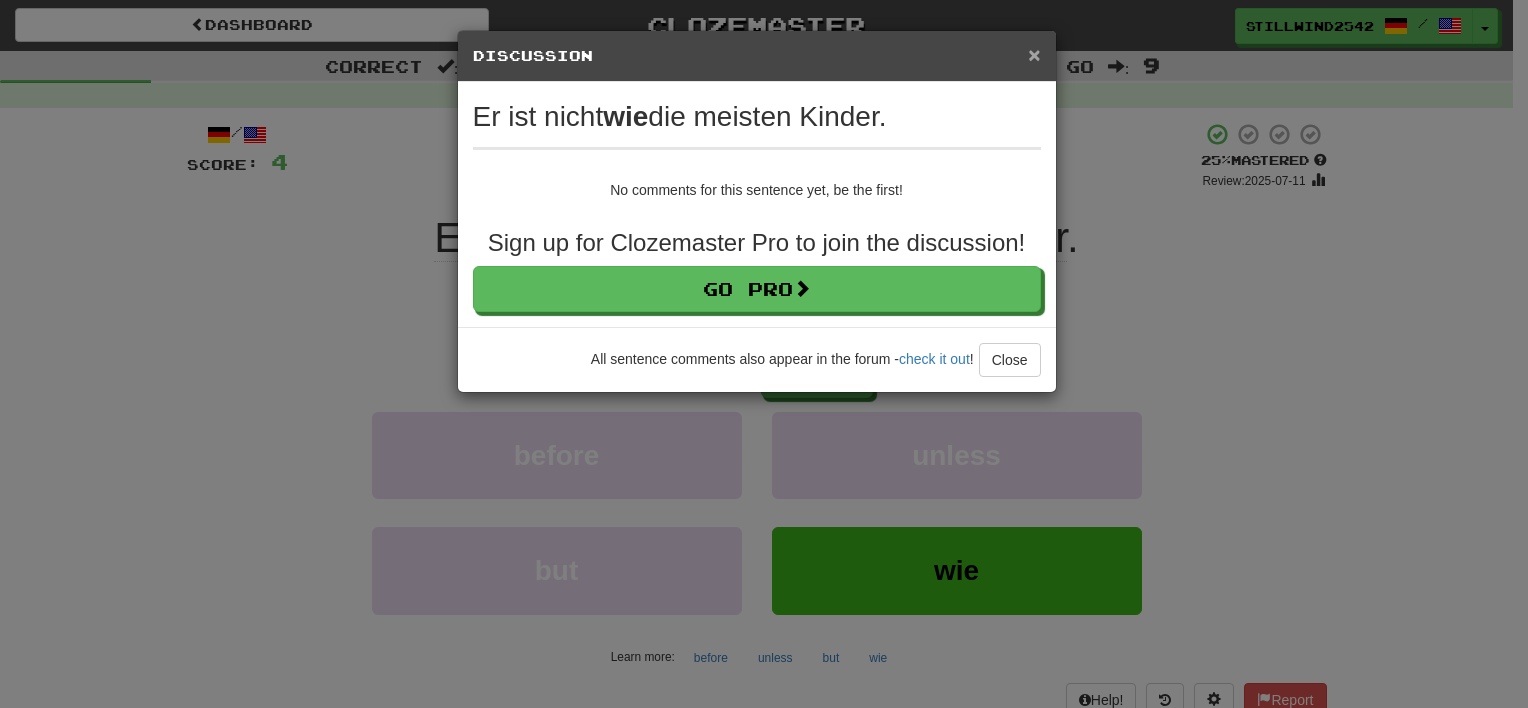 click on "×" at bounding box center [1034, 54] 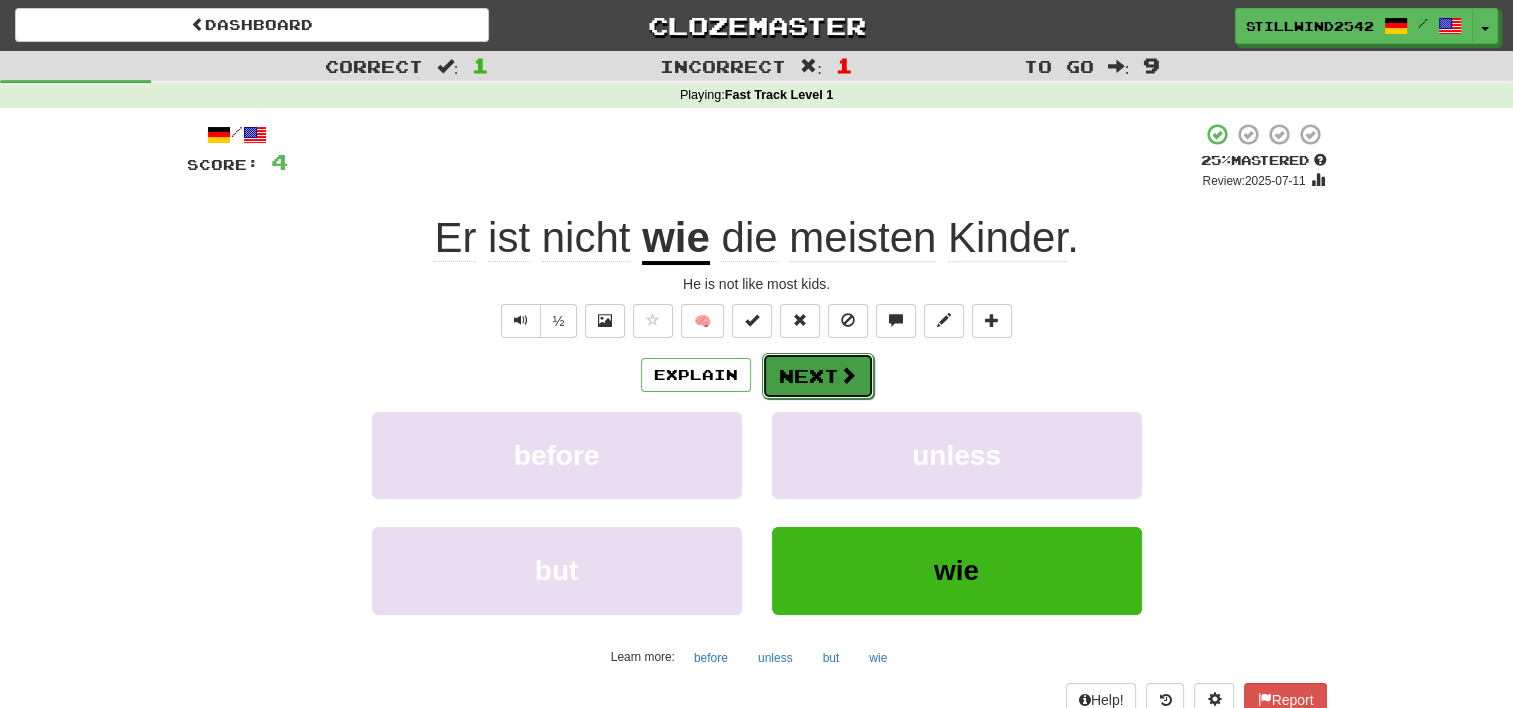 click at bounding box center [848, 375] 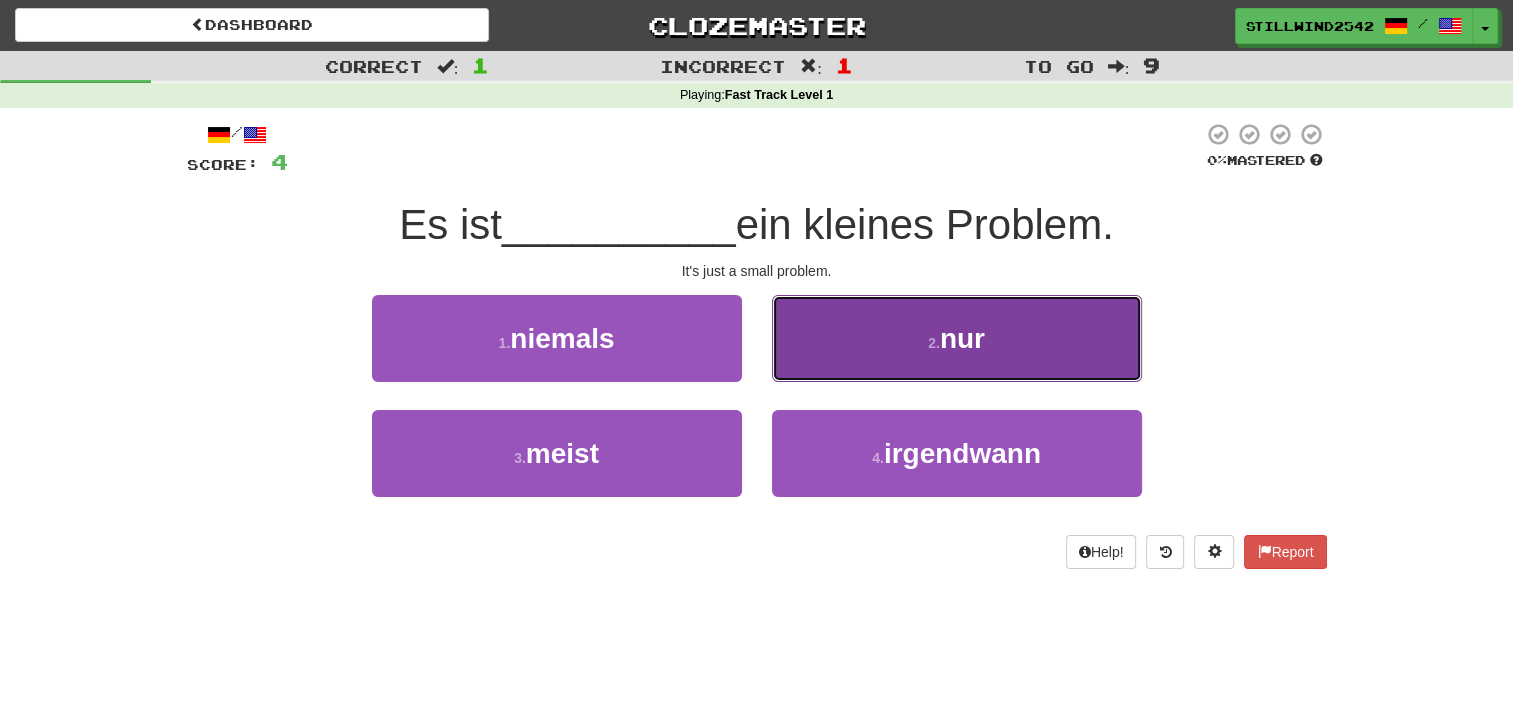 click on "nur" at bounding box center (962, 338) 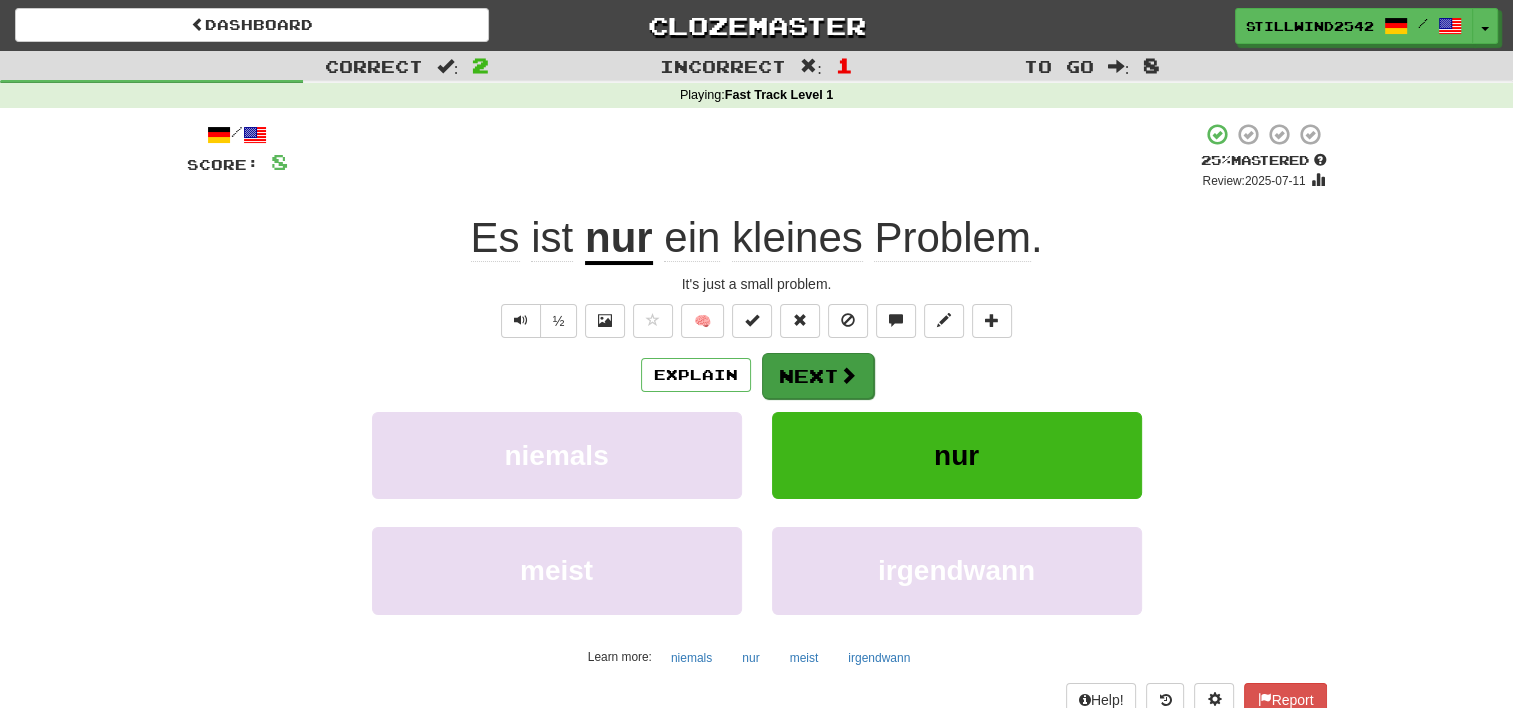 click at bounding box center [848, 375] 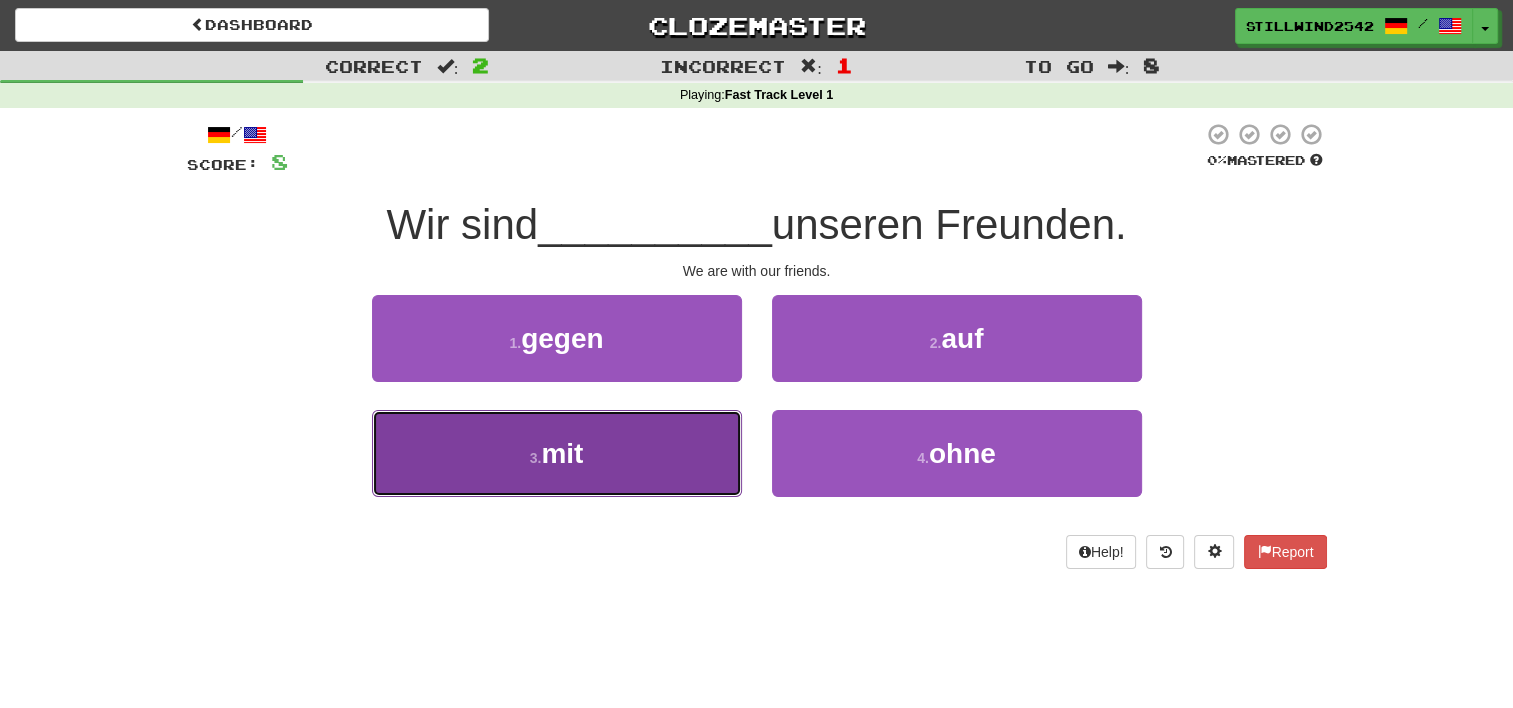 click on "3 .  mit" at bounding box center [557, 453] 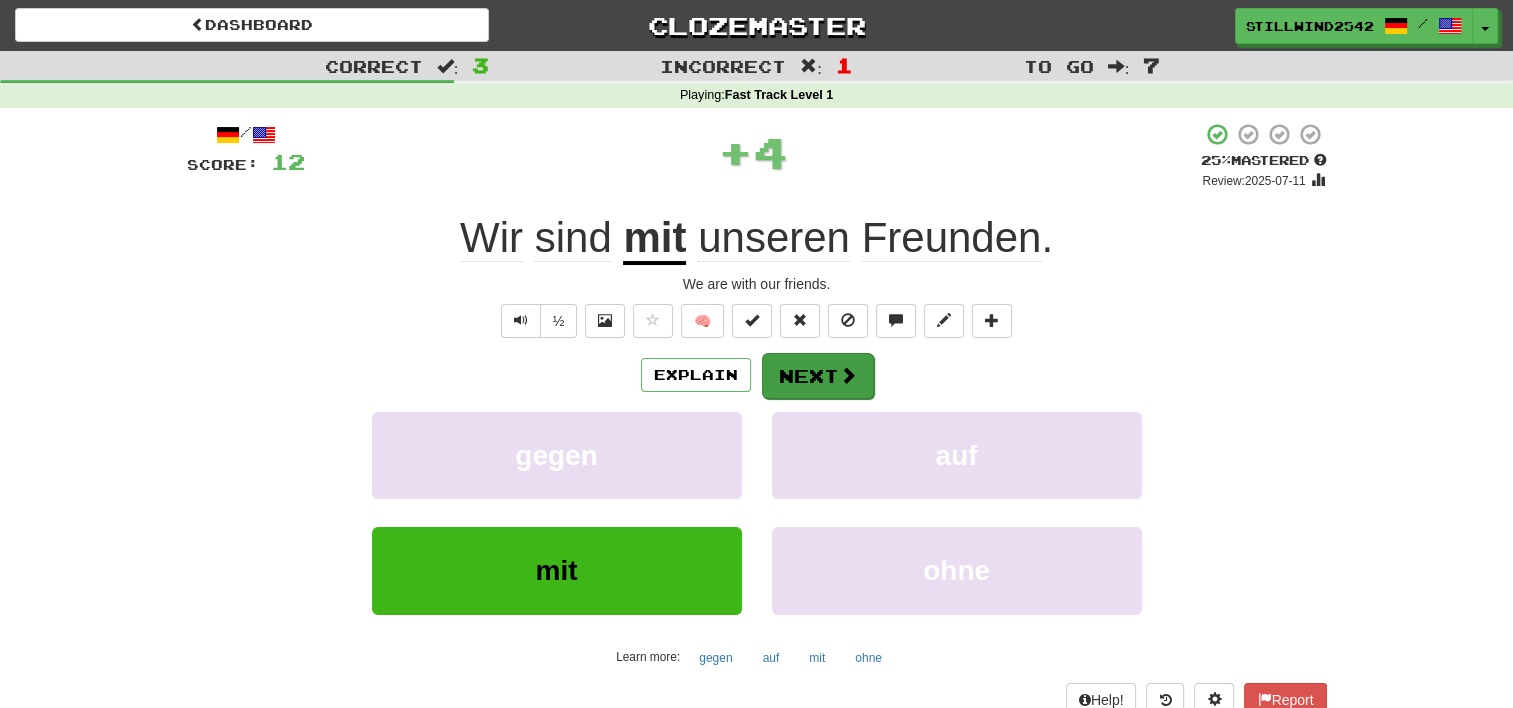 click on "Next" at bounding box center (818, 376) 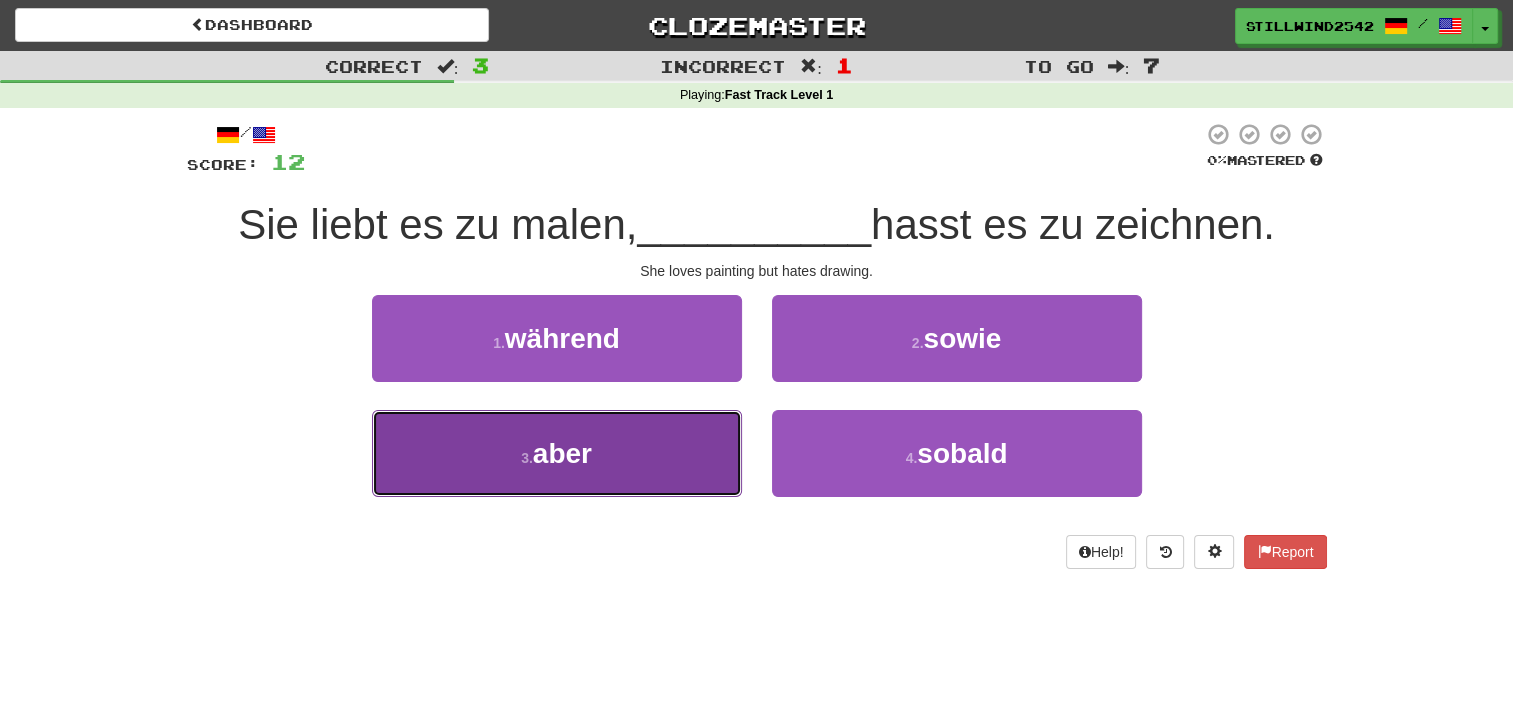 click on "3 .  aber" at bounding box center (557, 453) 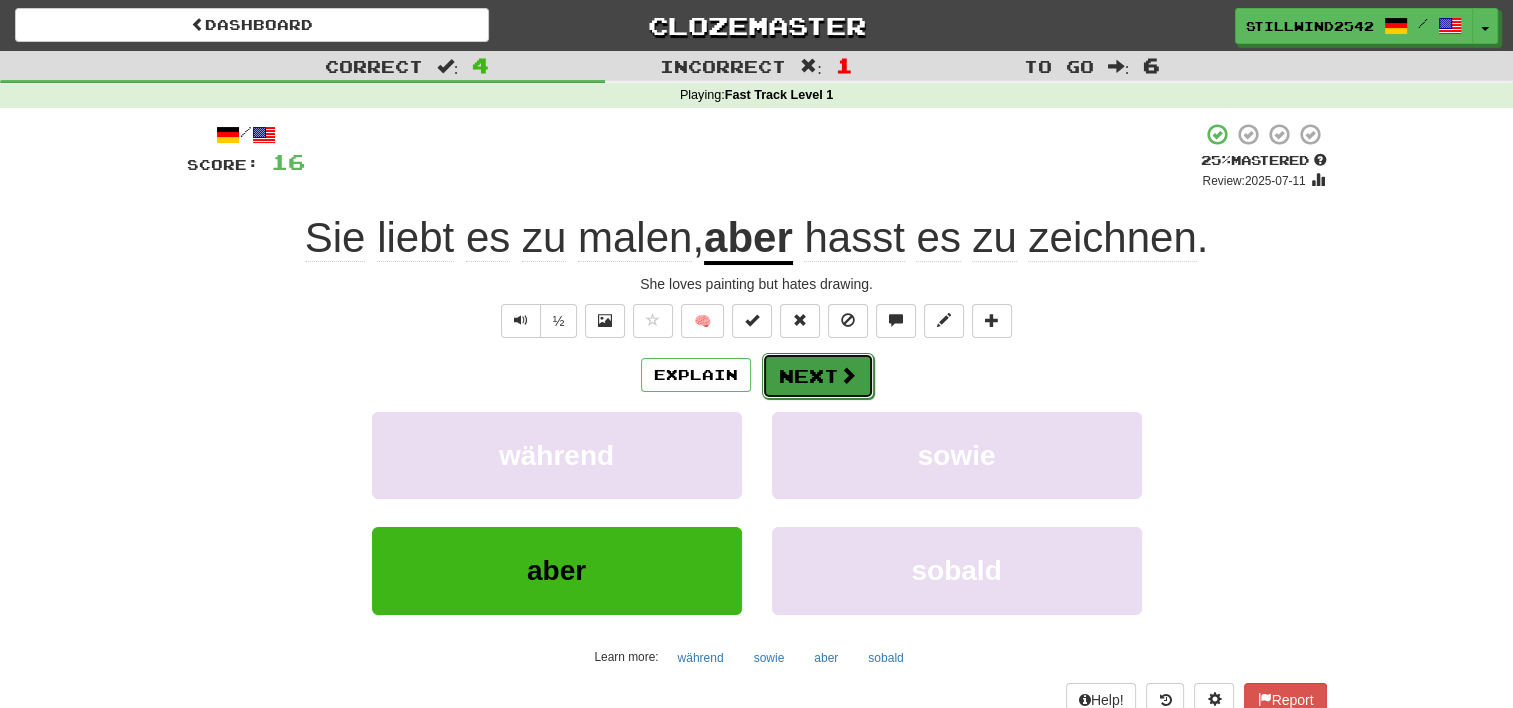 click on "Next" at bounding box center [818, 376] 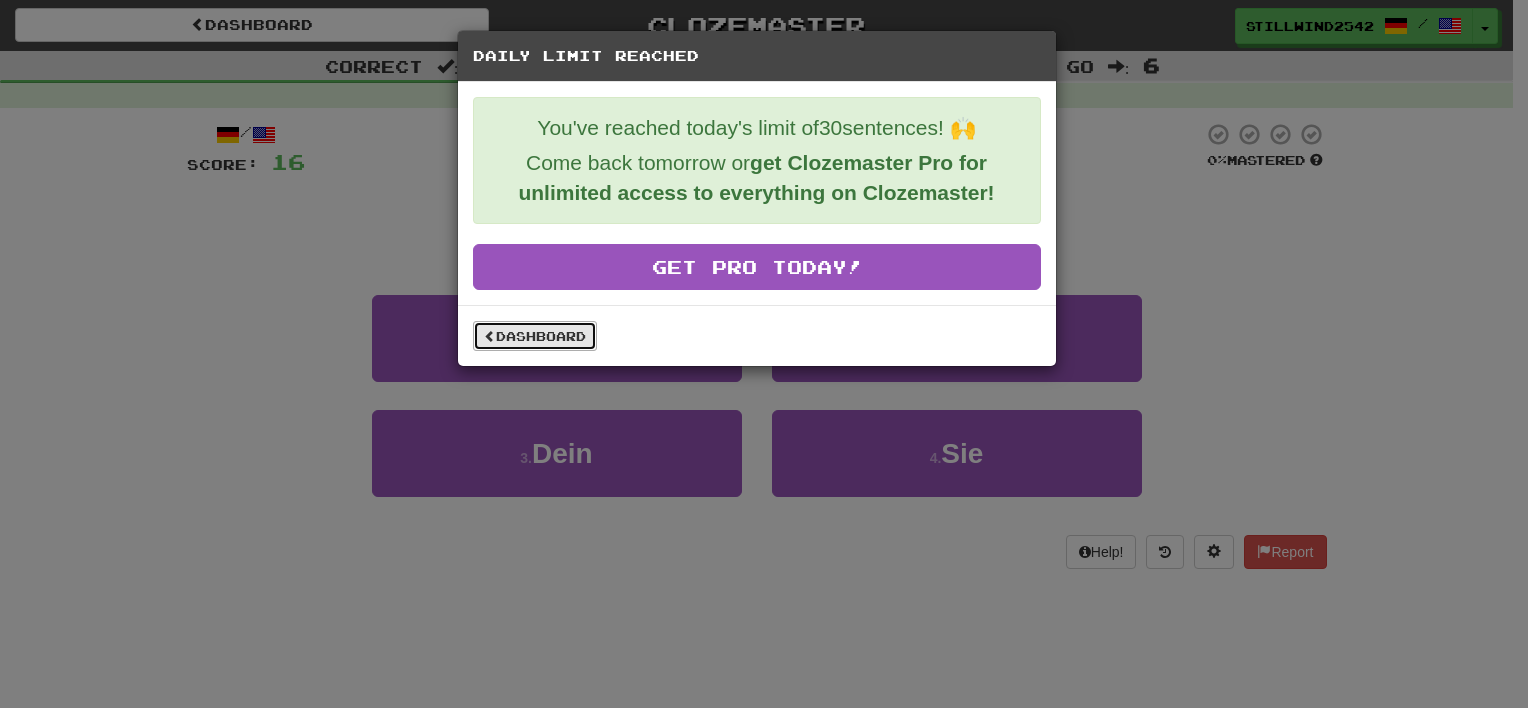click on "Dashboard" at bounding box center [535, 336] 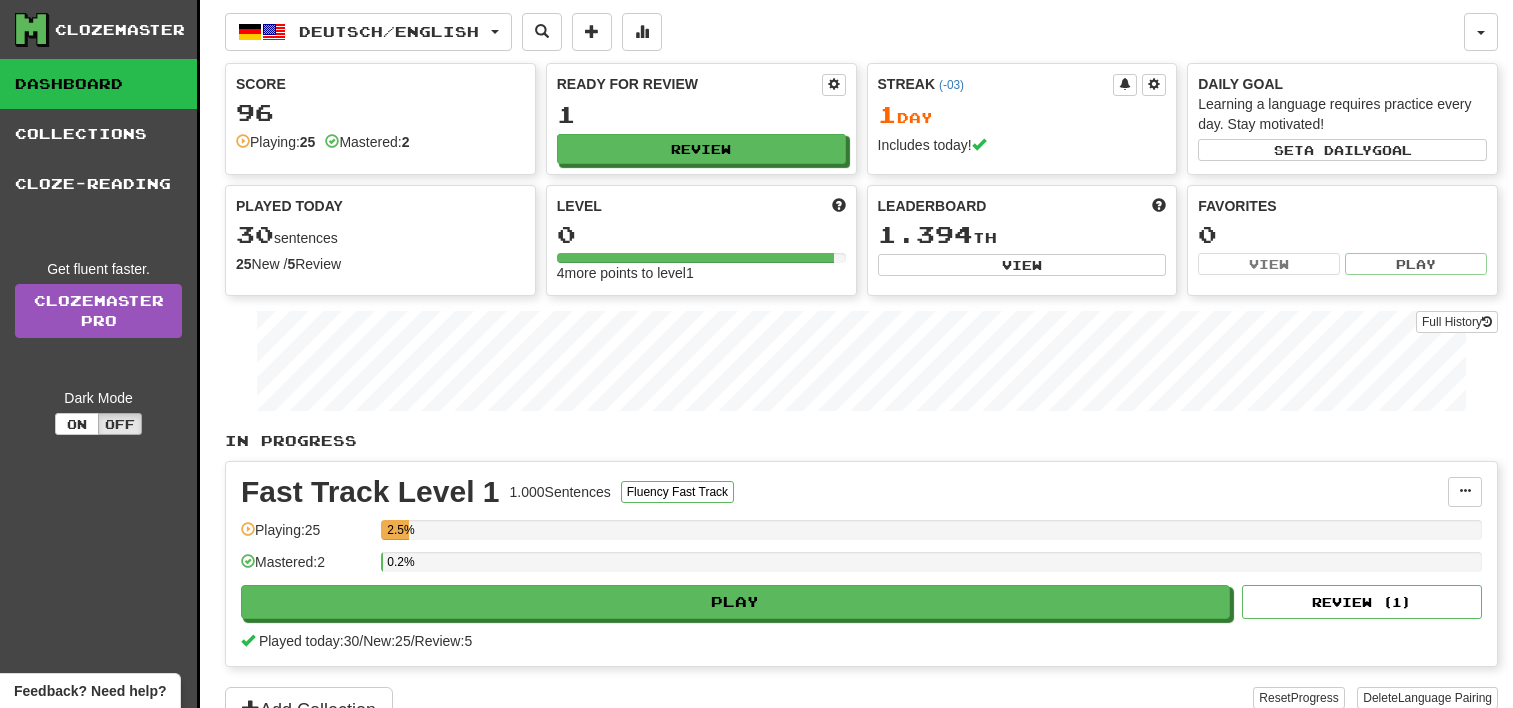 scroll, scrollTop: 0, scrollLeft: 0, axis: both 